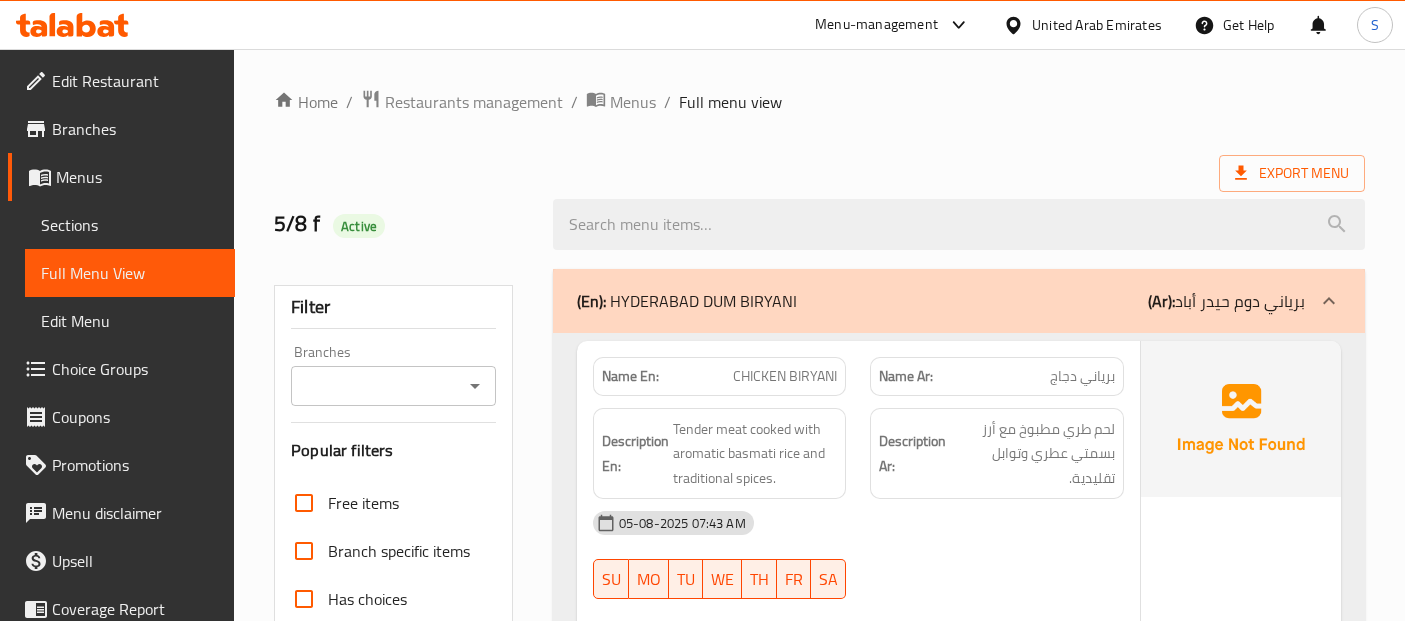 scroll, scrollTop: 0, scrollLeft: 0, axis: both 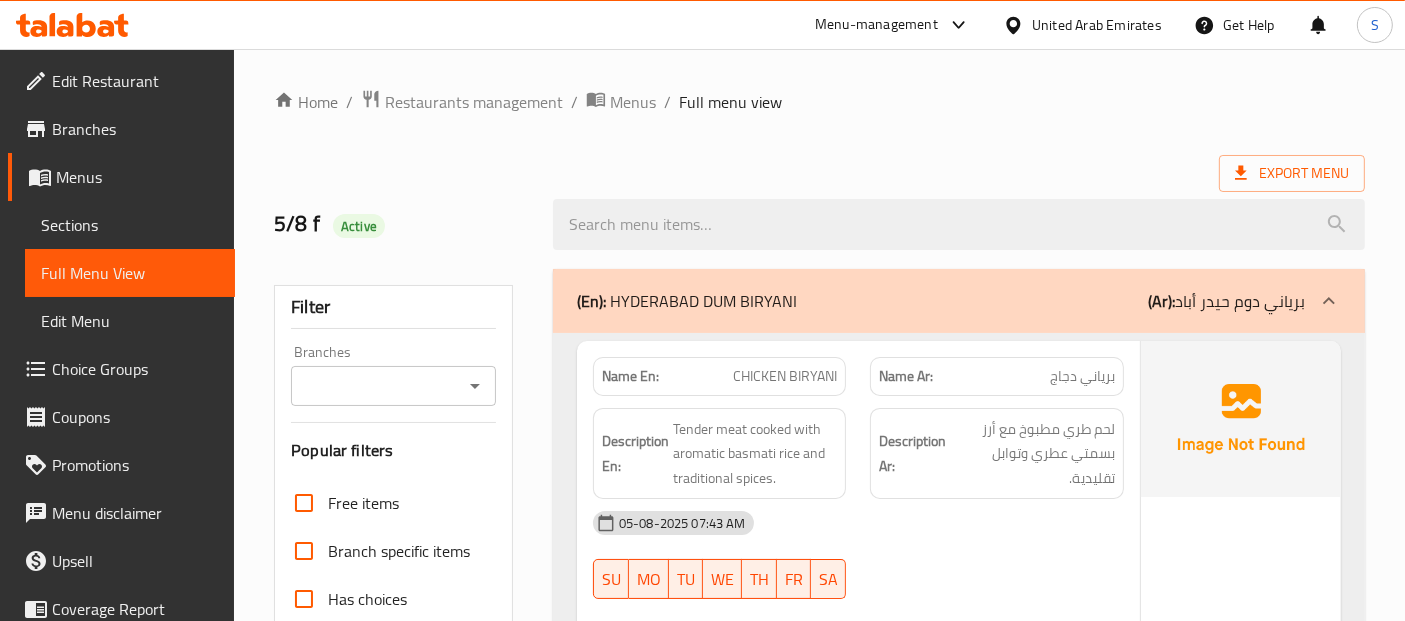 click on "Home / Restaurants management / Menus / Full menu view Export Menu 5/8 f   Active Filter Branches Branches Popular filters Free items Branch specific items Has choices Upsell items Availability filters Available Not available View filters Collapse sections Collapse categories Collapse Choices (En):   HYDERABAD DUM BIRYANI (Ar): برياني دوم حيدر أباد Name En: CHICKEN BIRYANI Name Ar: برياني دجاج Description En: Tender meat cooked with aromatic basmati rice and traditional spices. Description Ar: لحم طري مطبوخ مع أرز بسمتي عطري وتوابل تقليدية. 05-08-2025 07:43 AM SU MO TU WE TH FR SA Caregories: (En):   Your choice of: (Ar): اختيارك من: Name(En) Name(Ar) Status Price REGULAR MEAL وجبة عادية Active 34 SPECIAL MEAL وجبة اسبيشيال Active 46 COMBO MEAL وجبة كومبو Active 92 AED 0 Name En: MUTTON BIRYANI Name Ar: برياني لحم ضأن Description En: Slow-cooked meat layered with fragrant spiced rice. SU MO TU" at bounding box center (819, 13767) 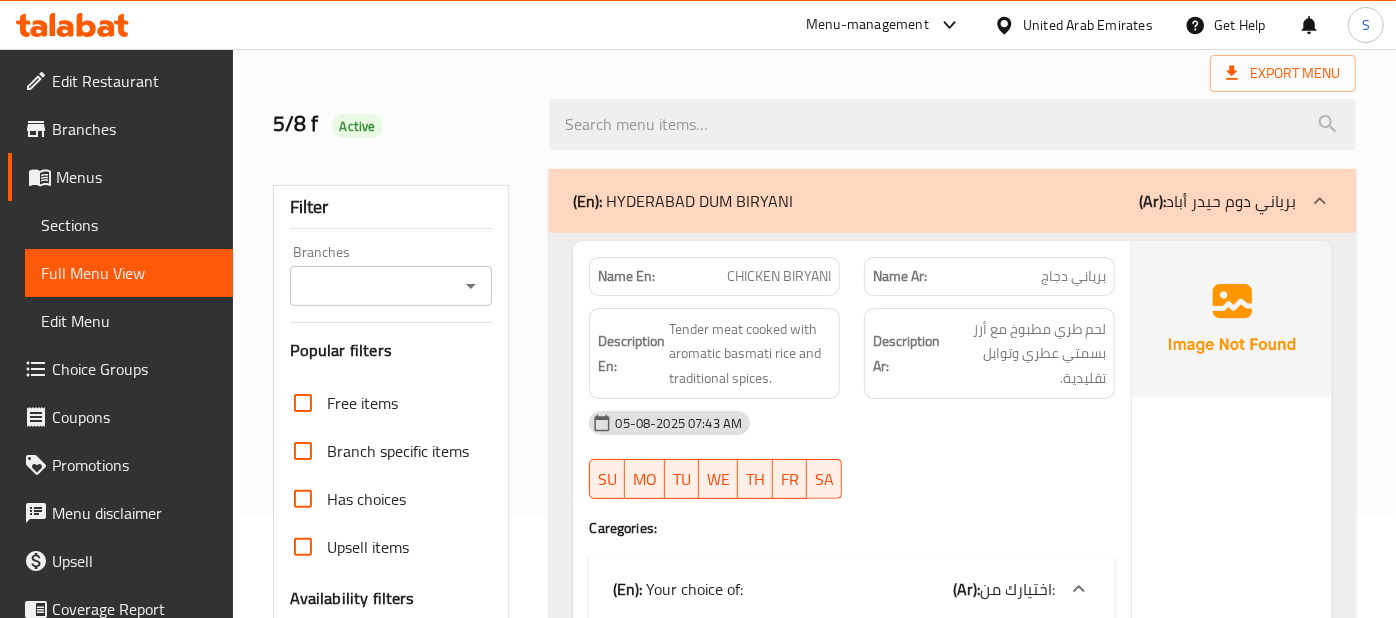 scroll, scrollTop: 92, scrollLeft: 0, axis: vertical 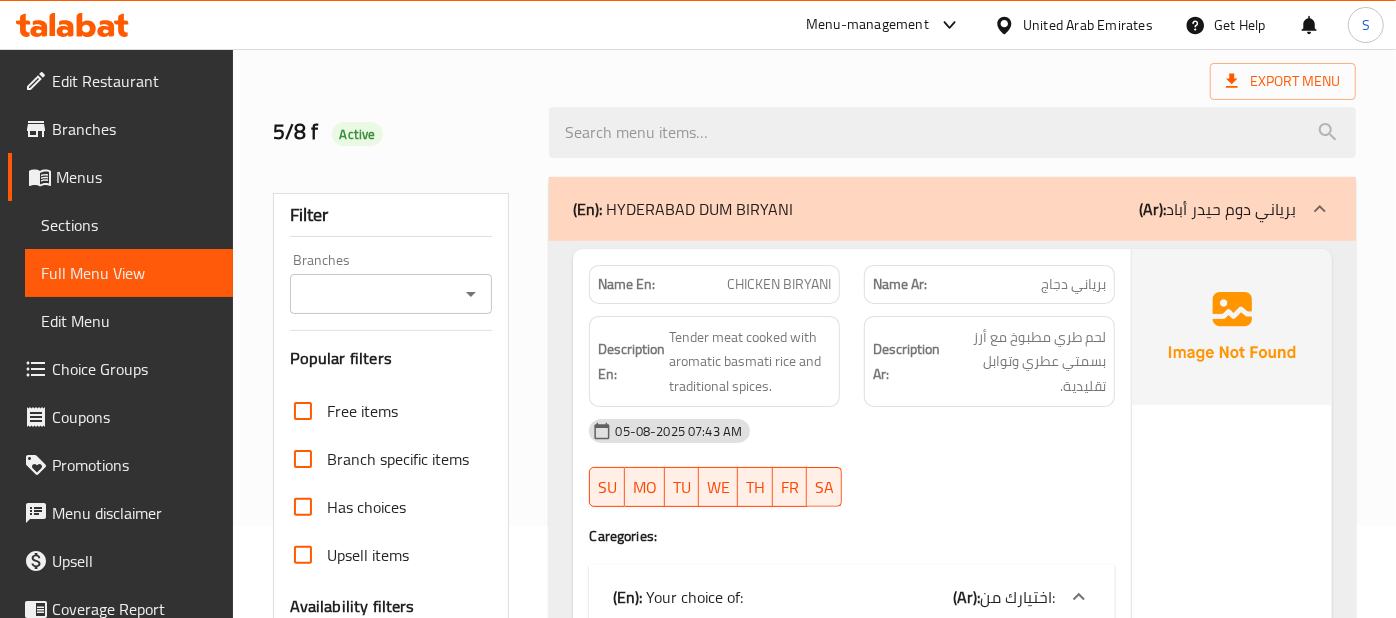 click on "Name En: CHICKEN BIRYANI Name Ar: برياني دجاج Description En: Tender meat cooked with aromatic basmati rice and traditional spices. Description Ar: لحم طري مطبوخ مع أرز بسمتي عطري وتوابل تقليدية. 05-08-2025 07:43 AM SU MO TU WE TH FR SA Caregories: (En):   Your choice of: (Ar): اختيارك من: Name(En) Name(Ar) Status Price REGULAR MEAL وجبة عادية Active 34 SPECIAL MEAL وجبة اسبيشيال Active 46 COMBO MEAL وجبة كومبو Active 92" at bounding box center (851, 584) 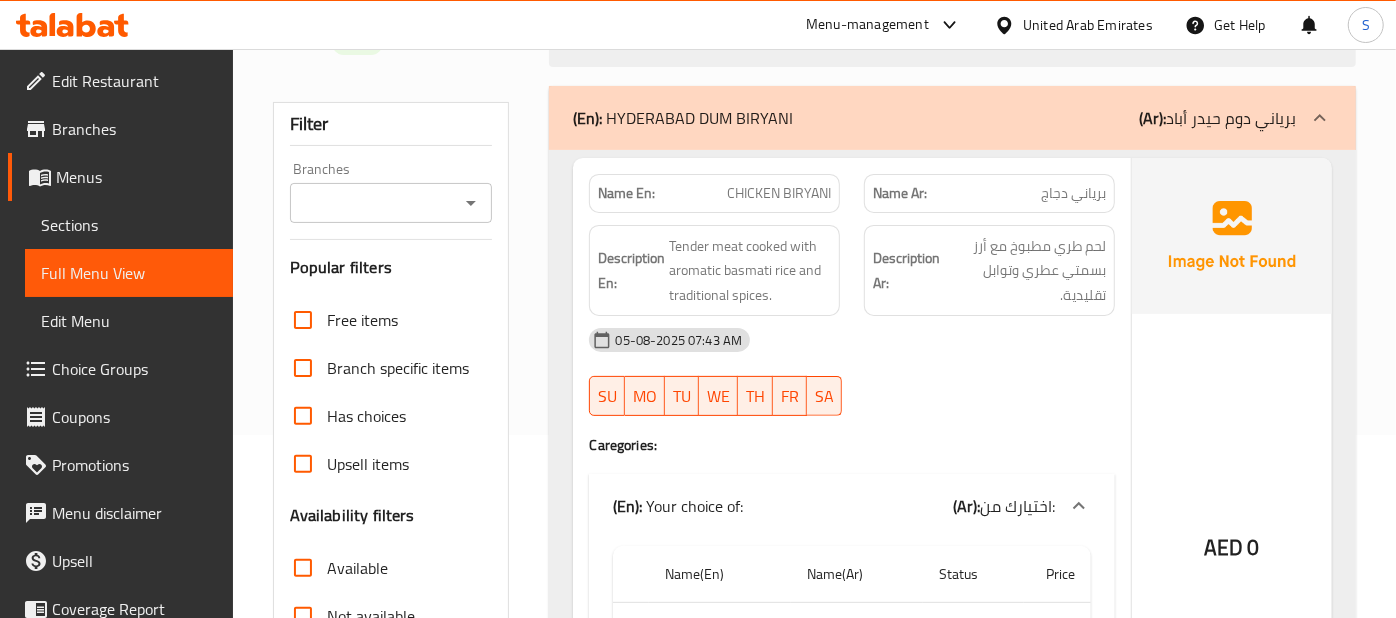 scroll, scrollTop: 225, scrollLeft: 0, axis: vertical 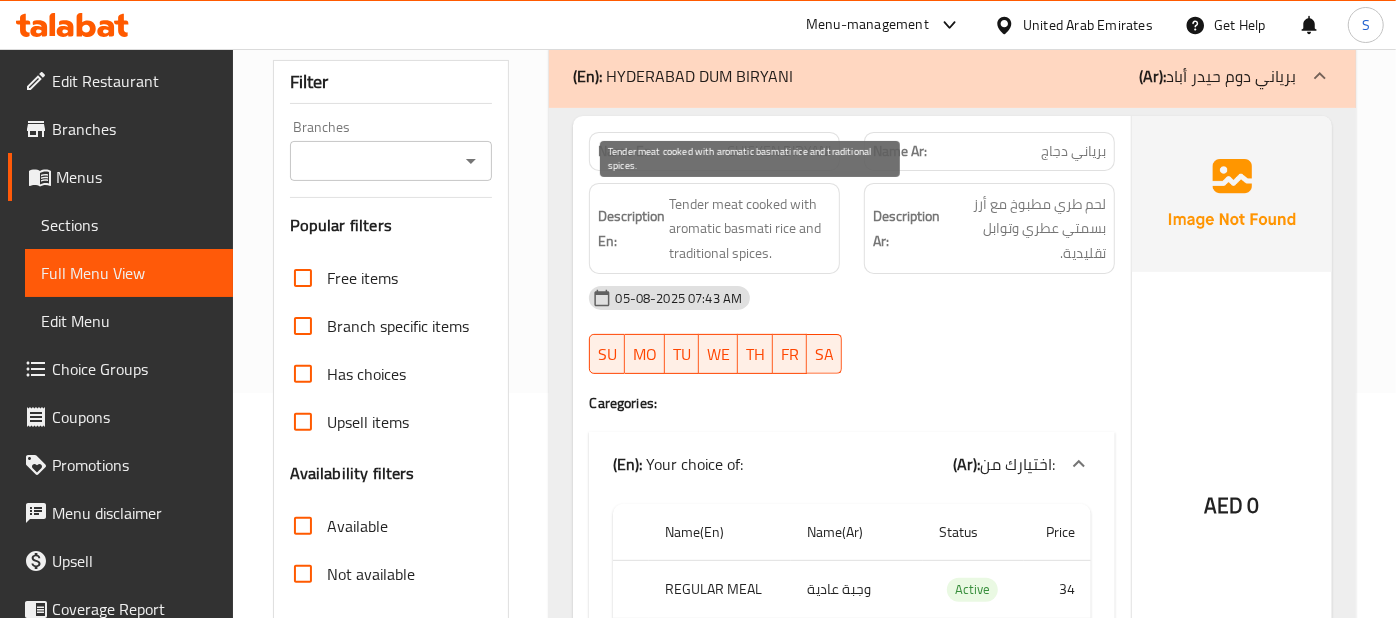 click on "Tender meat cooked with aromatic basmati rice and traditional spices." at bounding box center (750, 229) 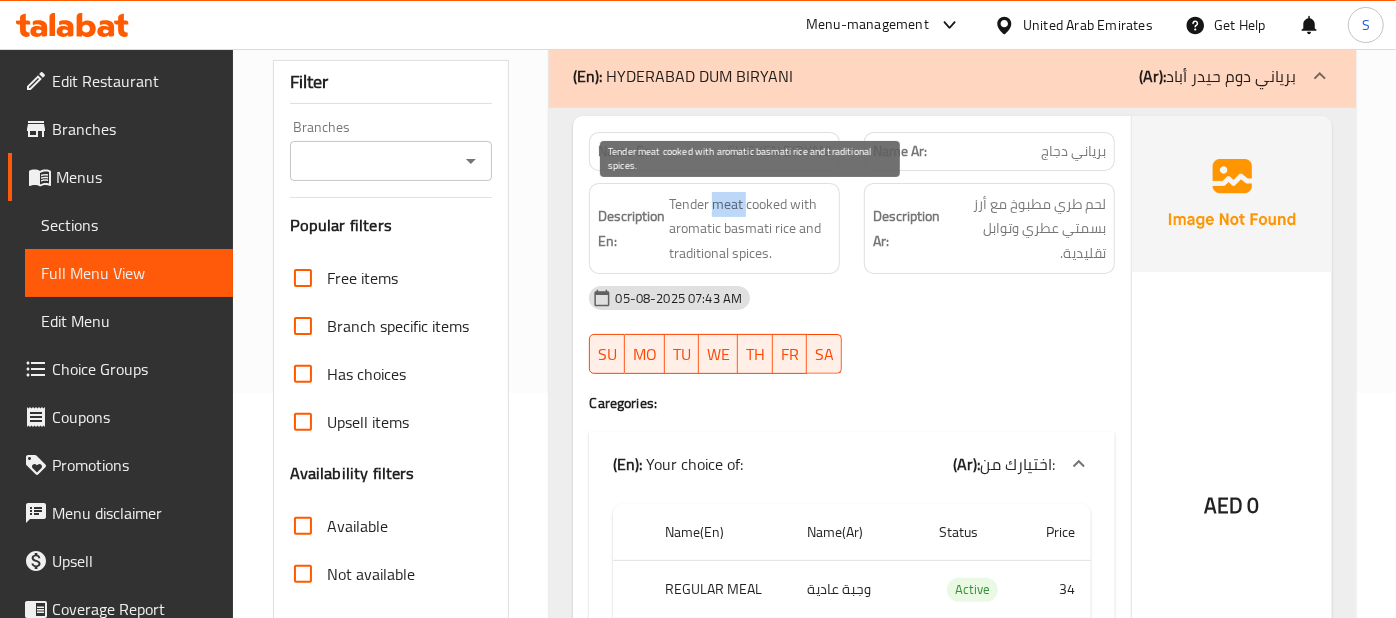 copy on "meat" 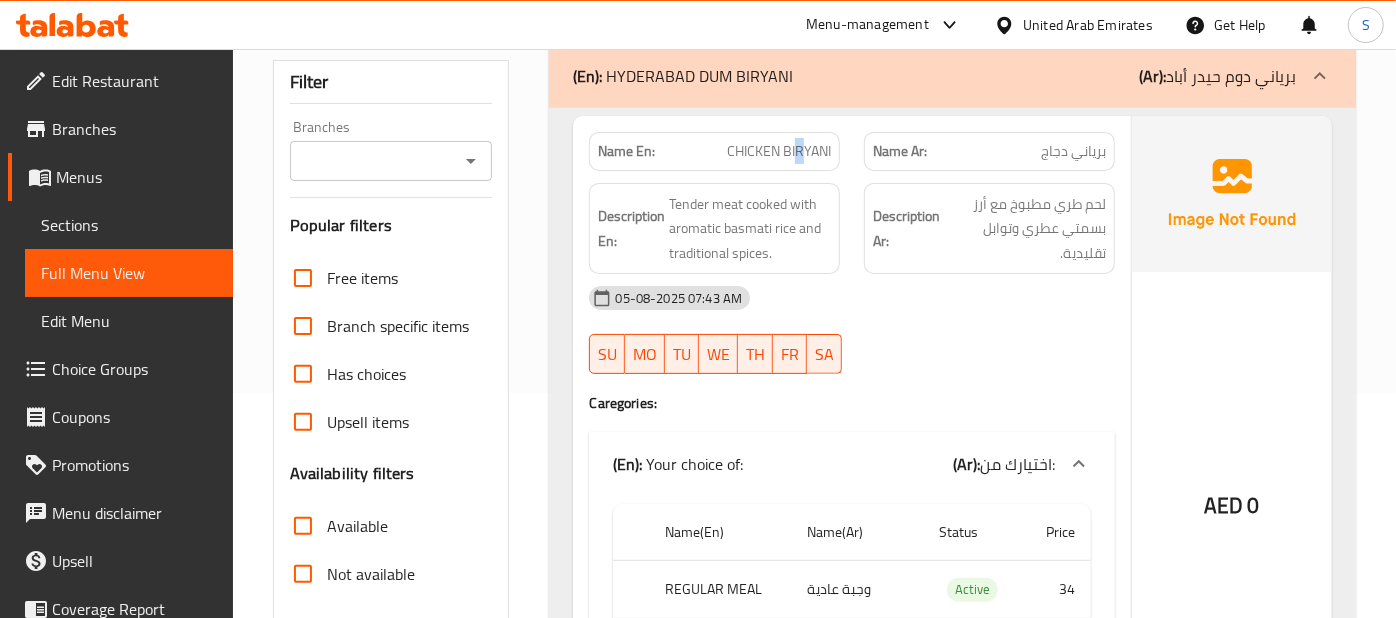 drag, startPoint x: 794, startPoint y: 164, endPoint x: 806, endPoint y: 147, distance: 20.808653 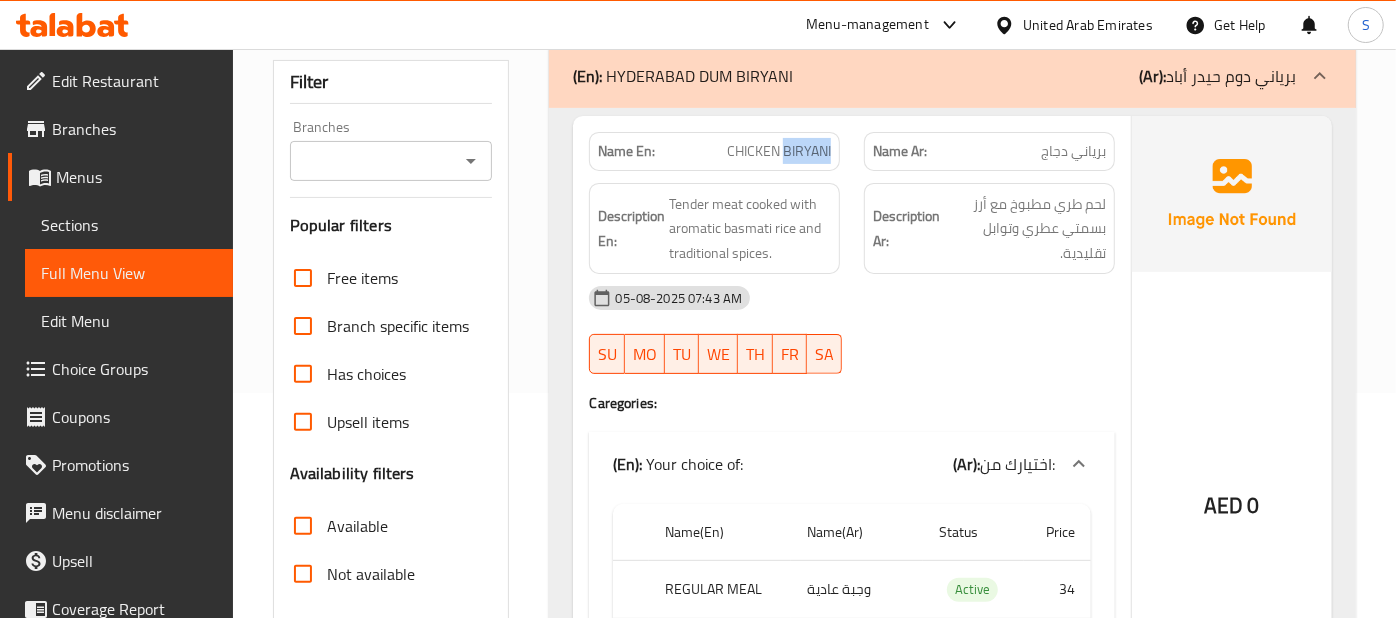 click on "CHICKEN BIRYANI" at bounding box center [779, 151] 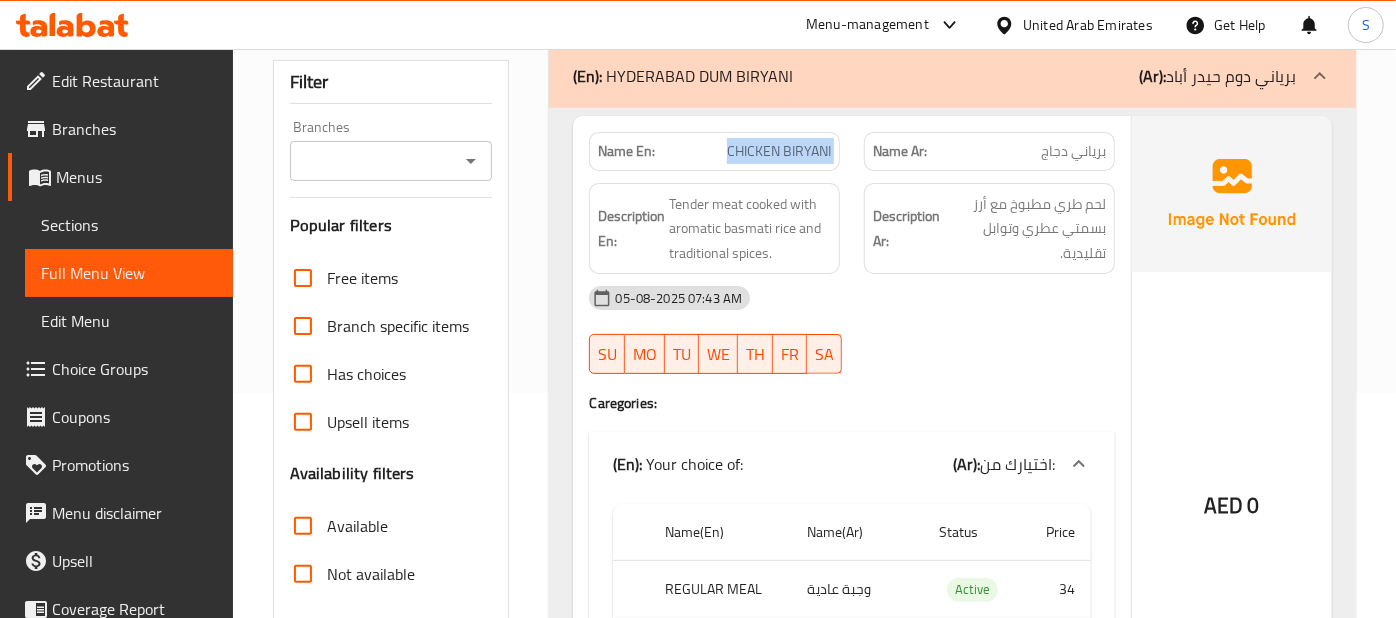 copy on "CHICKEN BIRYANI" 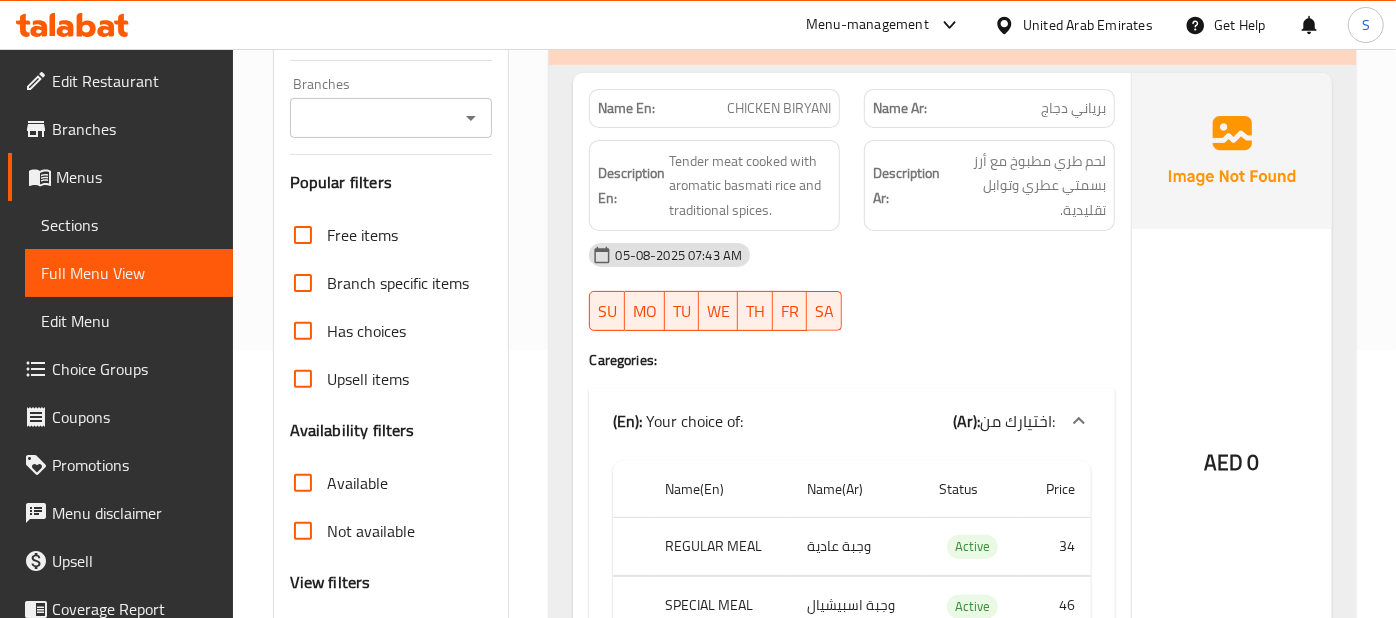scroll, scrollTop: 270, scrollLeft: 0, axis: vertical 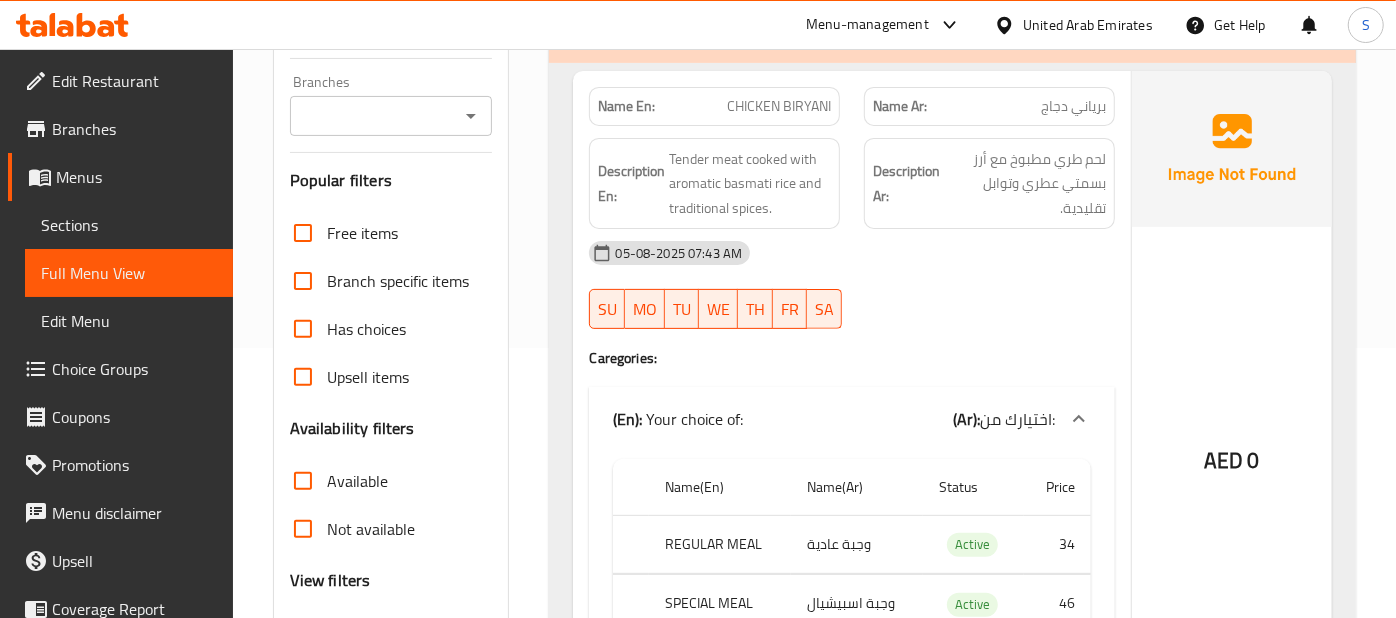 click on "05-08-2025 07:43 AM SU MO TU WE TH FR SA" at bounding box center (851, 285) 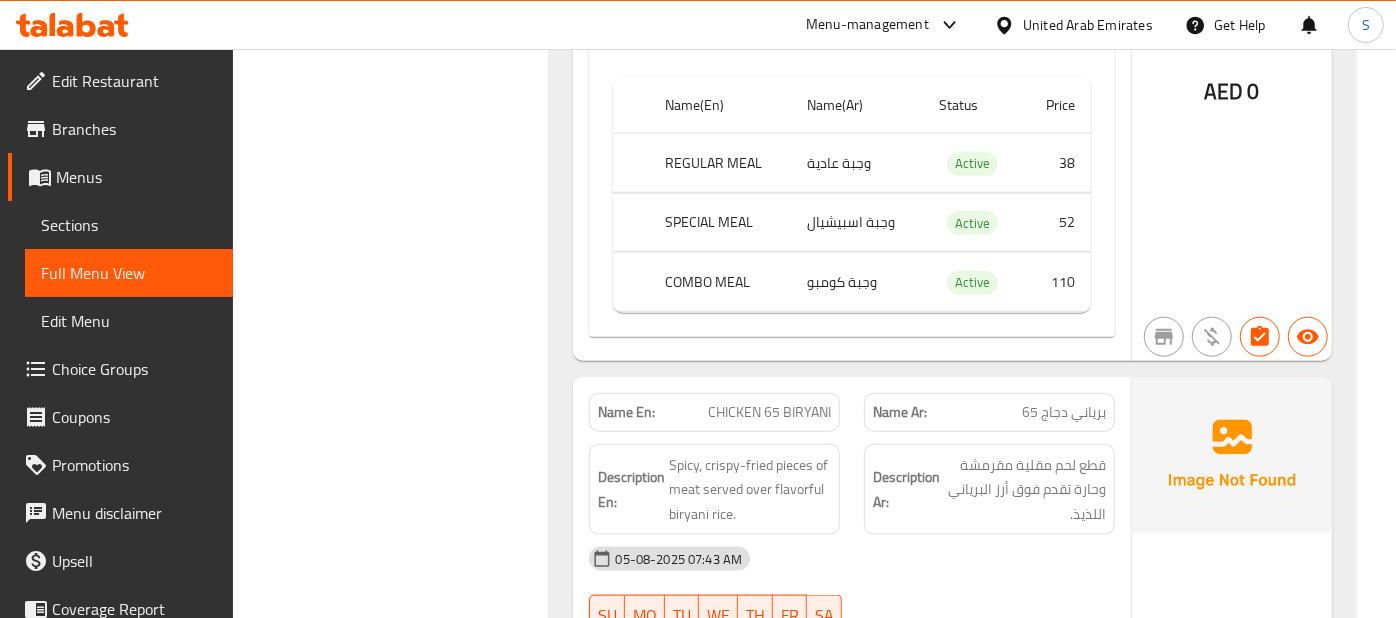 scroll, scrollTop: 1470, scrollLeft: 0, axis: vertical 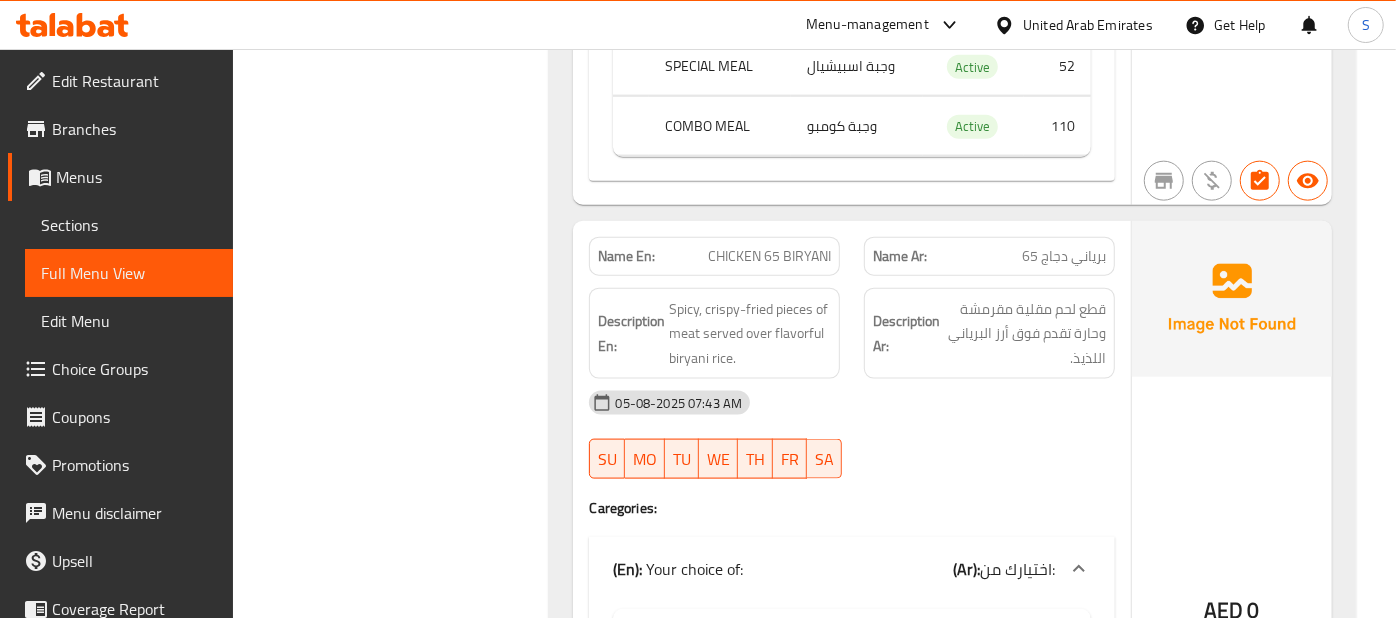click at bounding box center (1232, 299) 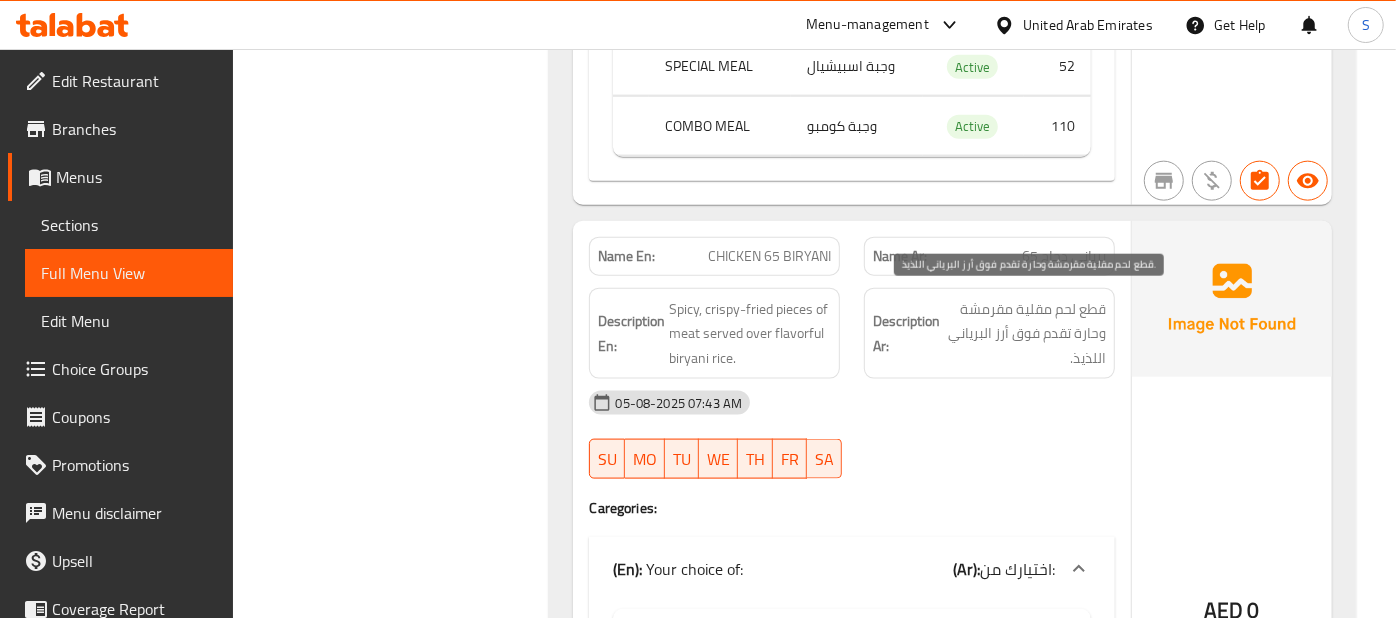 click on "قطع لحم مقلية مقرمشة وحارة تقدم فوق أرز البرياني اللذيذ." at bounding box center (1025, 334) 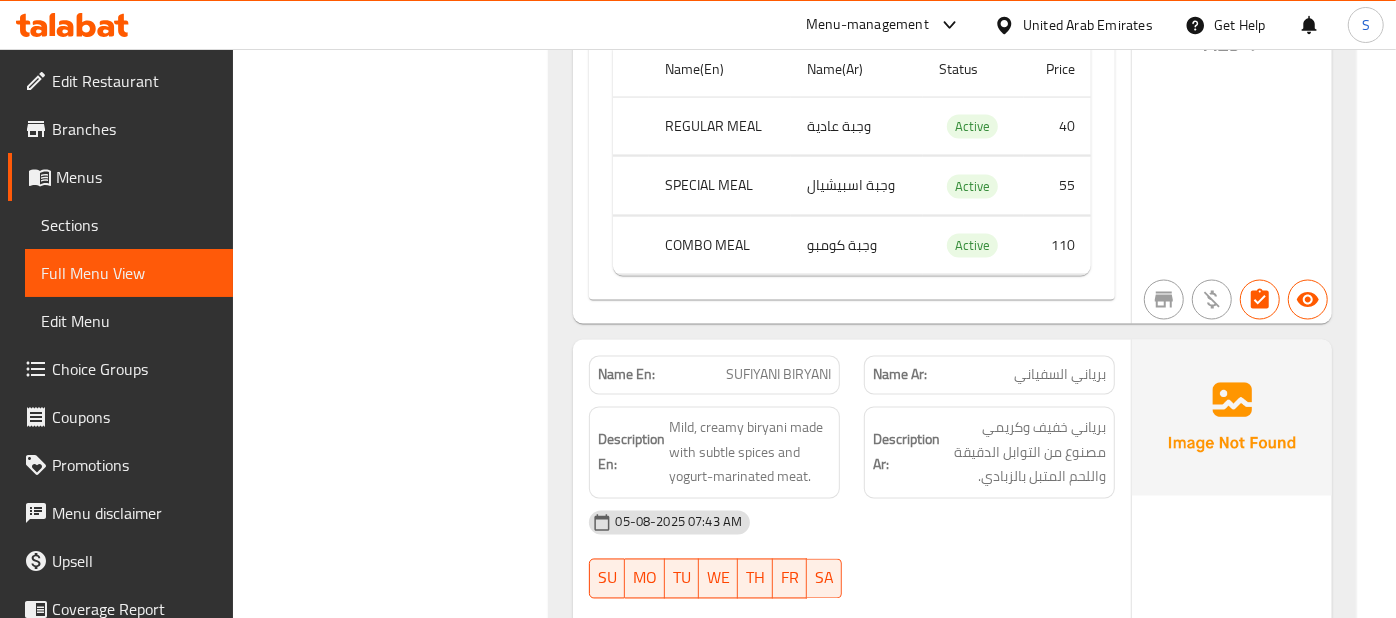 scroll, scrollTop: 2066, scrollLeft: 0, axis: vertical 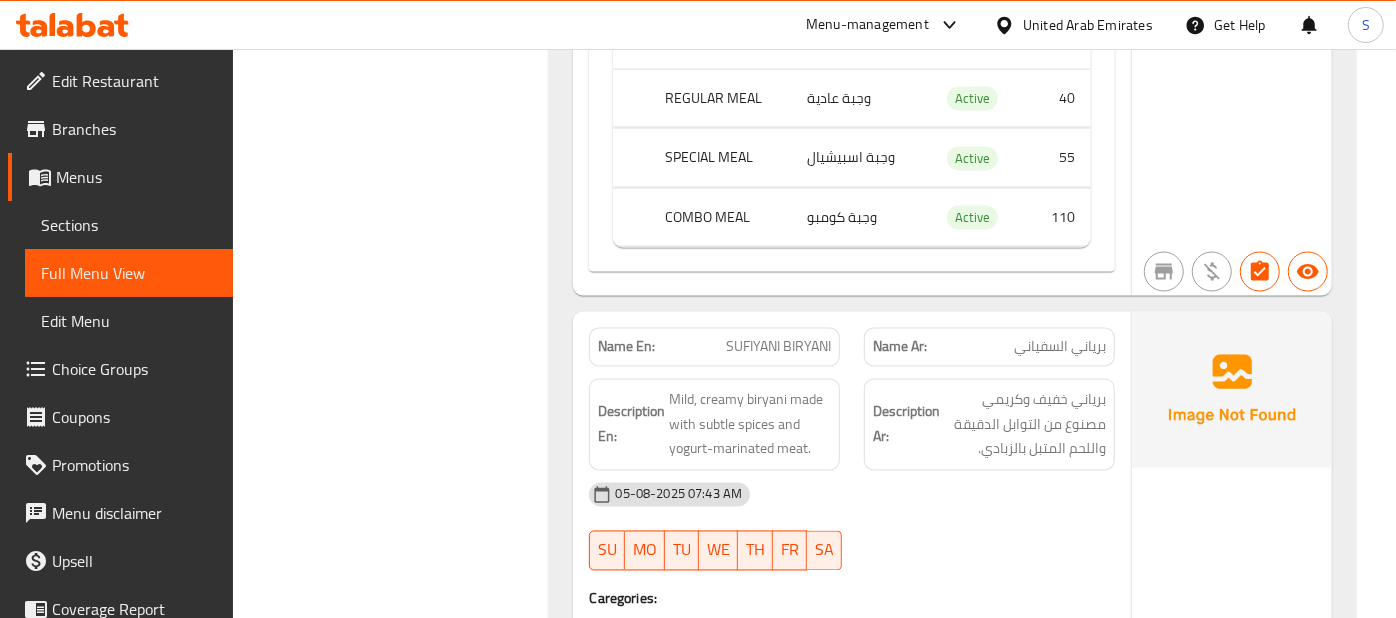 click on "Name Ar:" at bounding box center (900, 347) 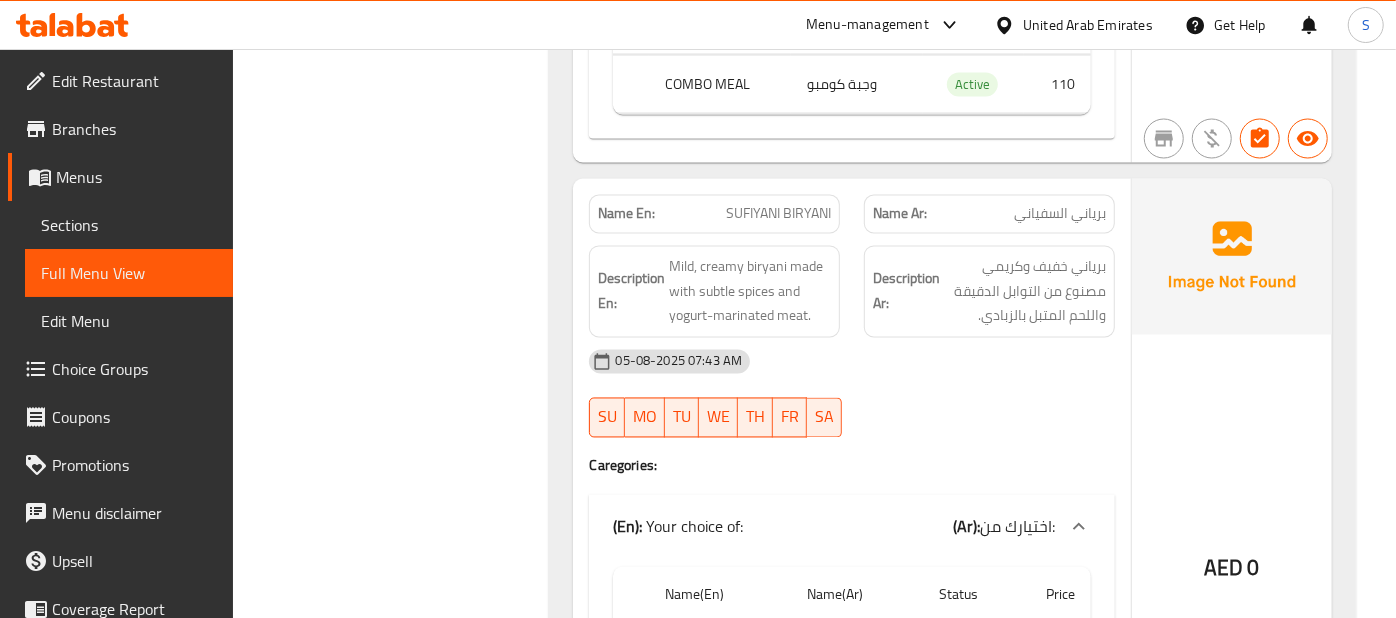 scroll, scrollTop: 2200, scrollLeft: 0, axis: vertical 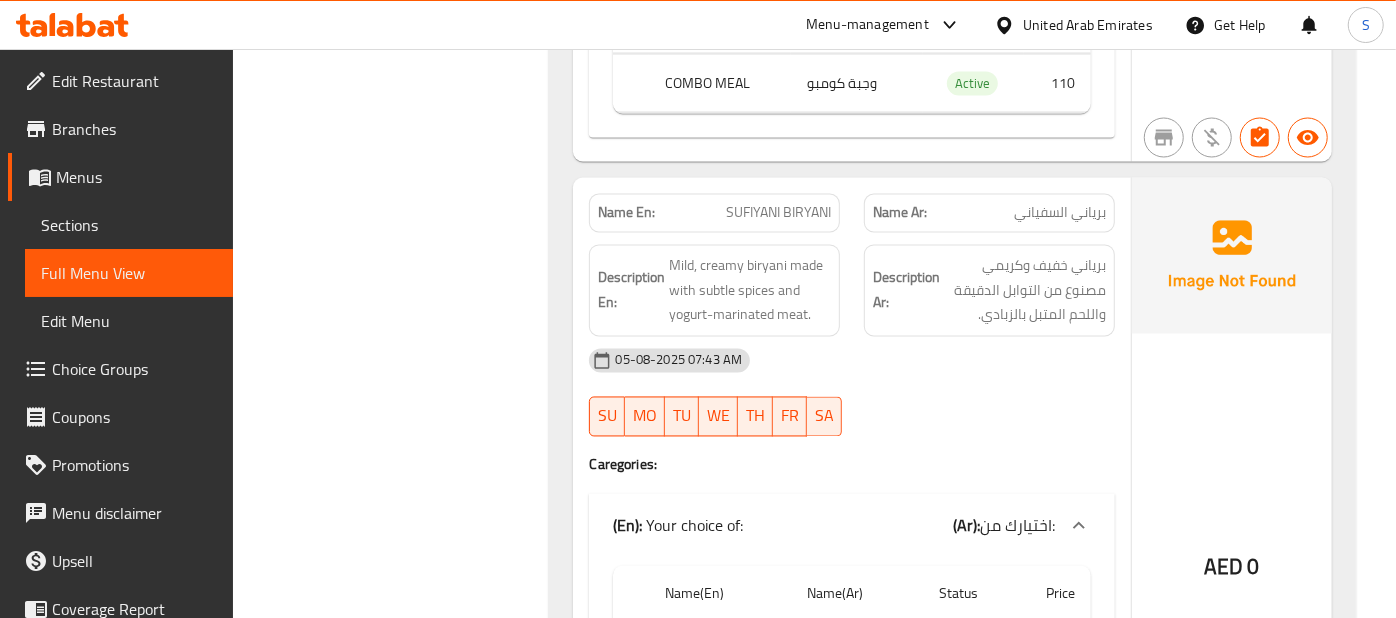 click on "05-08-2025 07:43 AM SU MO TU WE TH FR SA" at bounding box center [851, 393] 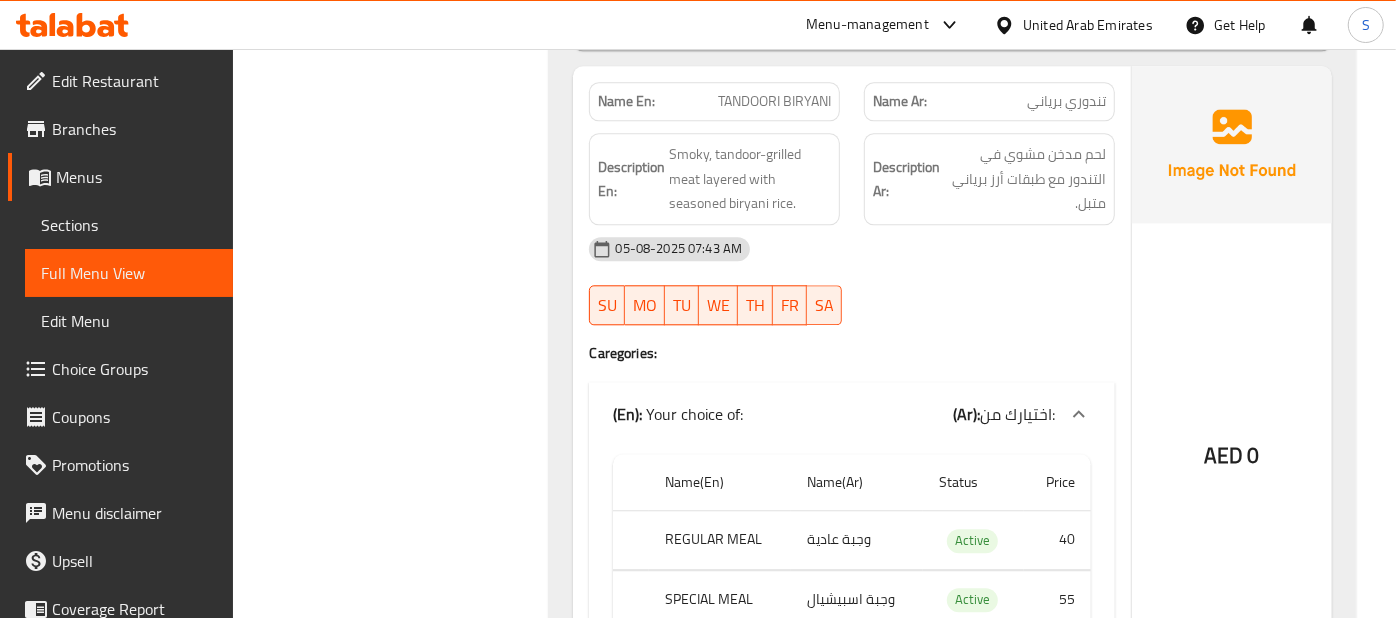 scroll, scrollTop: 3000, scrollLeft: 0, axis: vertical 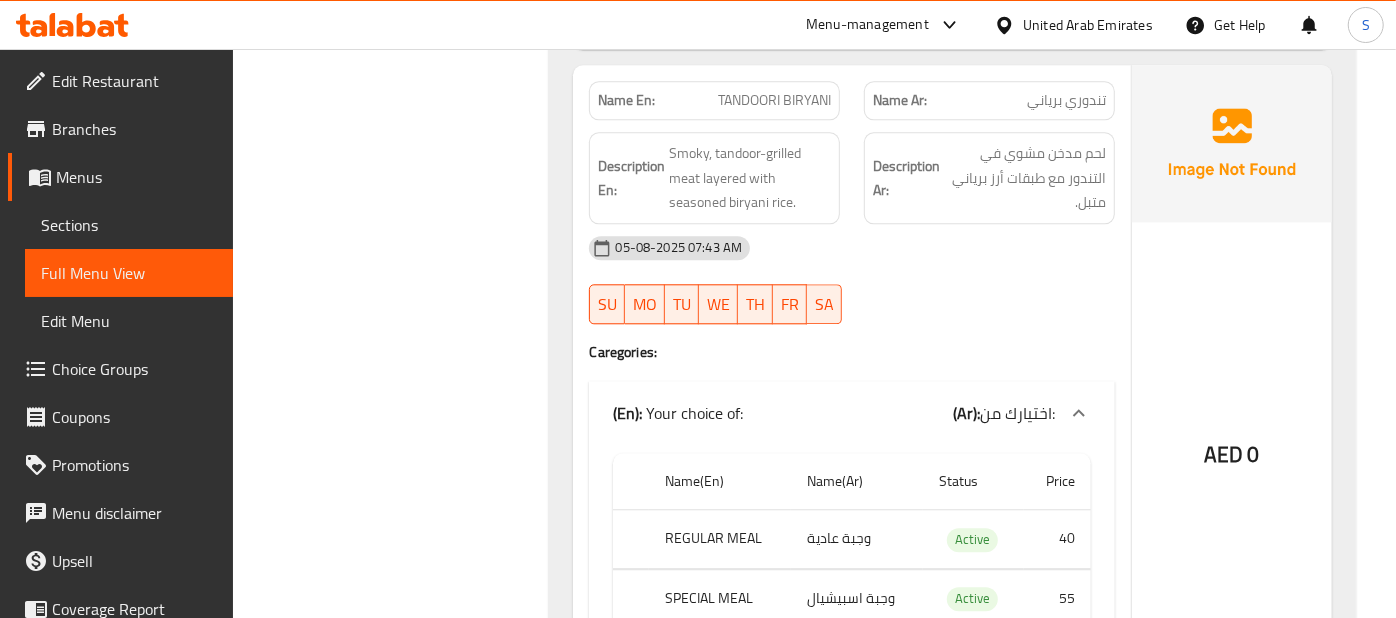 click on "AED 0" at bounding box center (1232, 400) 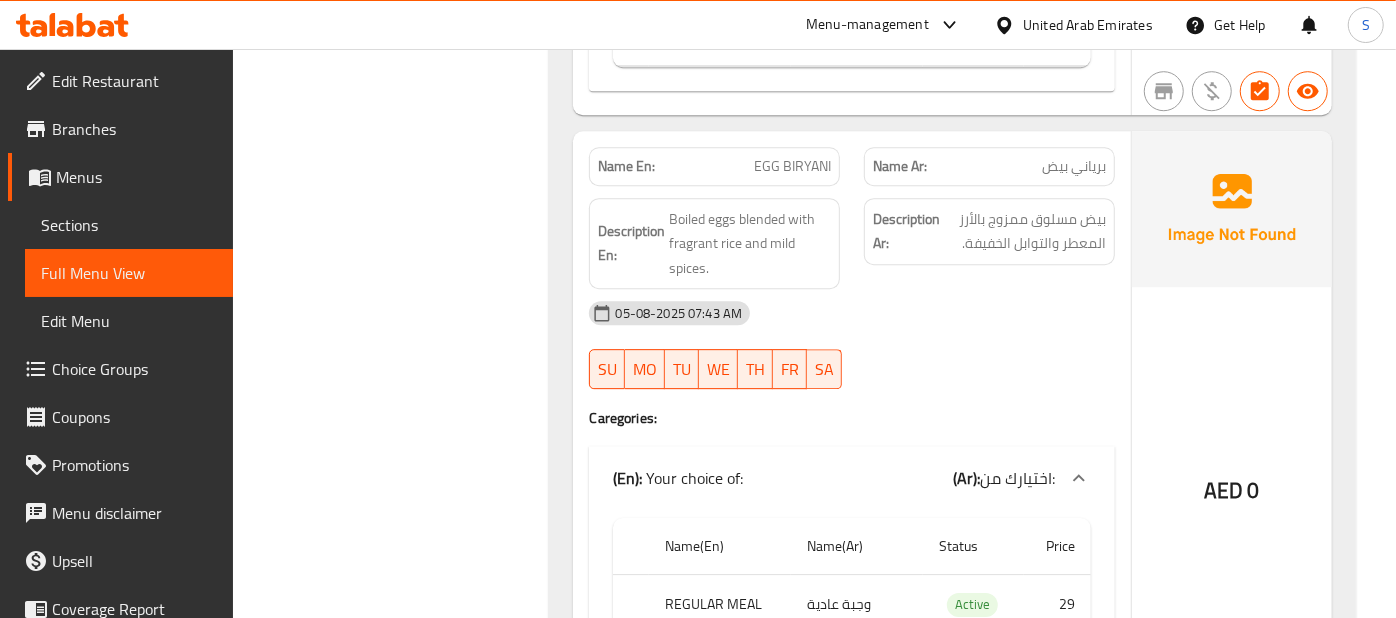 scroll, scrollTop: 3666, scrollLeft: 0, axis: vertical 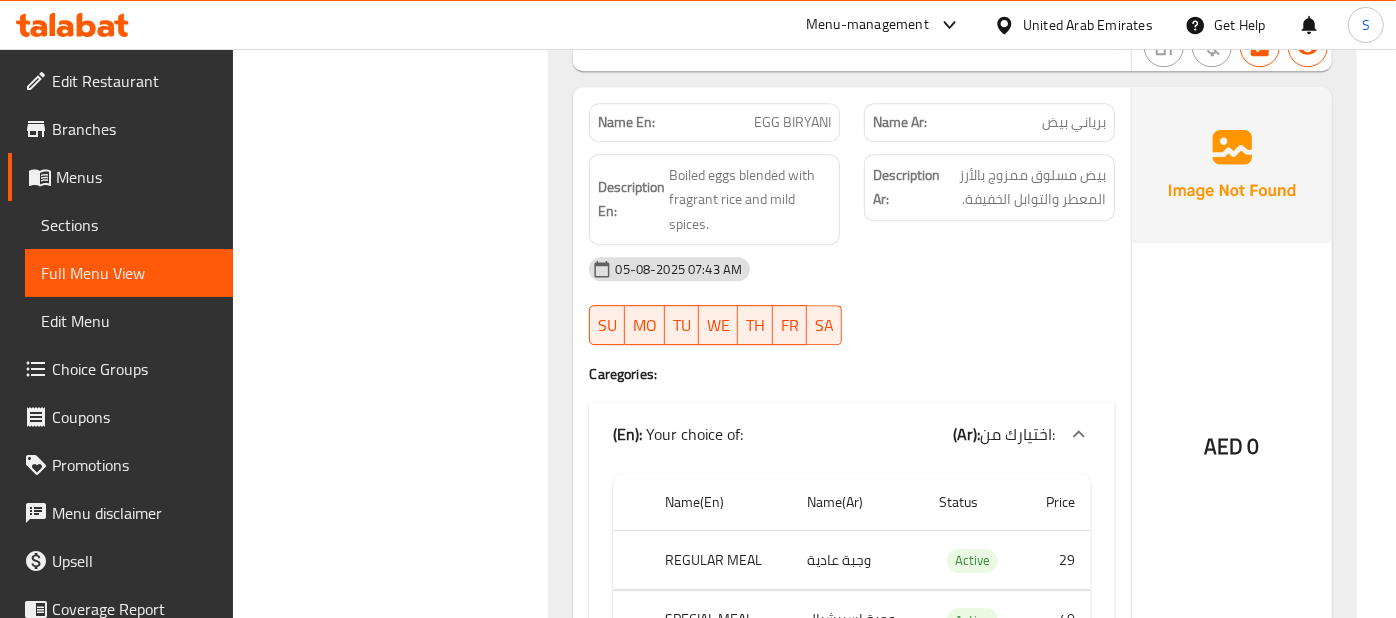 click on "AED 0" at bounding box center (1232, 393) 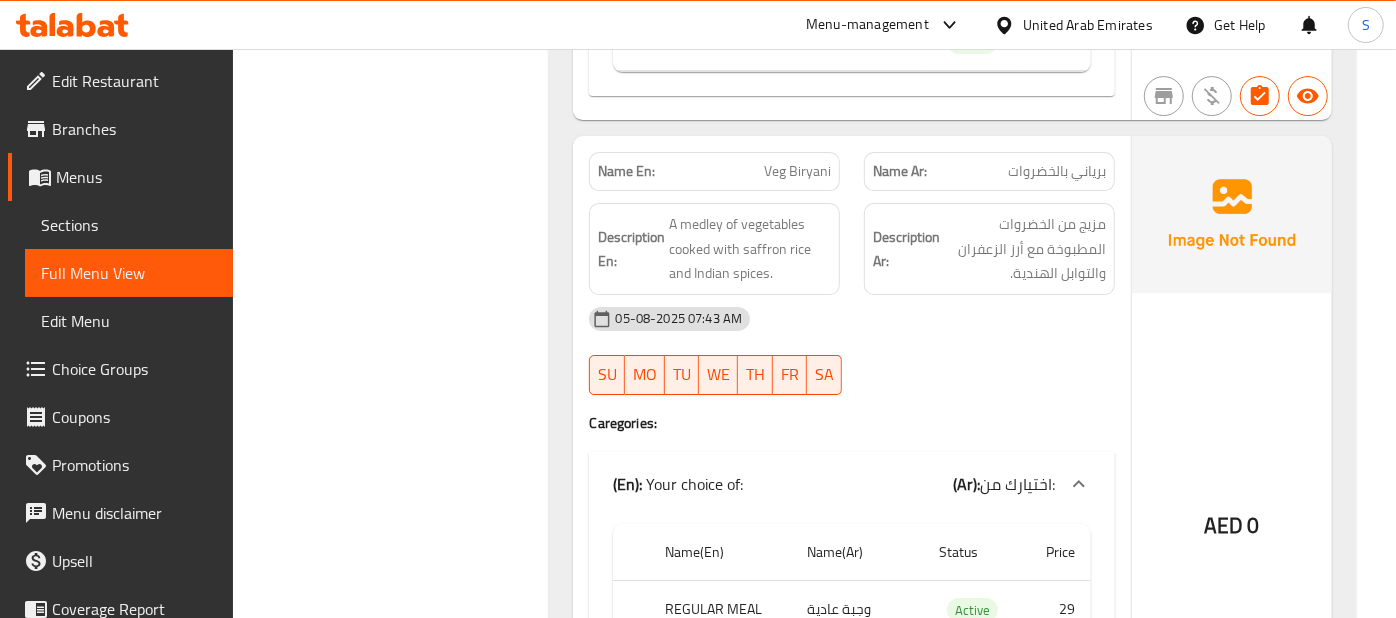 scroll, scrollTop: 4288, scrollLeft: 0, axis: vertical 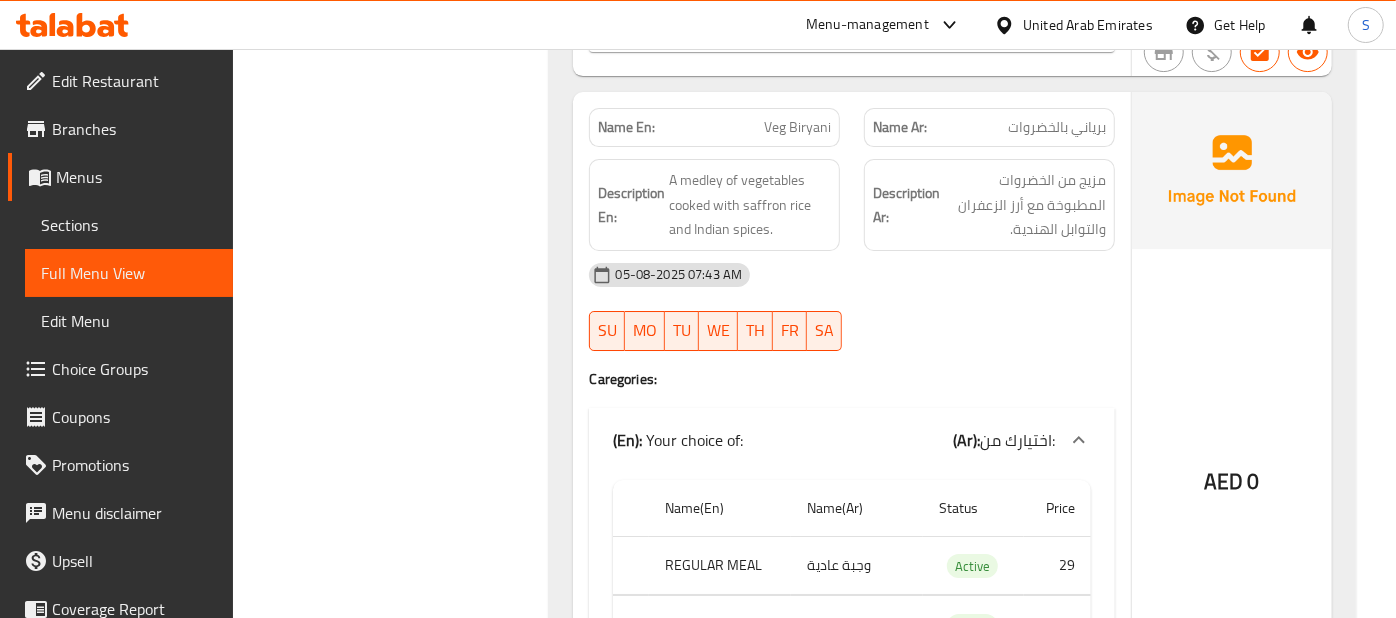 click at bounding box center (1232, 170) 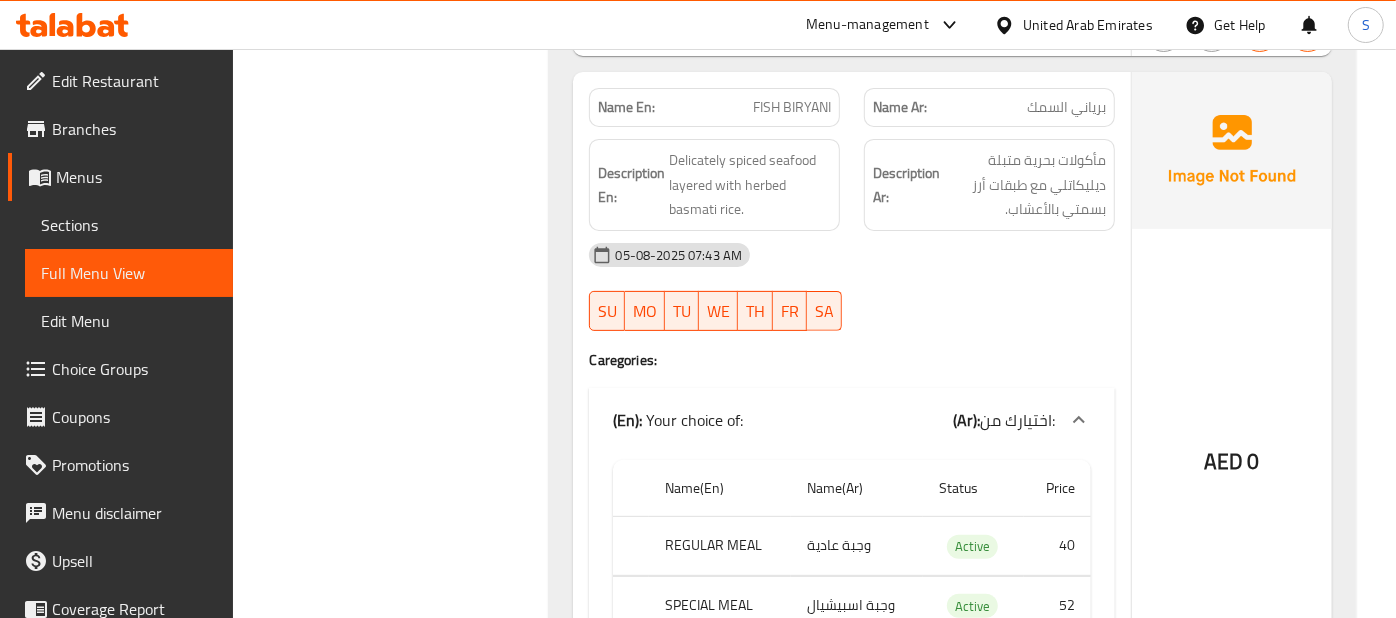 scroll, scrollTop: 5000, scrollLeft: 0, axis: vertical 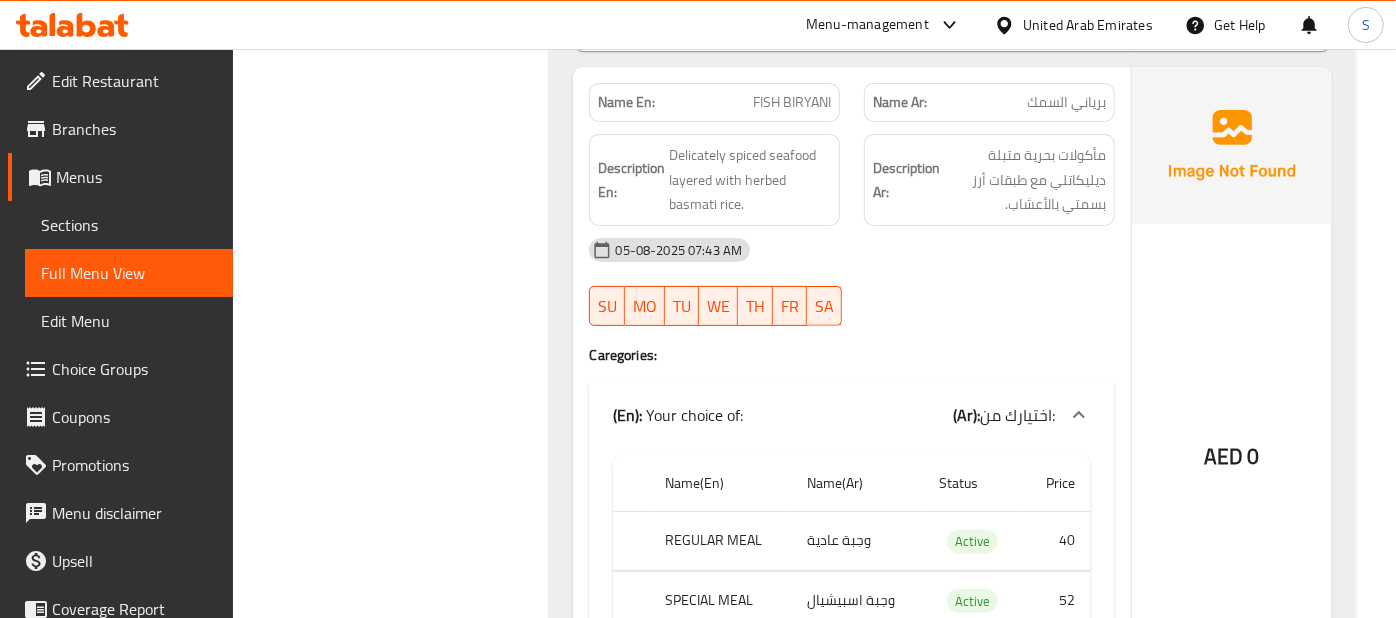click at bounding box center (1232, 145) 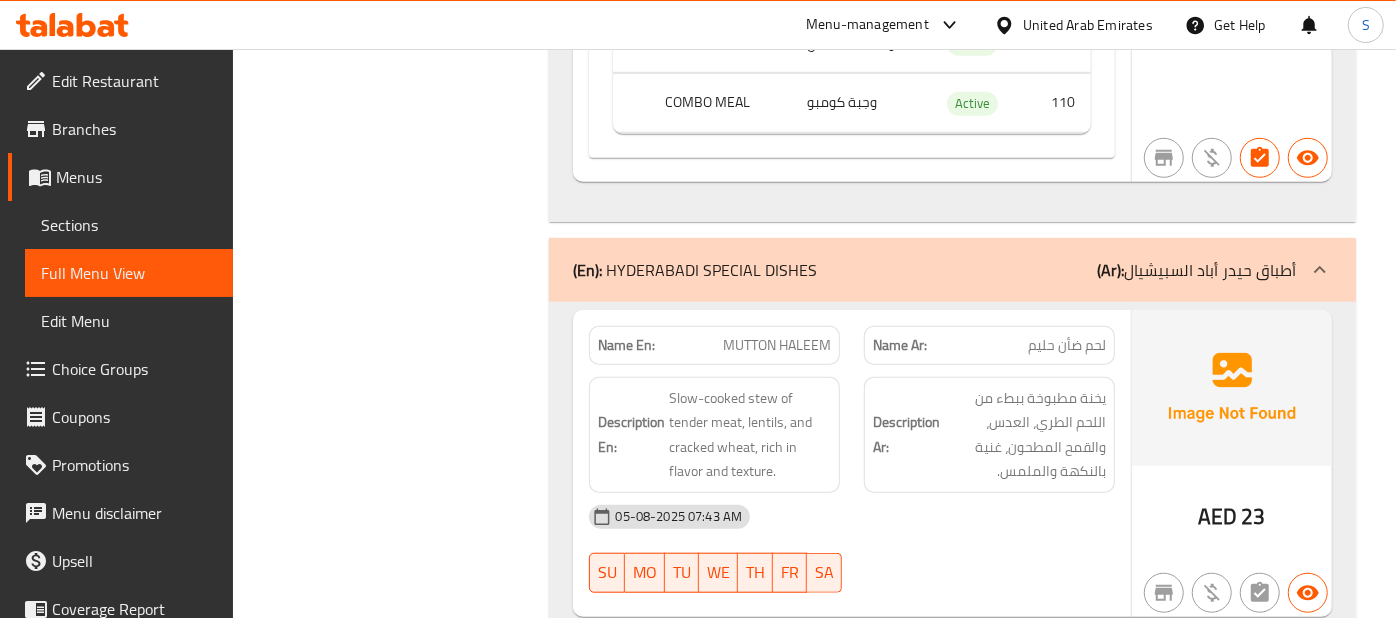 scroll, scrollTop: 5600, scrollLeft: 0, axis: vertical 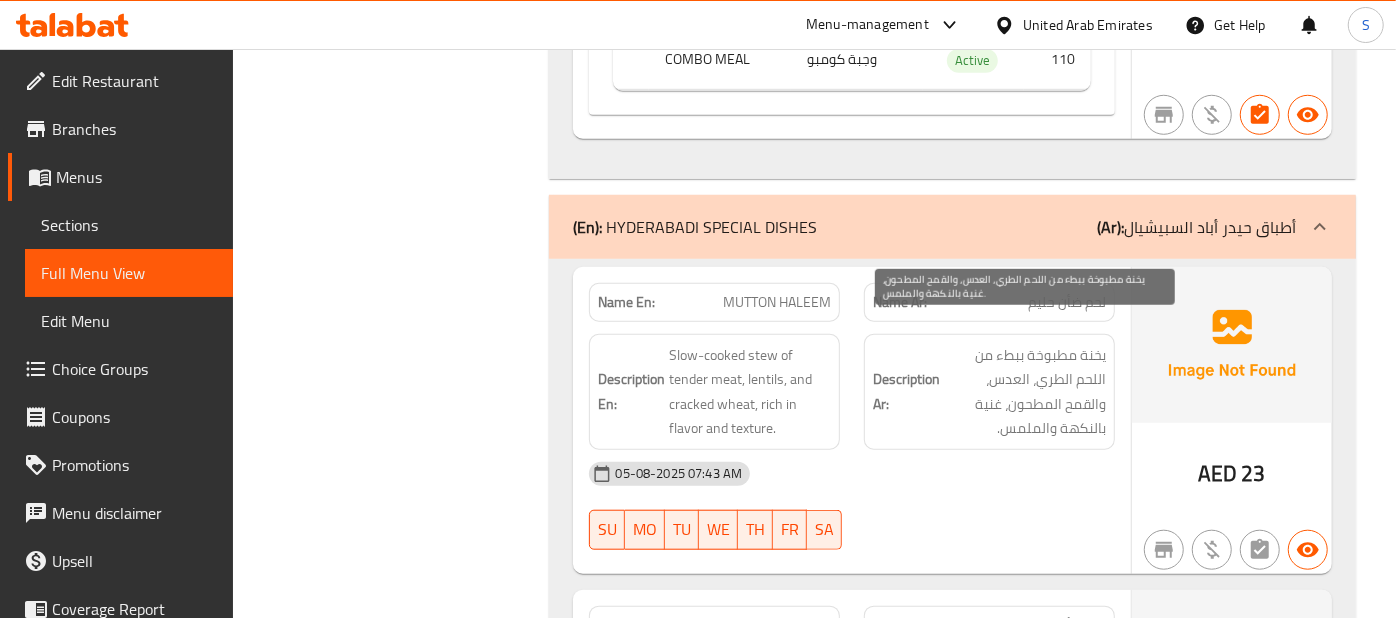 click on "يخنة مطبوخة ببطء من اللحم الطري، العدس، والقمح المطحون، غنية بالنكهة والملمس." at bounding box center (1025, 392) 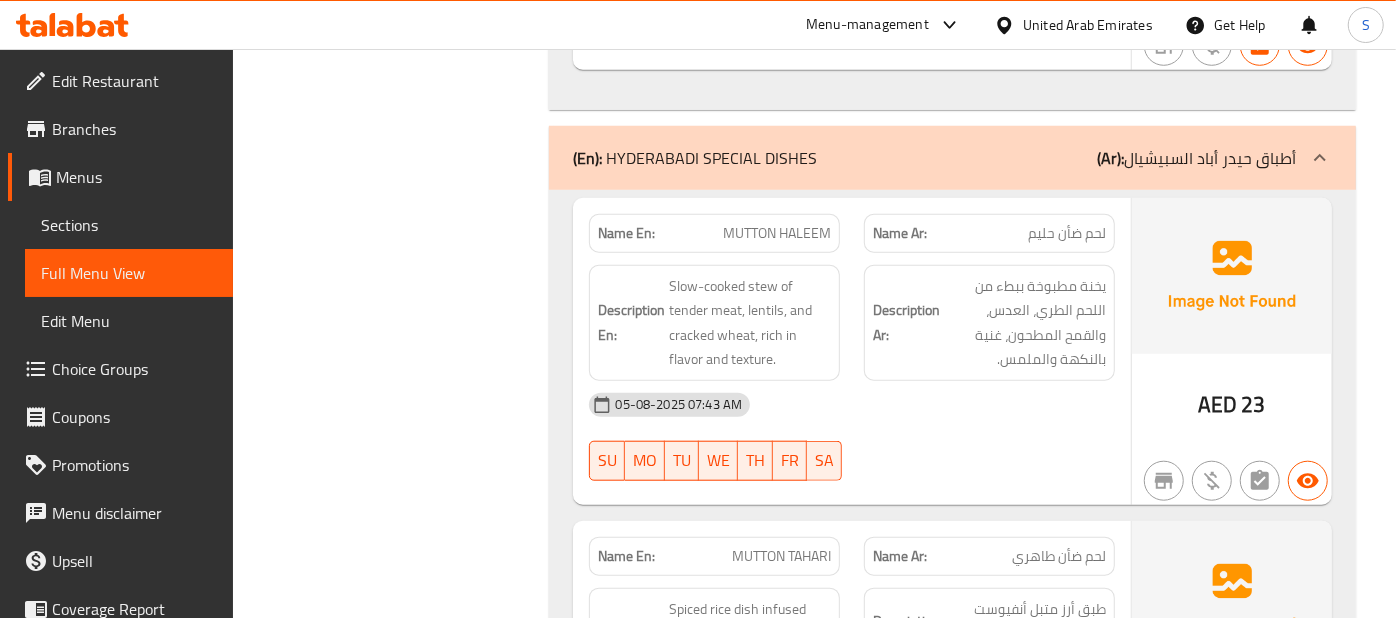 scroll, scrollTop: 5674, scrollLeft: 0, axis: vertical 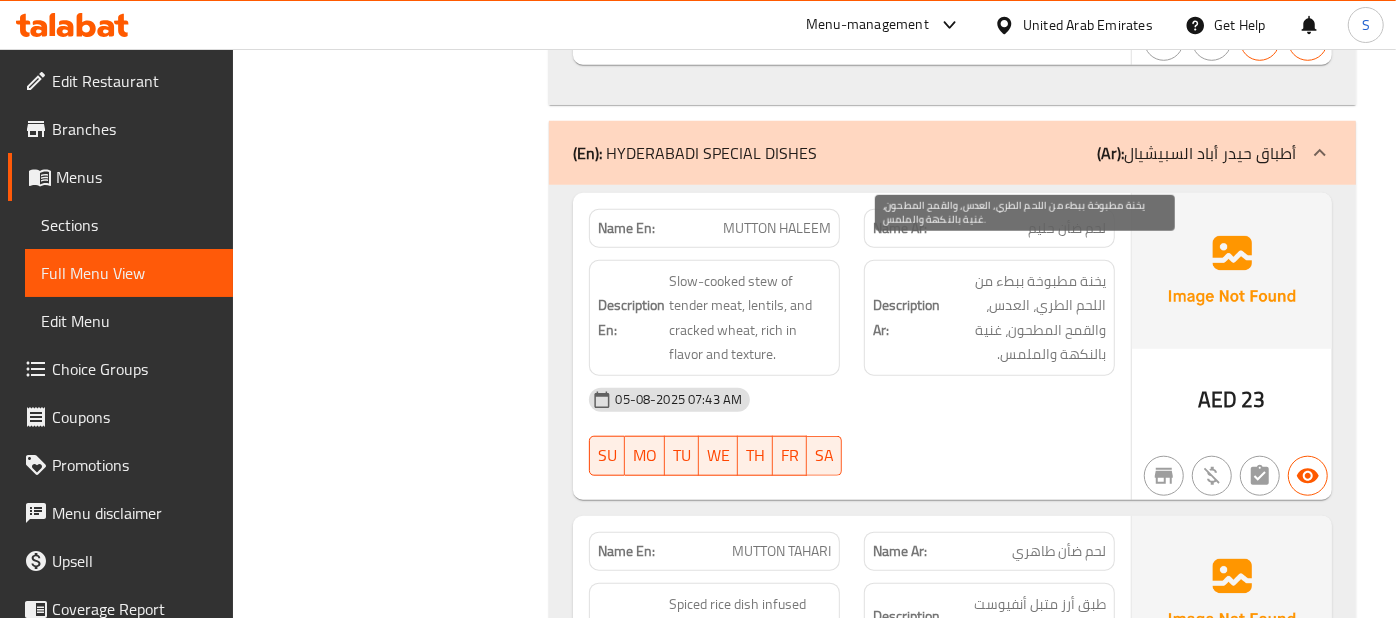 click on "يخنة مطبوخة ببطء من اللحم الطري، العدس، والقمح المطحون، غنية بالنكهة والملمس." at bounding box center [1025, 318] 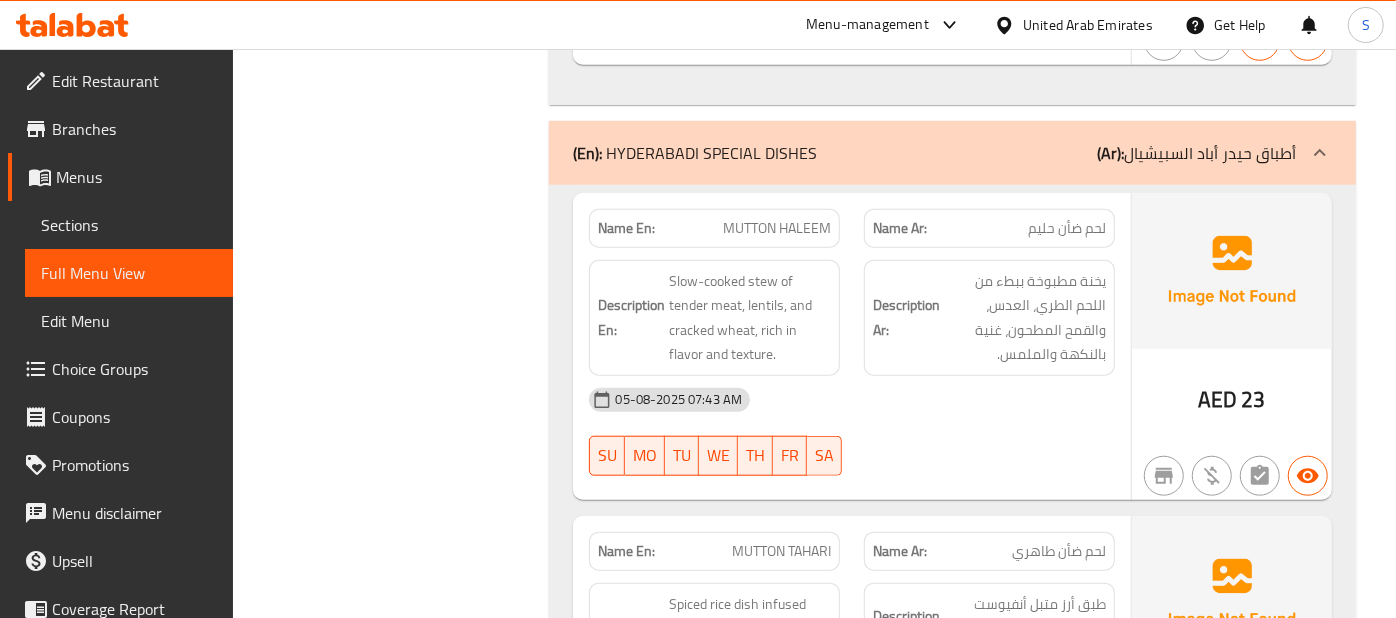 click on "Description Ar: يخنة مطبوخة ببطء من اللحم الطري، العدس، والقمح المطحون، غنية بالنكهة والملمس." at bounding box center (989, -5220) 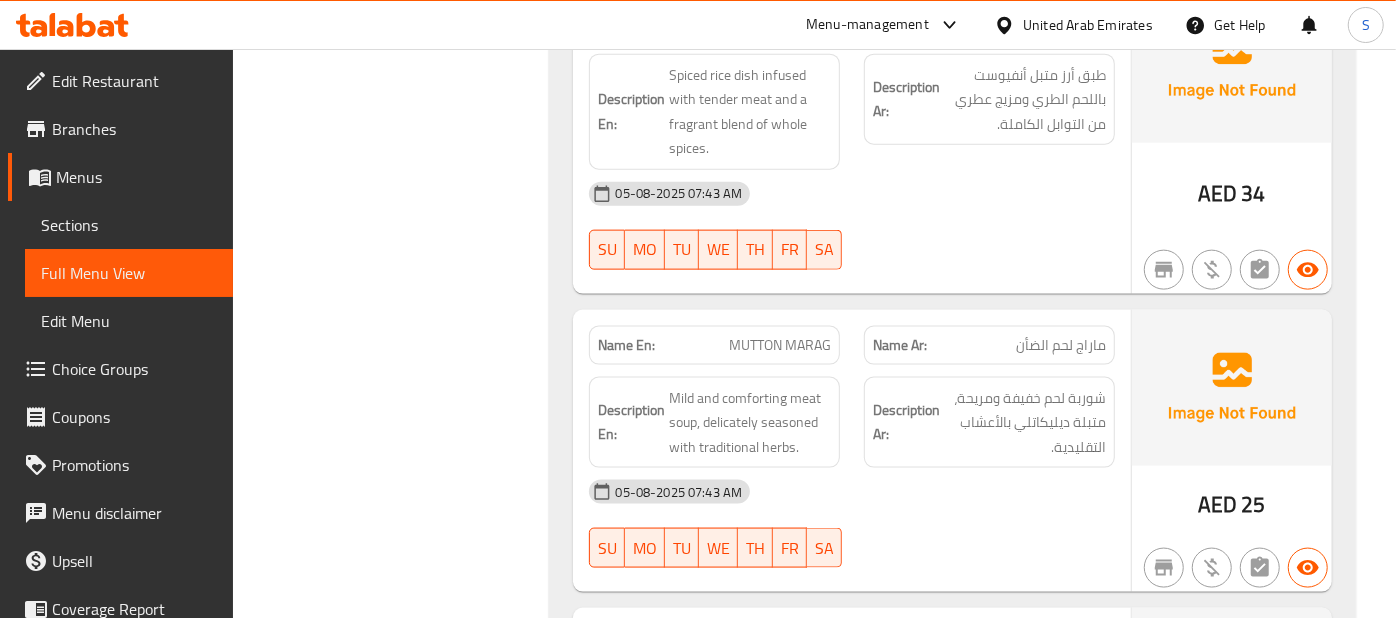 scroll, scrollTop: 6207, scrollLeft: 0, axis: vertical 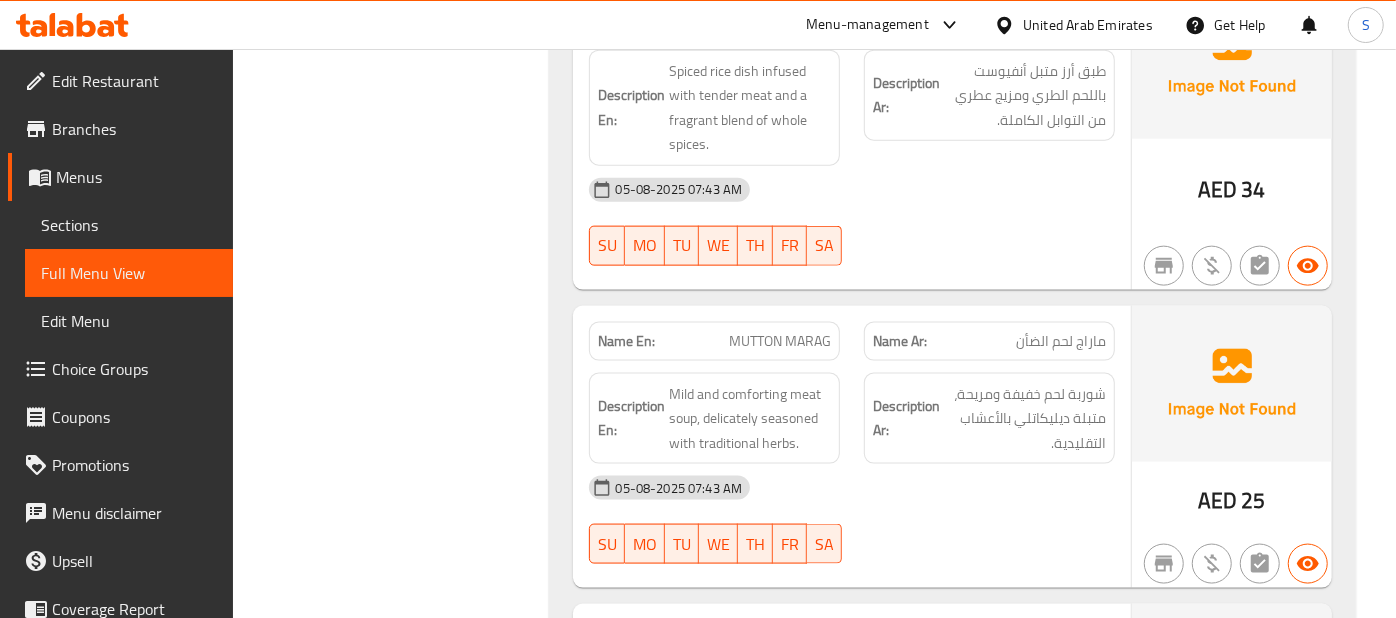 click at bounding box center [1232, -4438] 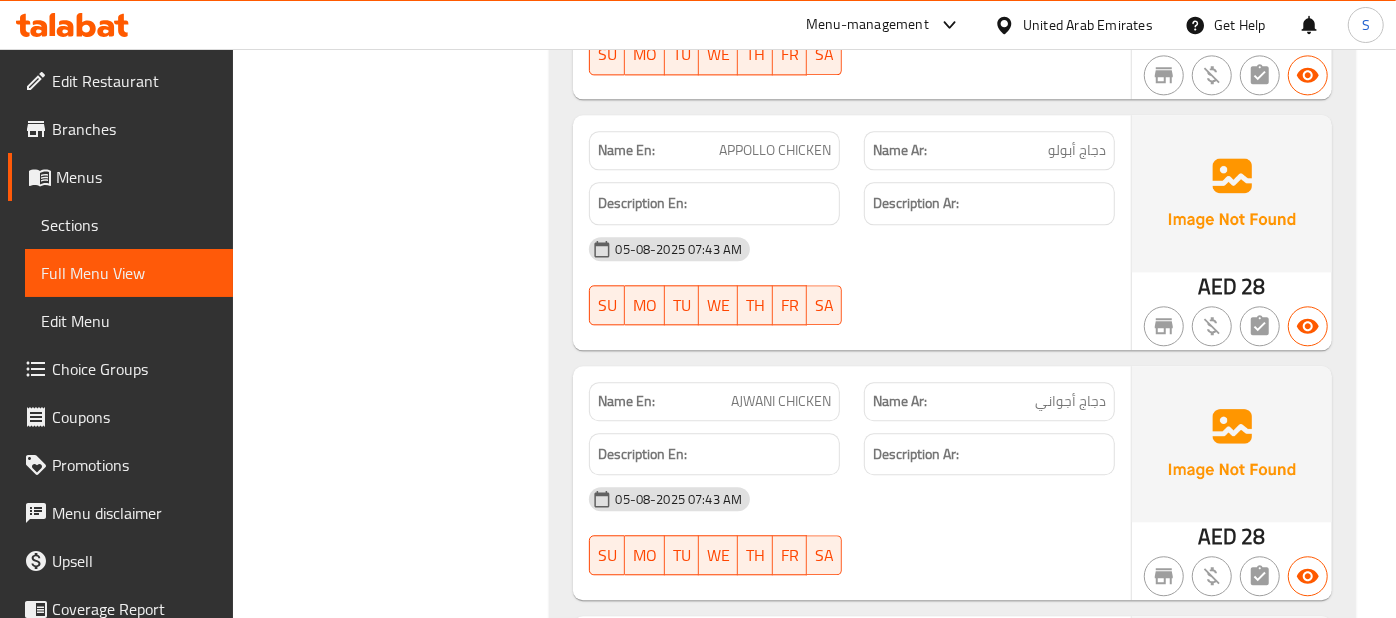 scroll, scrollTop: 7700, scrollLeft: 0, axis: vertical 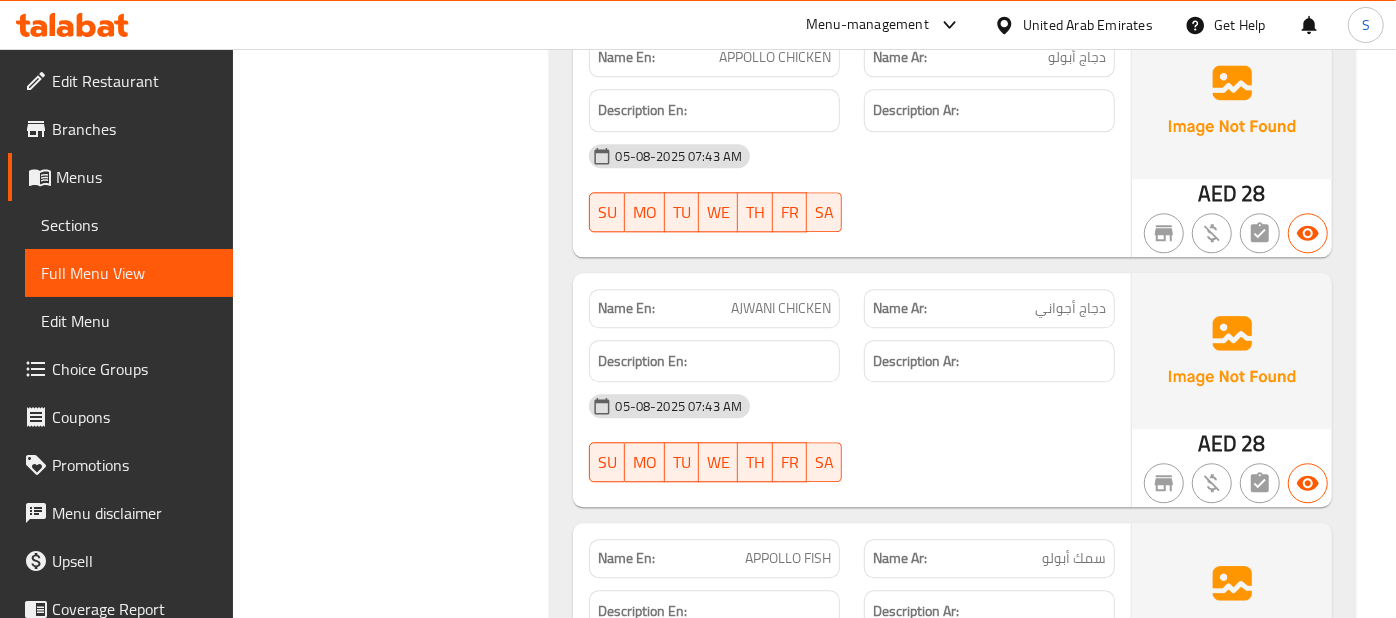 click on "Name Ar: سمك أبولو" at bounding box center [989, -4600] 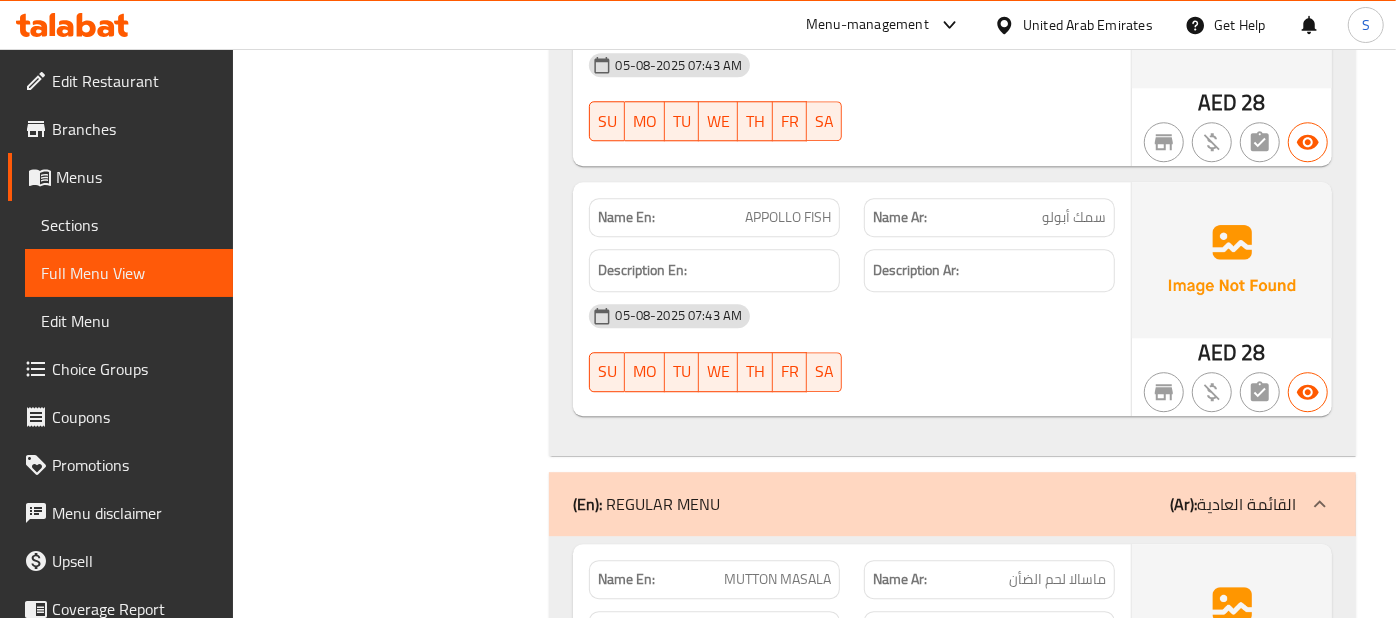 scroll, scrollTop: 8070, scrollLeft: 0, axis: vertical 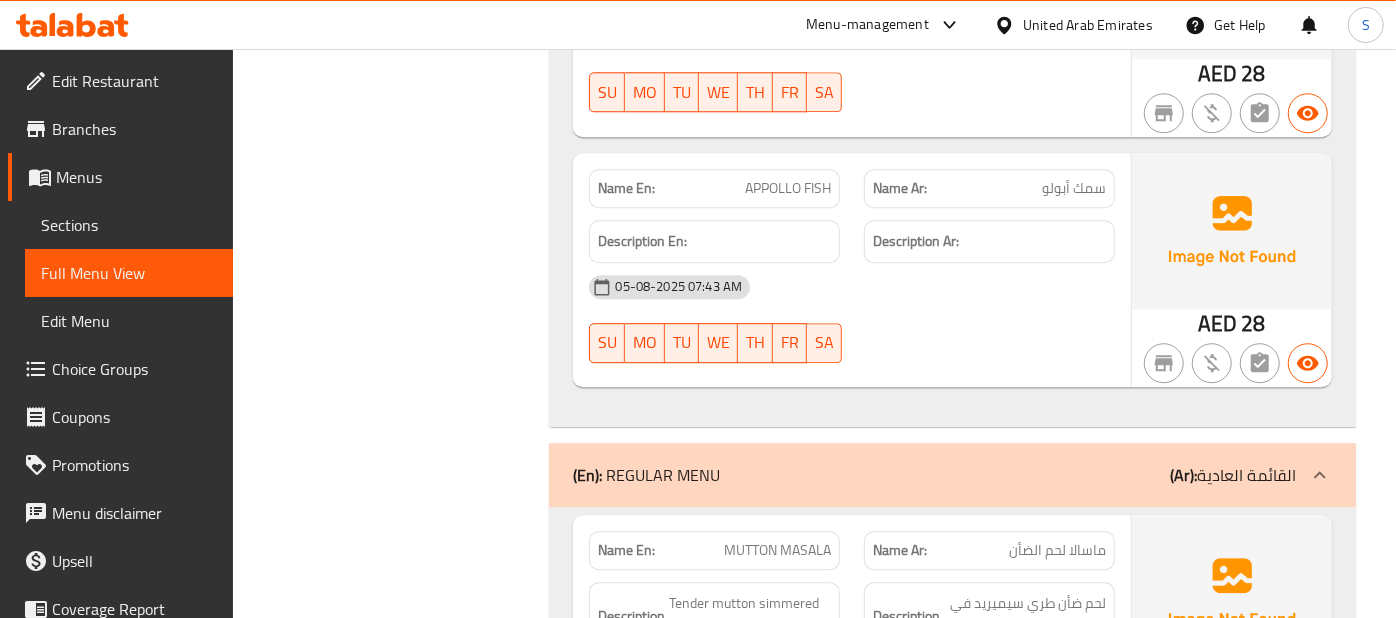 click on "05-08-2025 07:43 AM" at bounding box center [851, -4822] 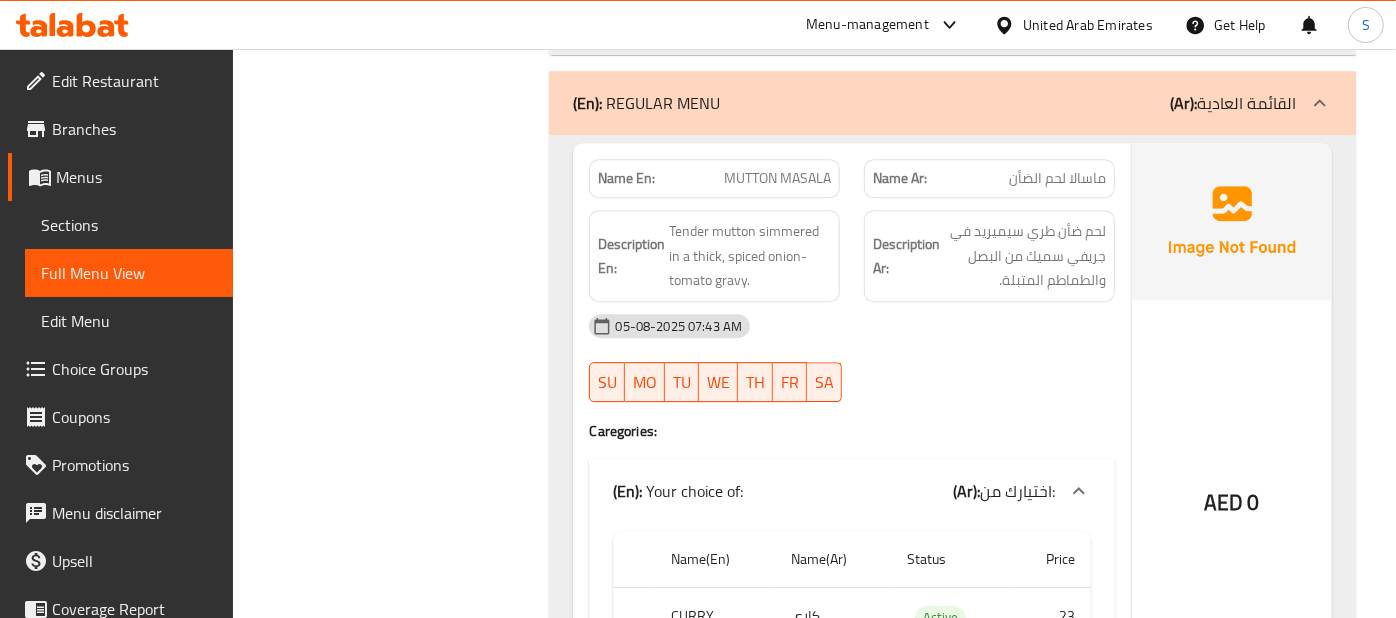 scroll, scrollTop: 8533, scrollLeft: 0, axis: vertical 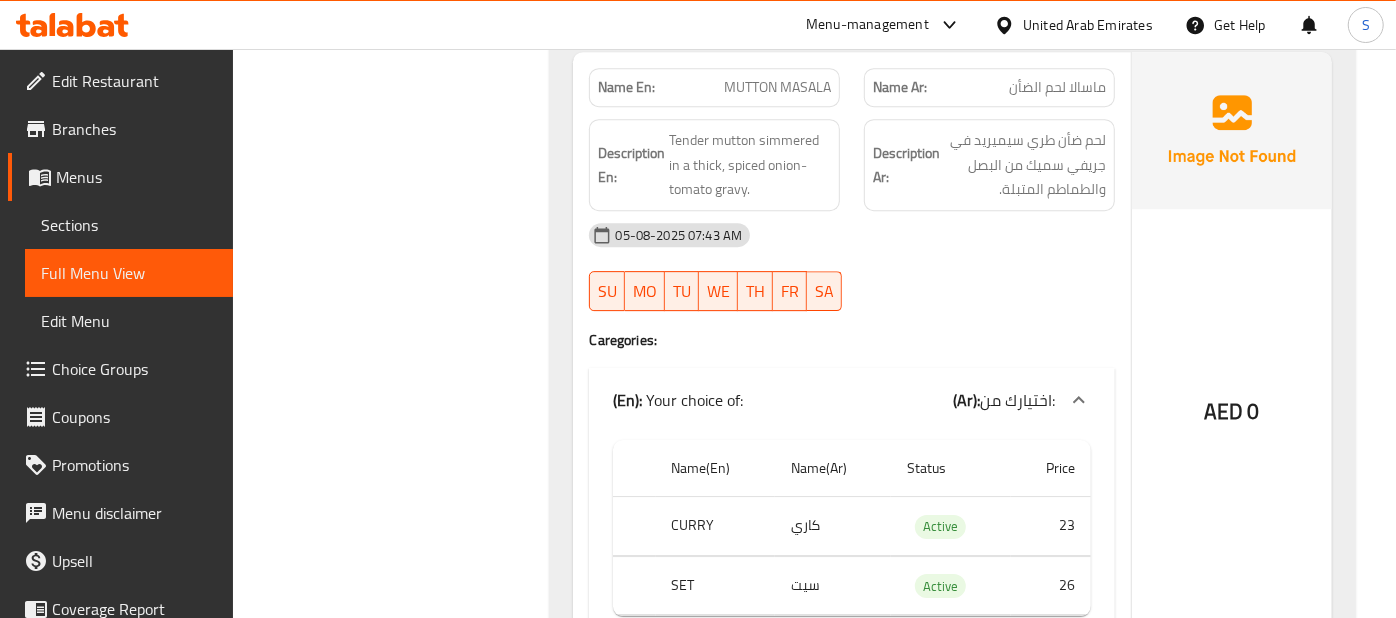 click on "AED 0" at bounding box center (1232, -7857) 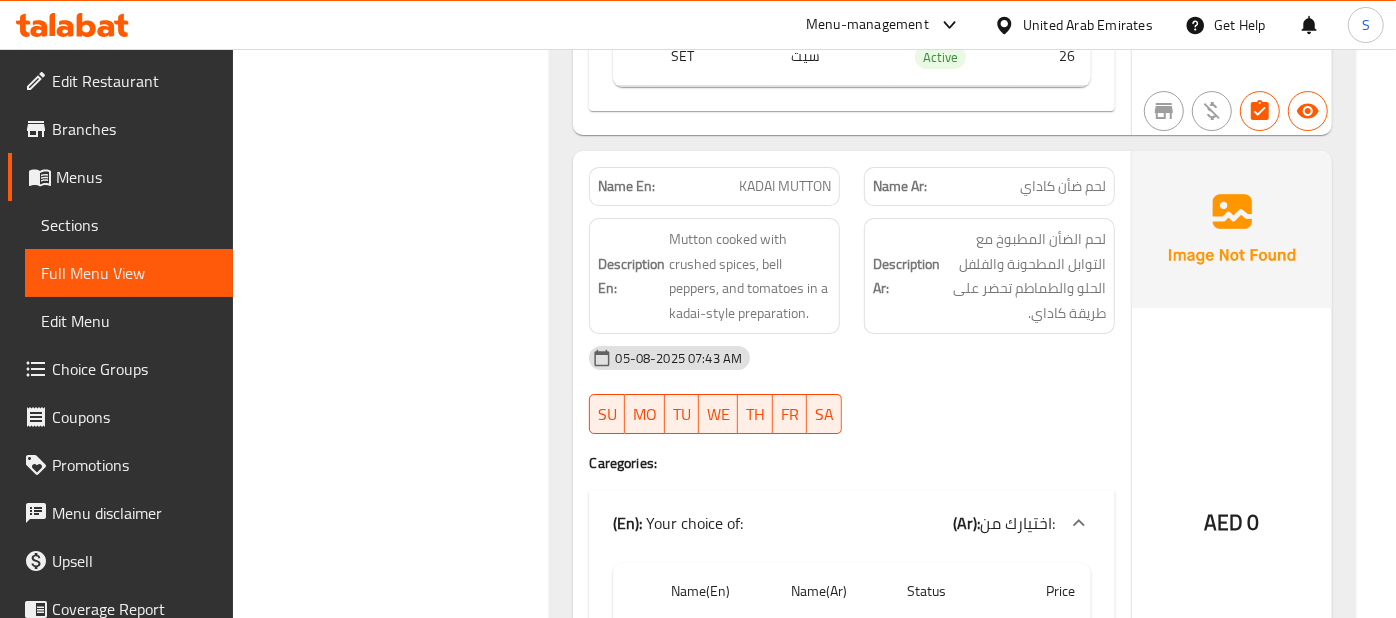 scroll, scrollTop: 9066, scrollLeft: 0, axis: vertical 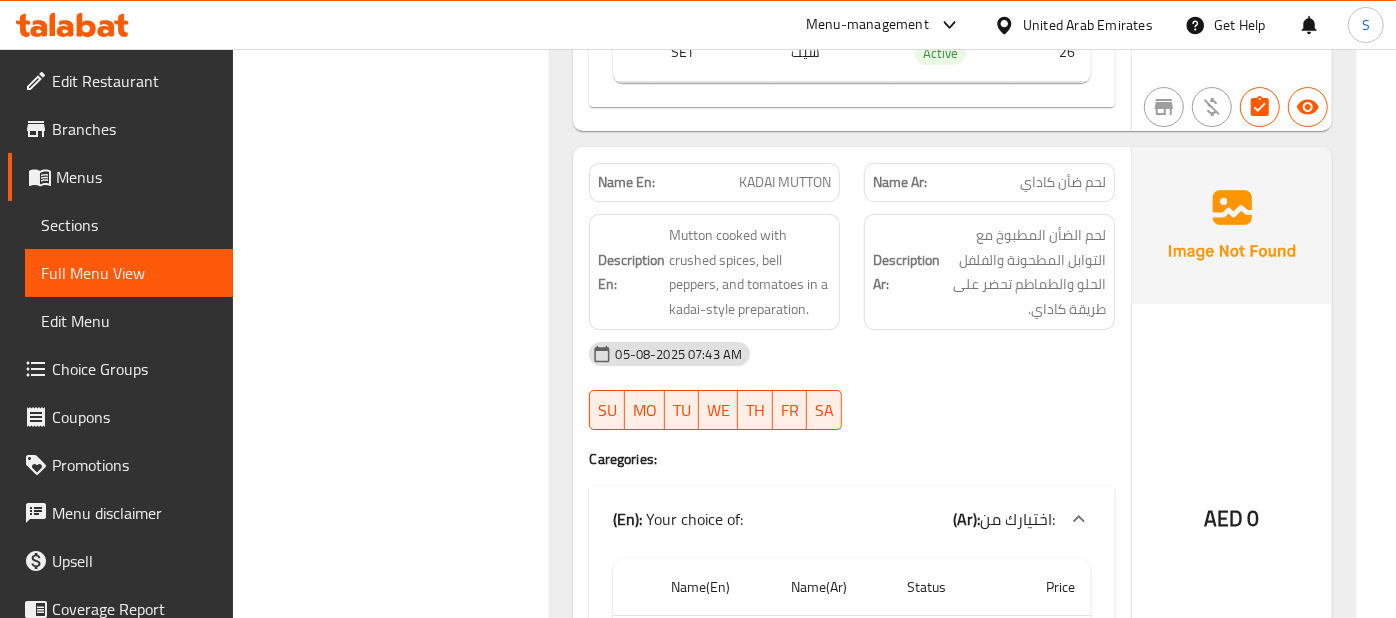click at bounding box center [1232, -7960] 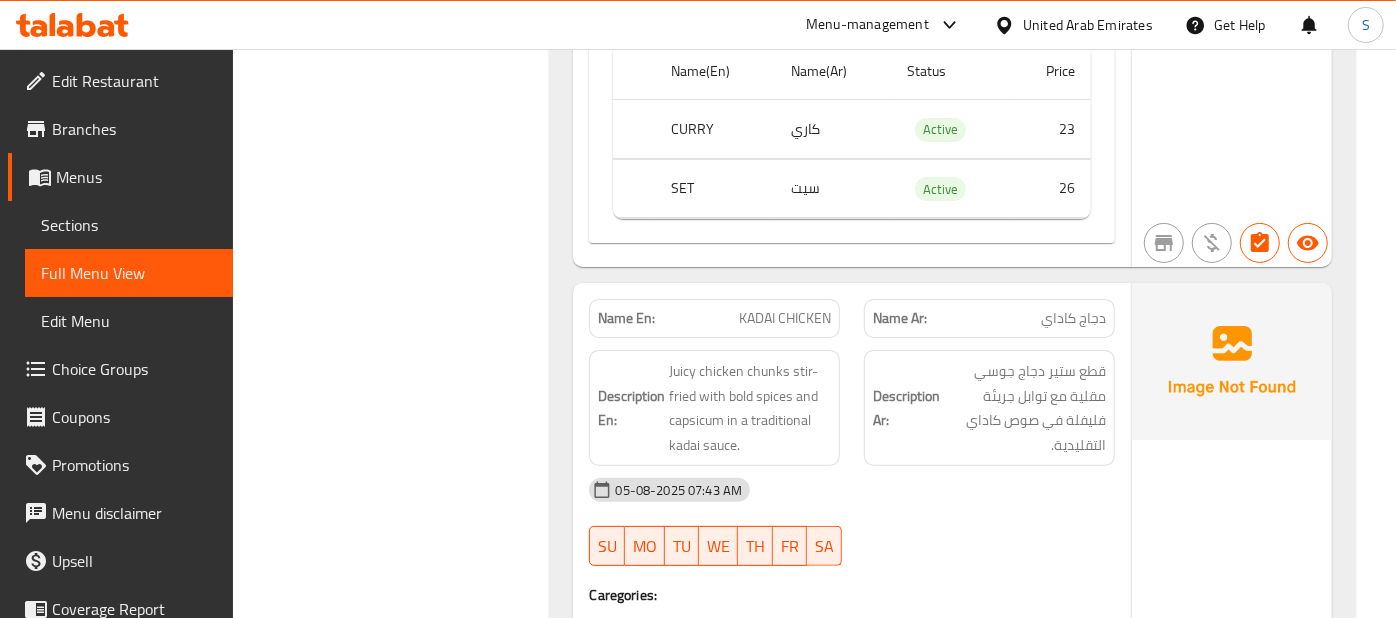 scroll, scrollTop: 9733, scrollLeft: 0, axis: vertical 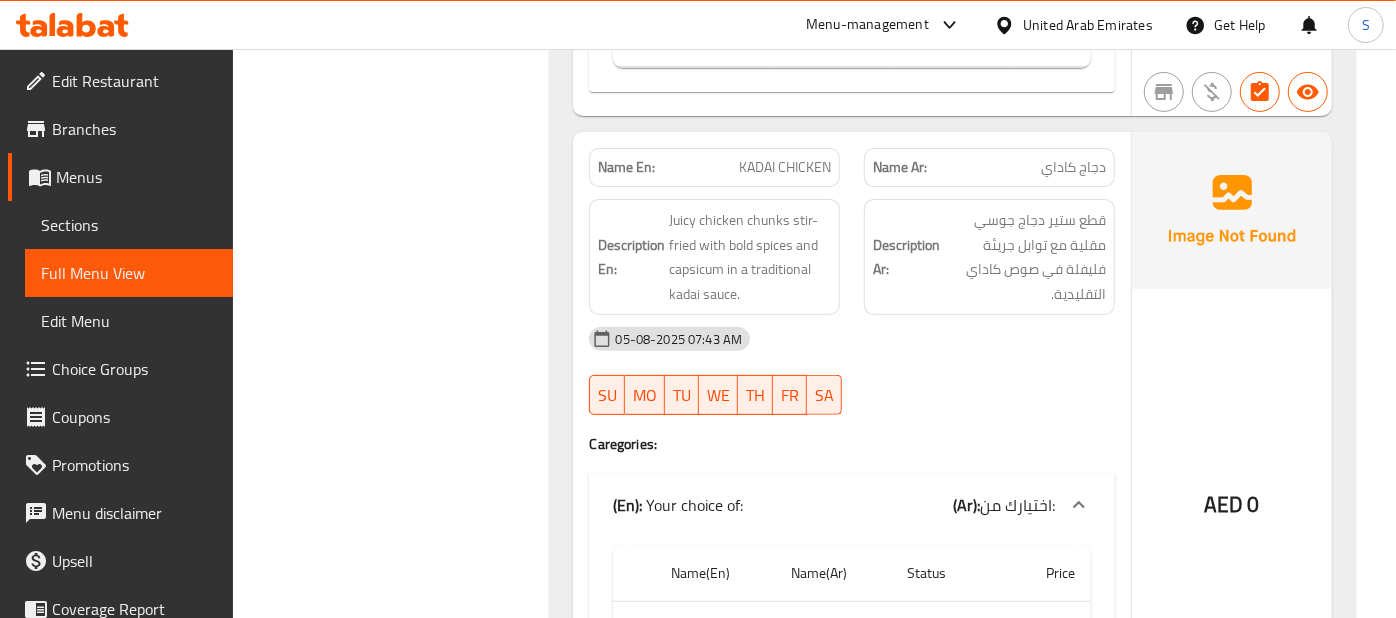 click on "Description Ar: قطع ستير دجاج جوسي مقلية مع توابل جريئة فليفلة في صوص كاداي التقليدية." at bounding box center [989, -7929] 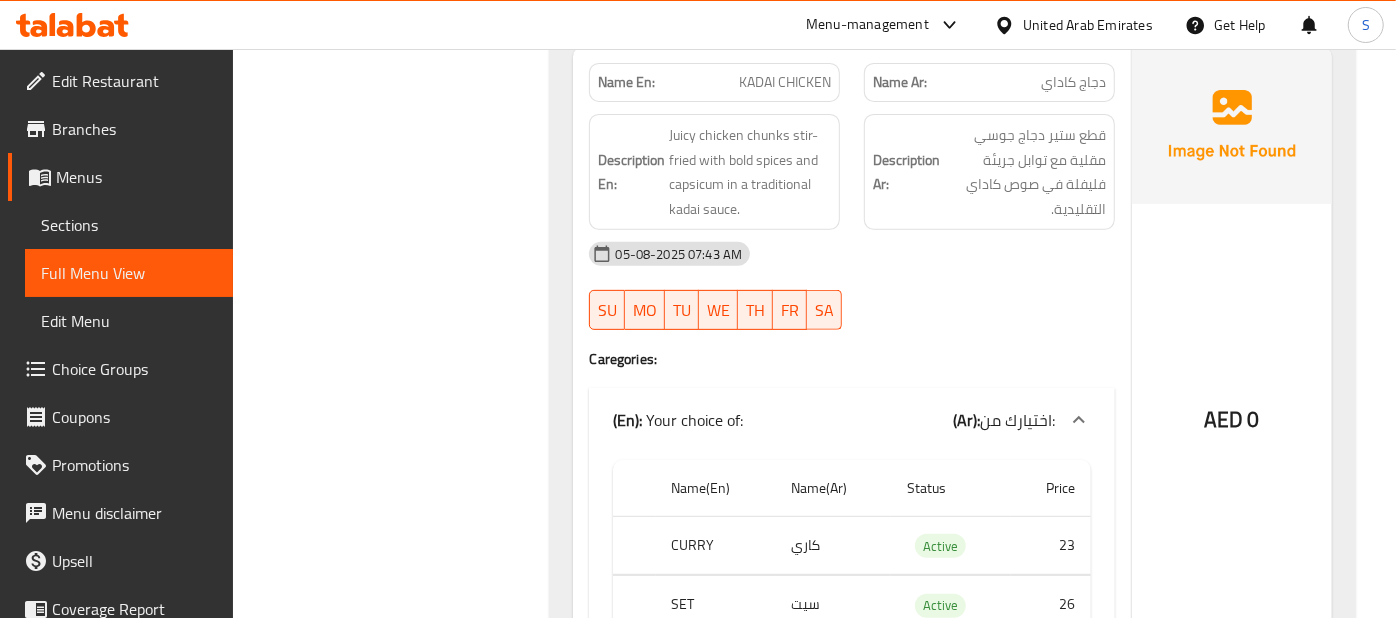 scroll, scrollTop: 9822, scrollLeft: 0, axis: vertical 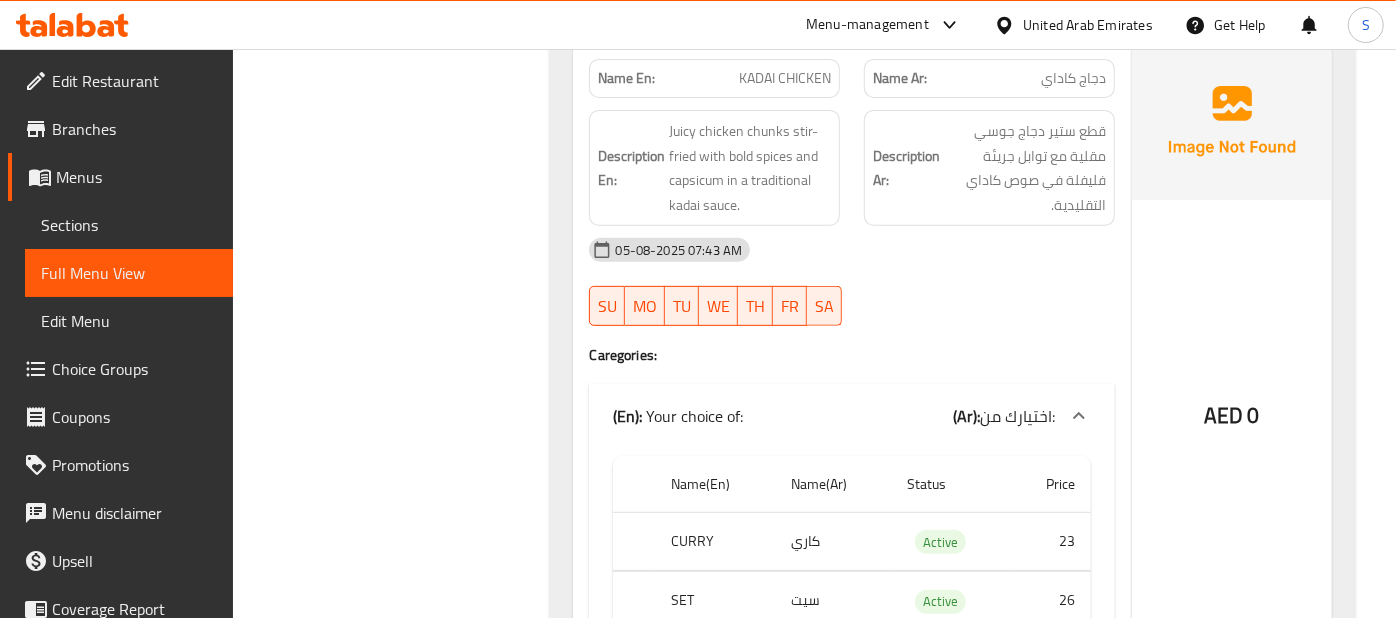 click on "AED 0" at bounding box center (1232, -7796) 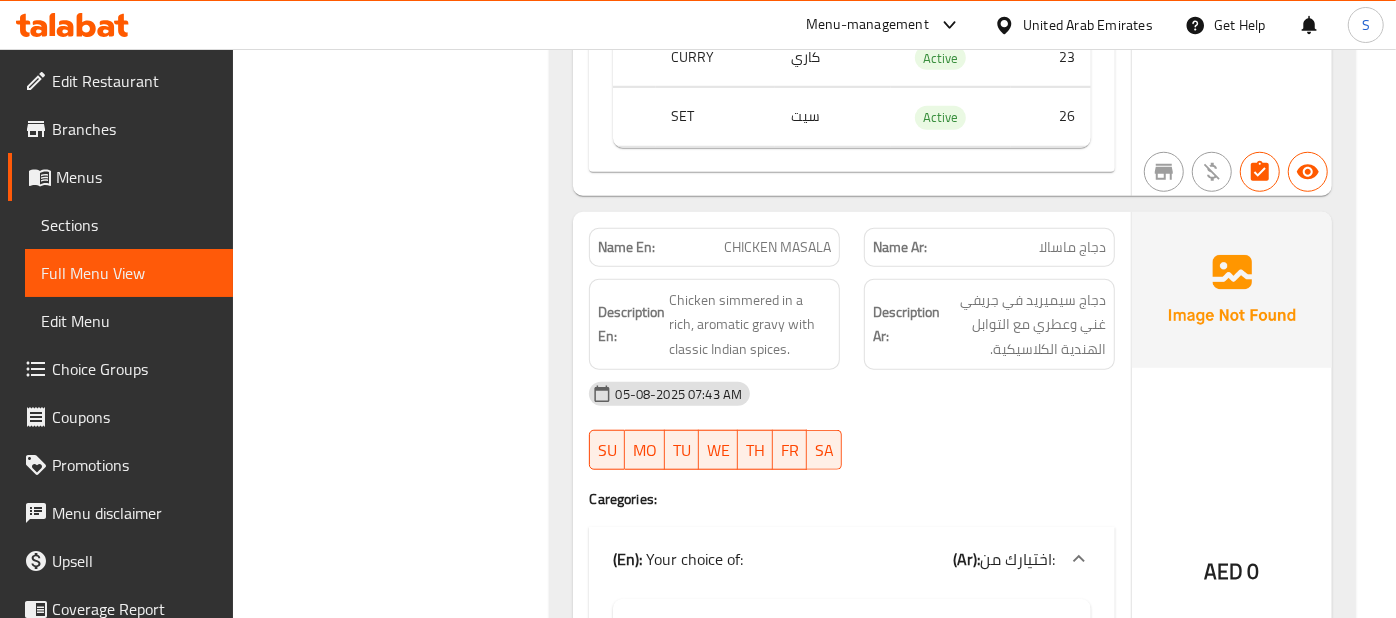 scroll, scrollTop: 10311, scrollLeft: 0, axis: vertical 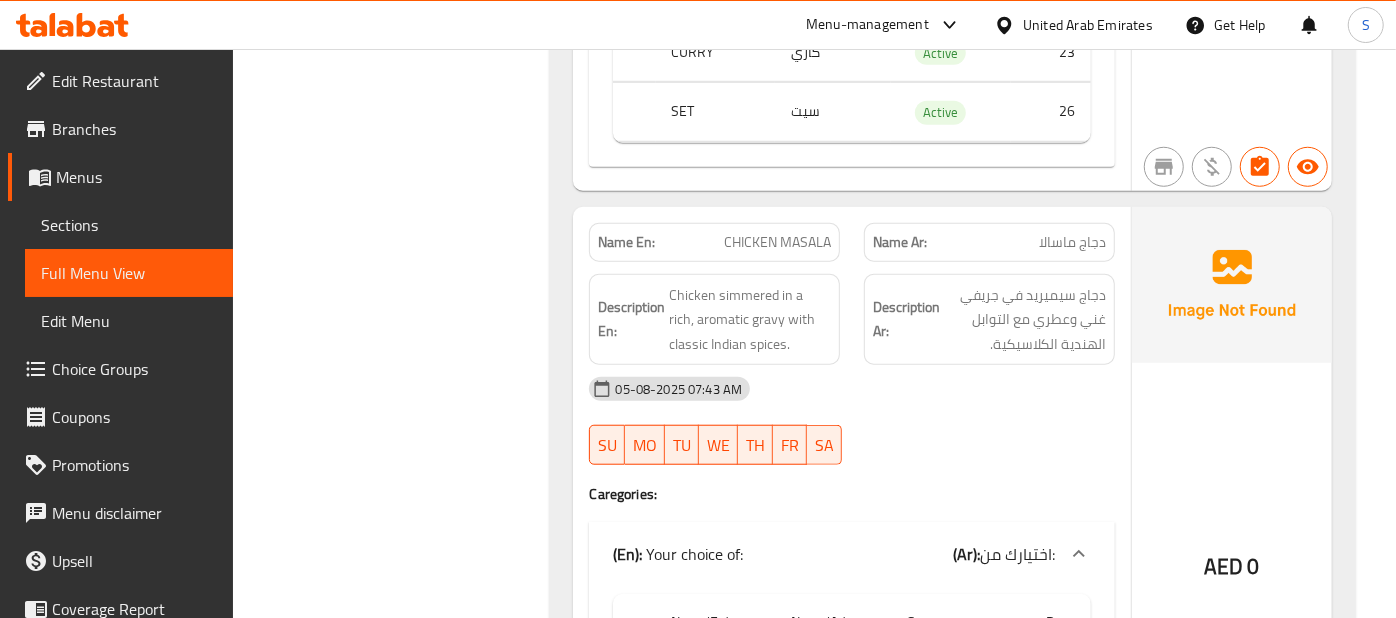 click at bounding box center (1232, -7855) 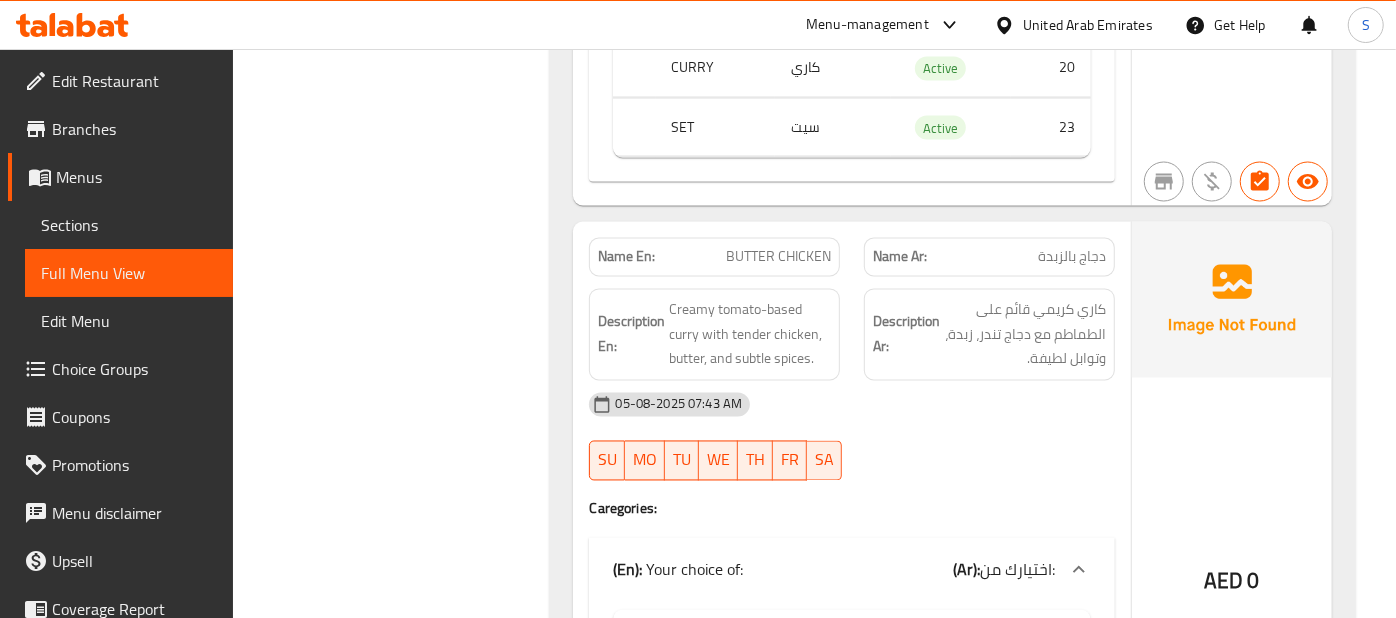 scroll, scrollTop: 11555, scrollLeft: 0, axis: vertical 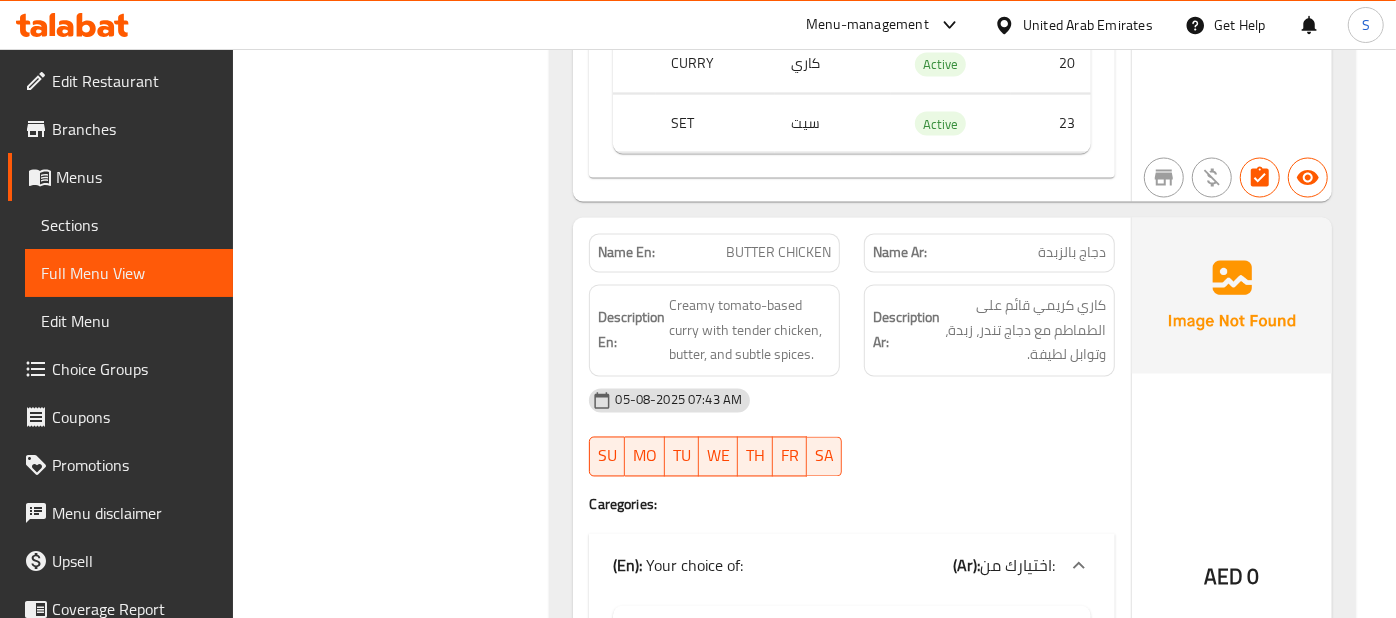 click on "AED 0" at bounding box center (1232, -7496) 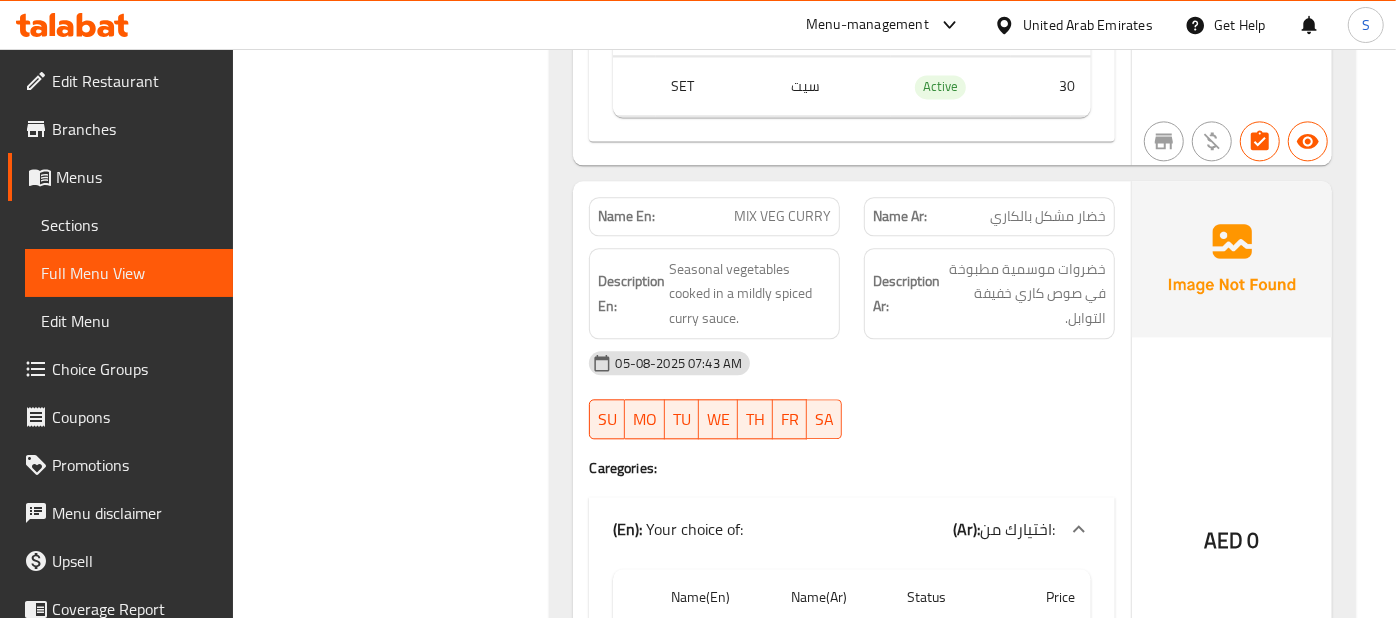 scroll, scrollTop: 12222, scrollLeft: 0, axis: vertical 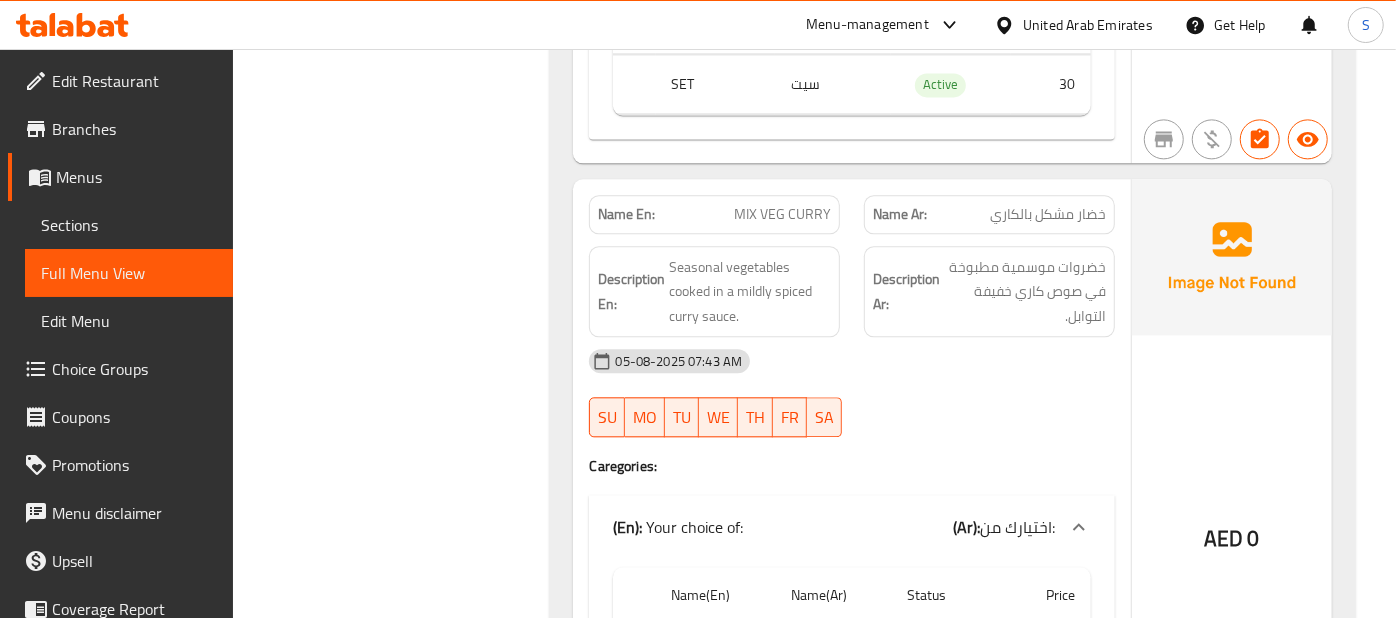 click at bounding box center (1232, -7764) 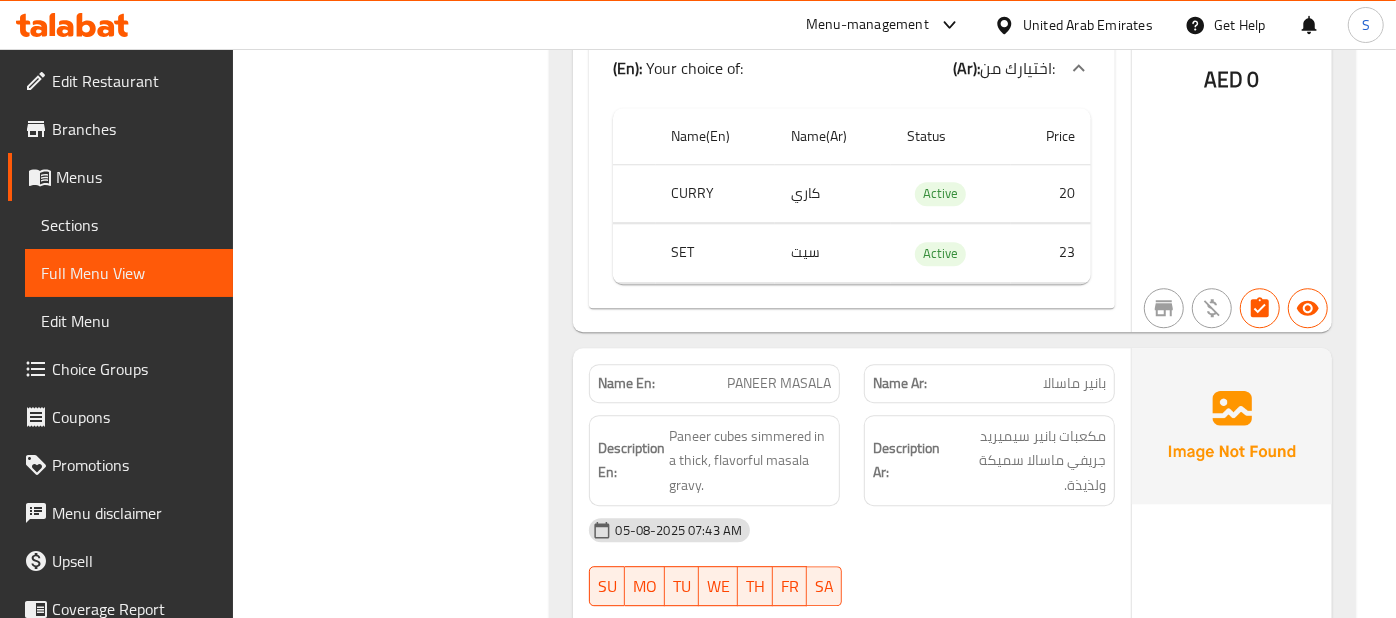 scroll, scrollTop: 12711, scrollLeft: 0, axis: vertical 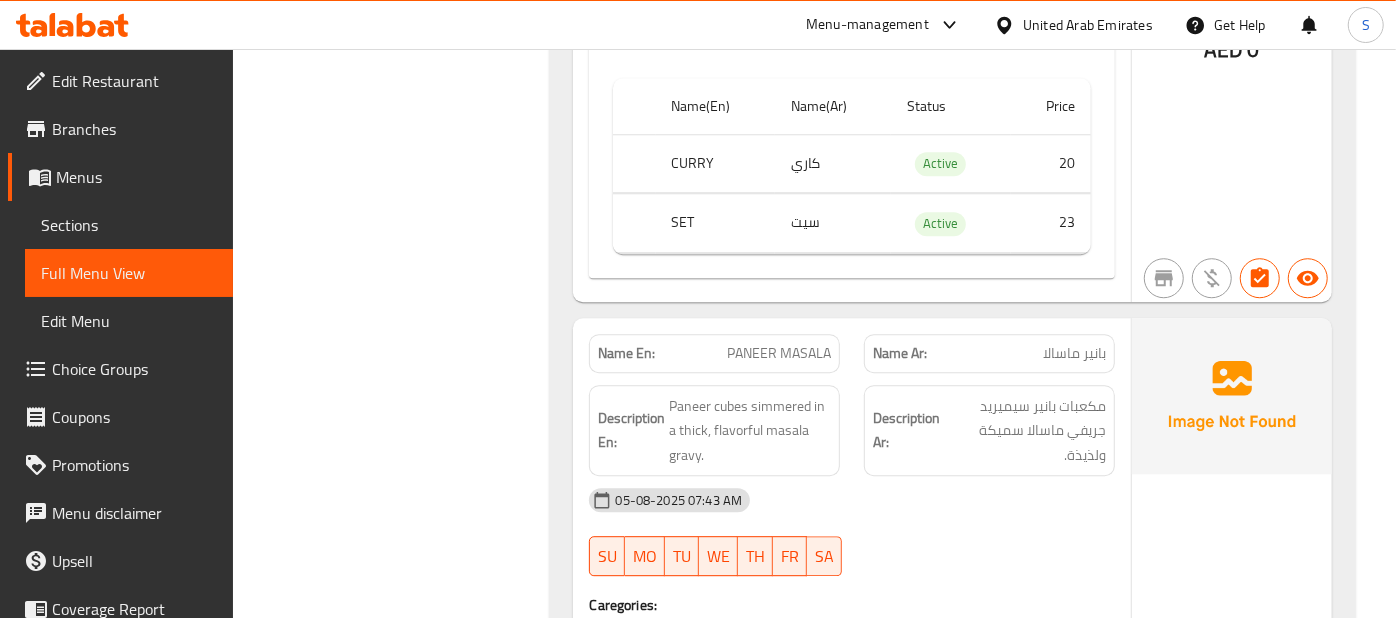click at bounding box center [1232, -7566] 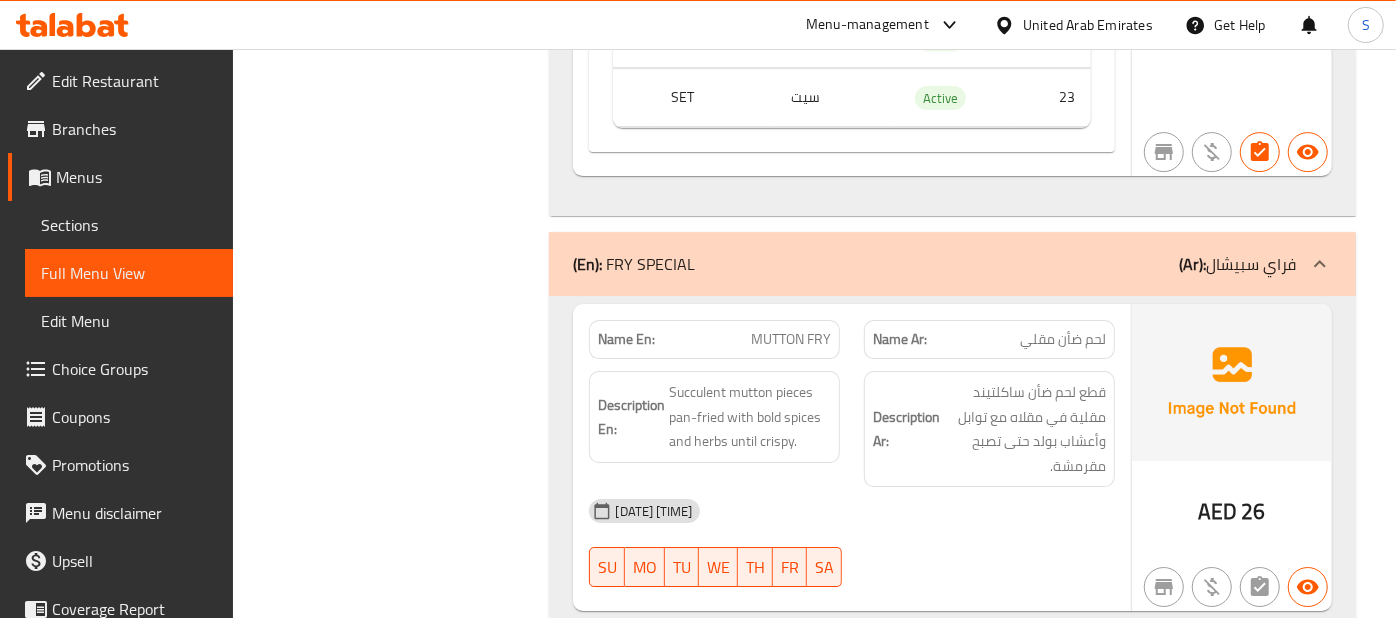 scroll, scrollTop: 13466, scrollLeft: 0, axis: vertical 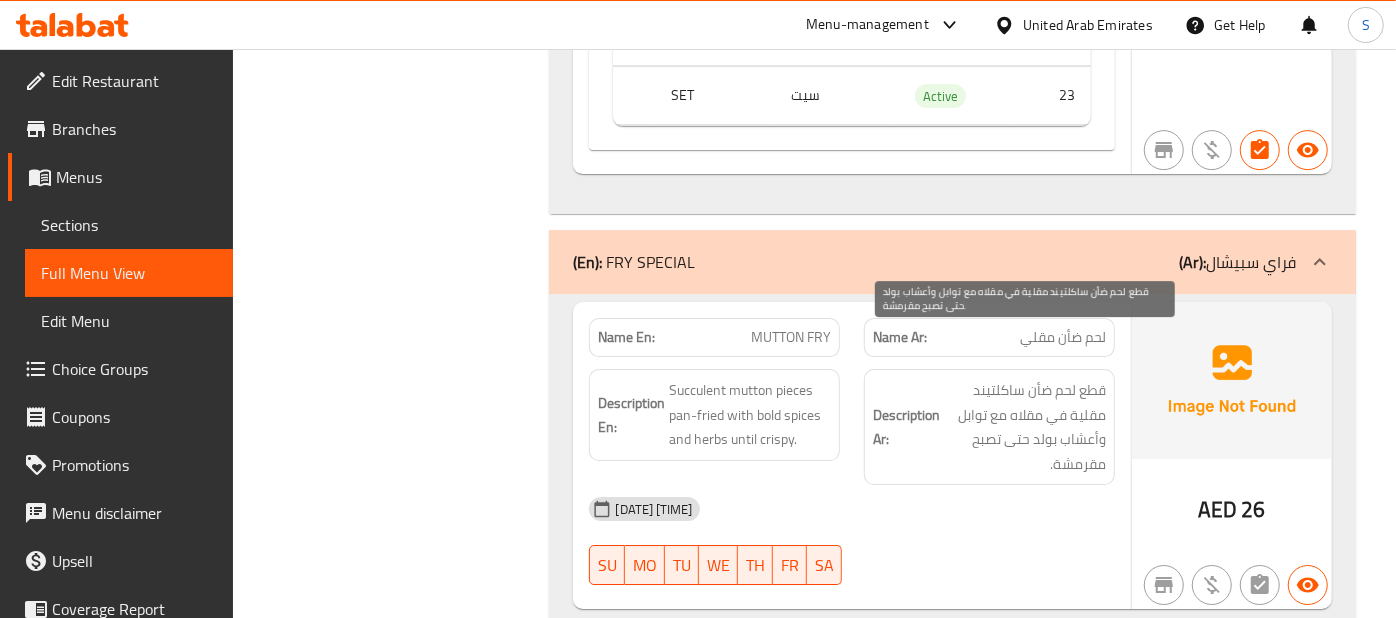 click on "قطع لحم ضأن ساكلتيند مقلية في مقلاه مع توابل وأعشاب بولد حتى تصبح مقرمشة." at bounding box center [1025, 427] 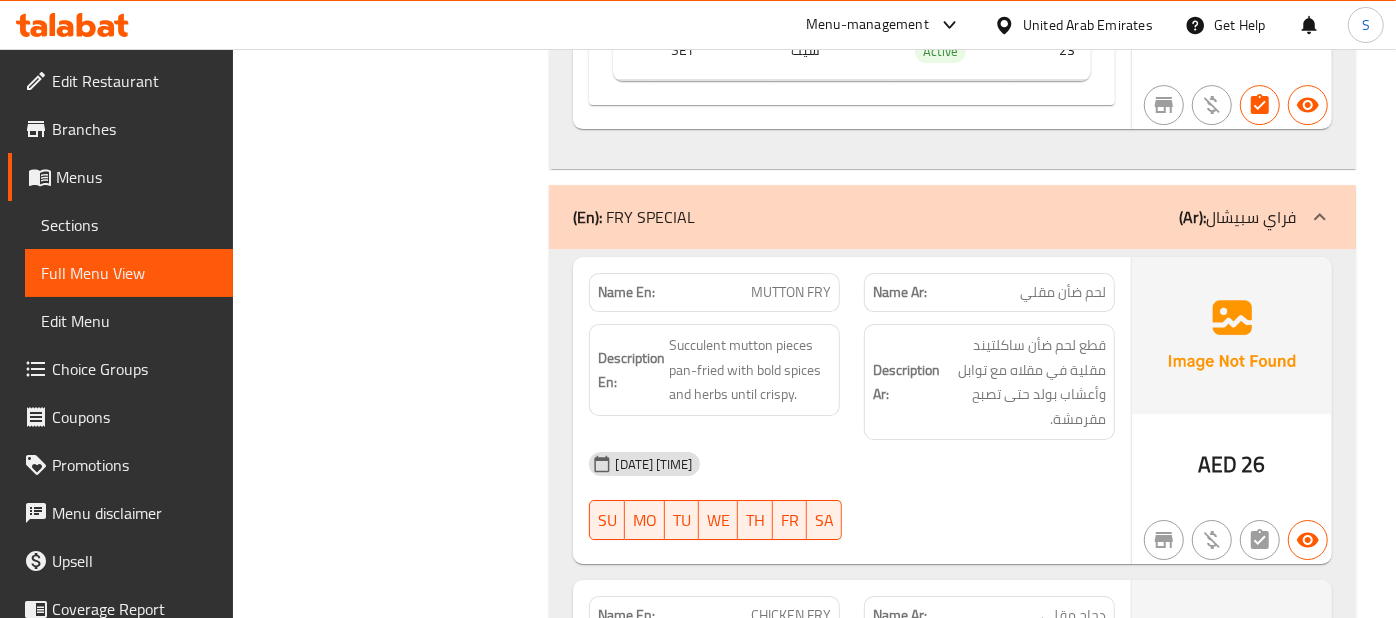 scroll, scrollTop: 13555, scrollLeft: 0, axis: vertical 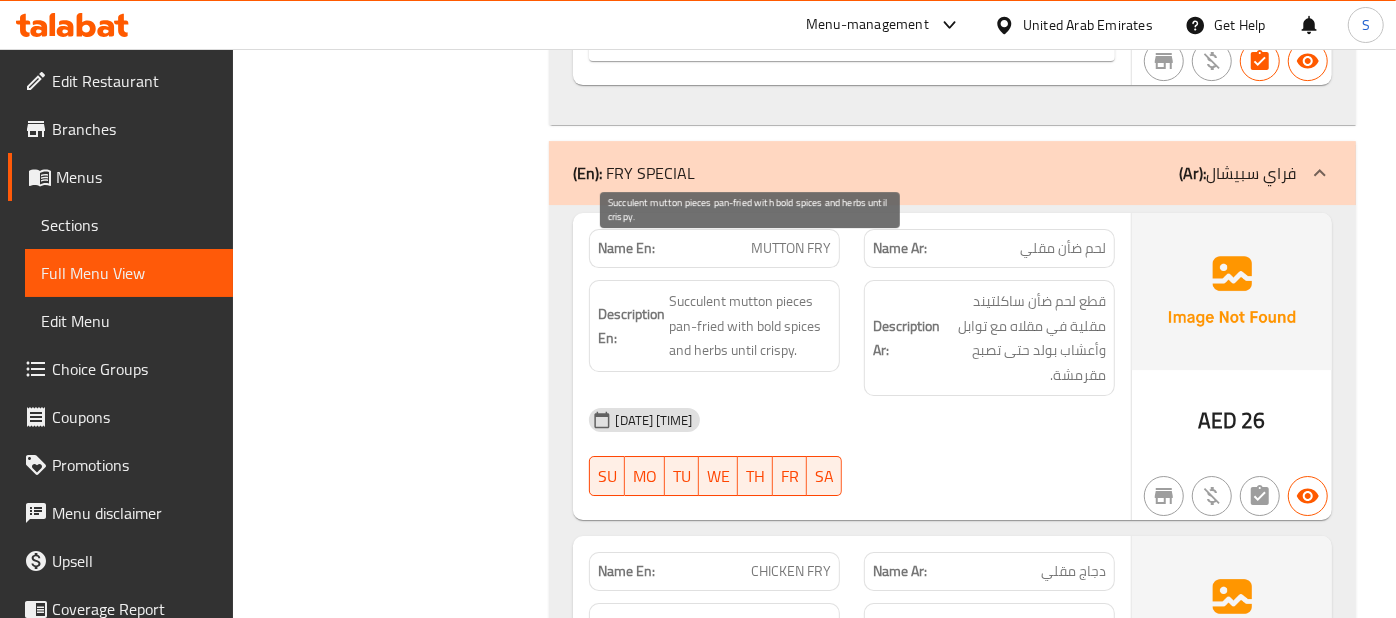 click on "Succulent mutton pieces pan-fried with bold spices and herbs until crispy." at bounding box center [750, 326] 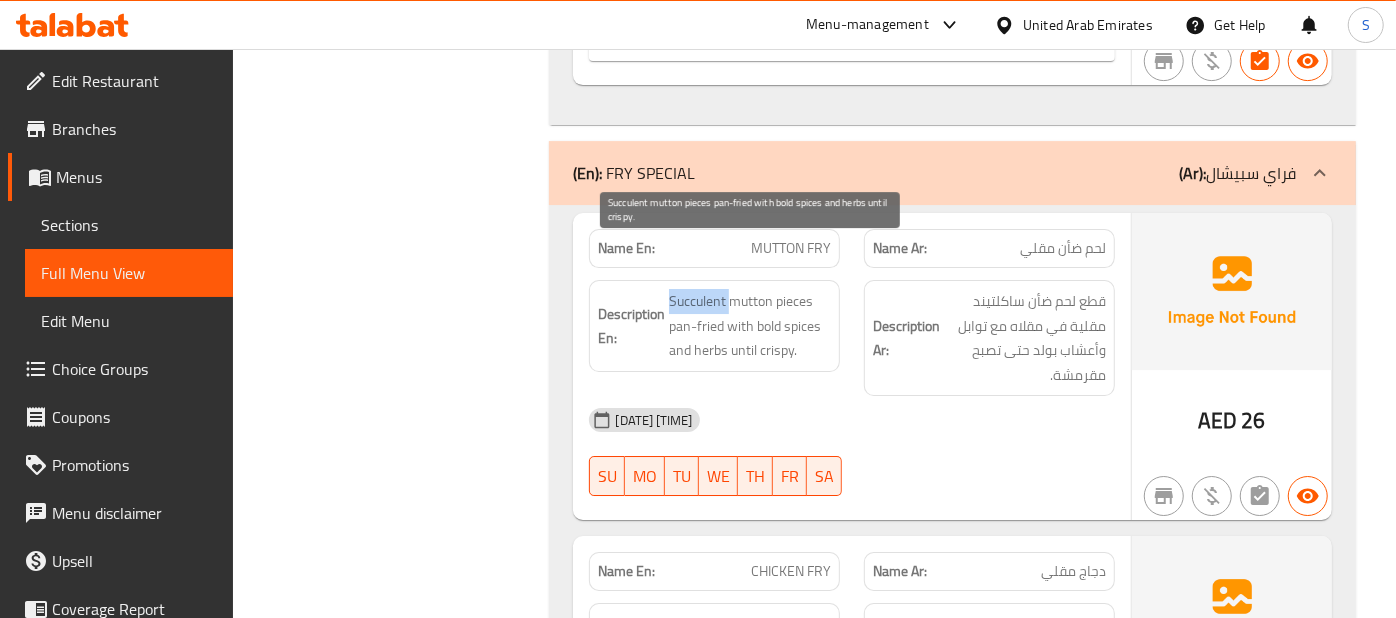 copy on "Succulent" 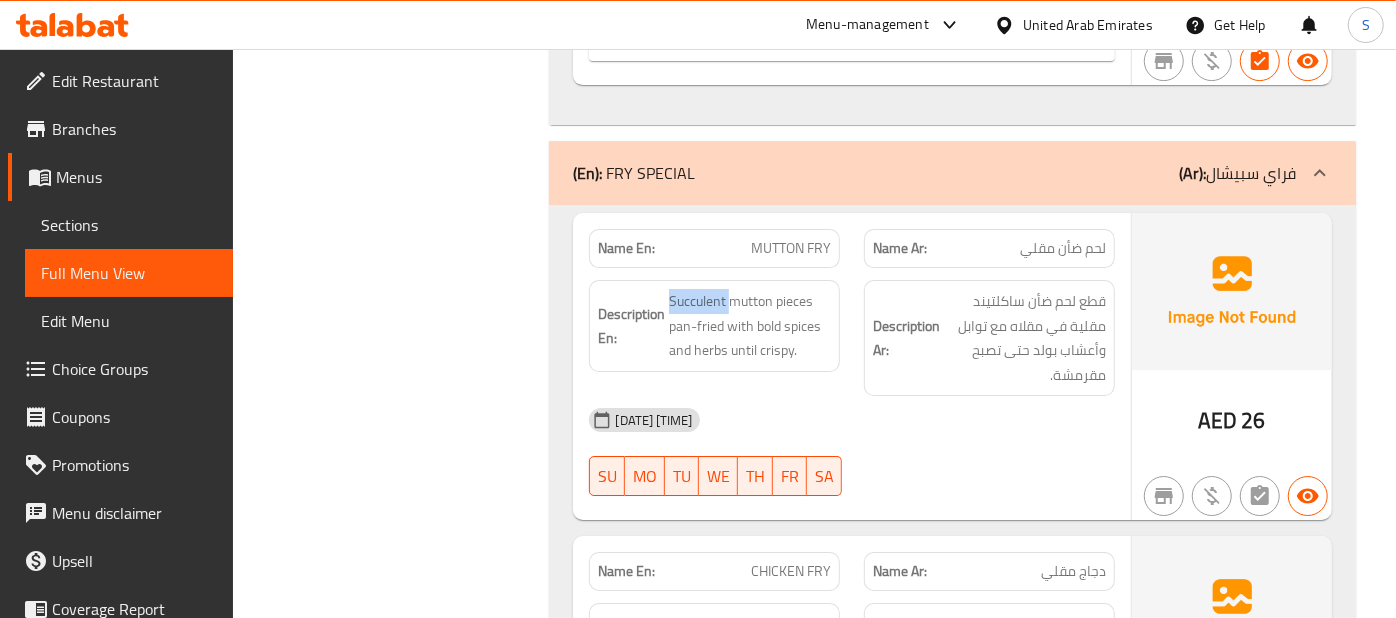 click on "05-08-2025 09:06 AM SU MO TU WE TH FR SA" at bounding box center (851, -13000) 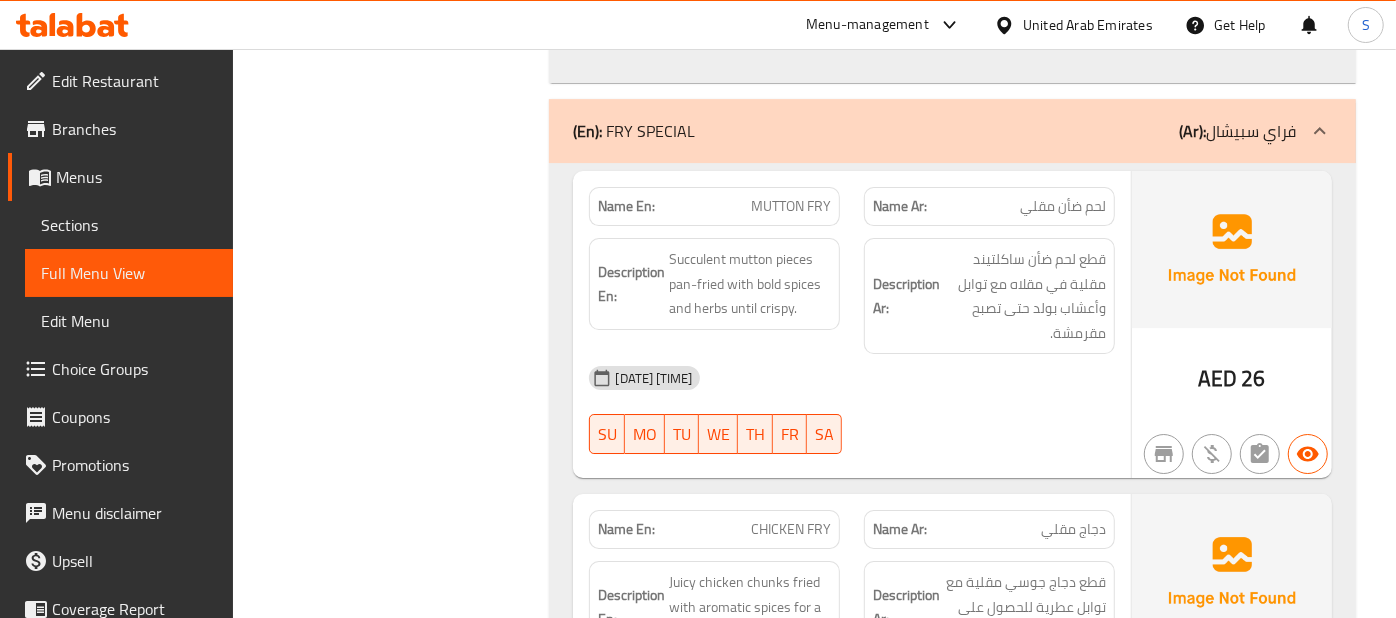 scroll, scrollTop: 13600, scrollLeft: 0, axis: vertical 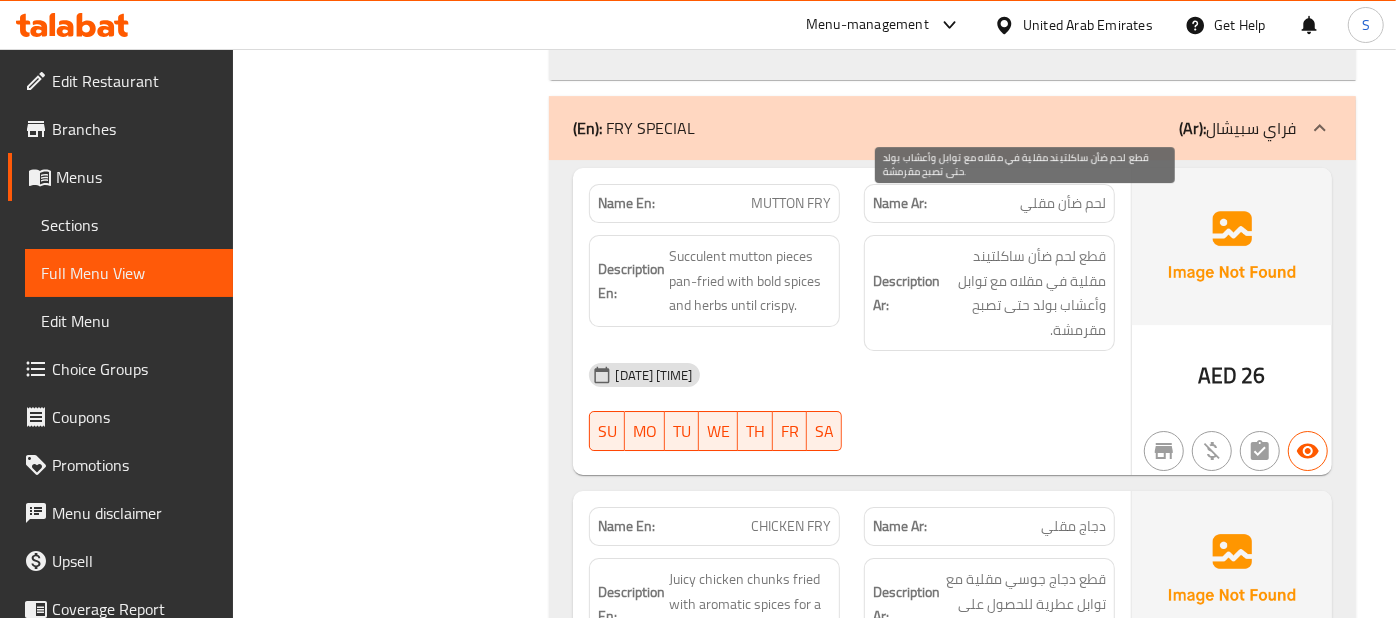 click on "قطع لحم ضأن ساكلتيند مقلية في مقلاه مع توابل وأعشاب بولد حتى تصبح مقرمشة." at bounding box center (1025, 293) 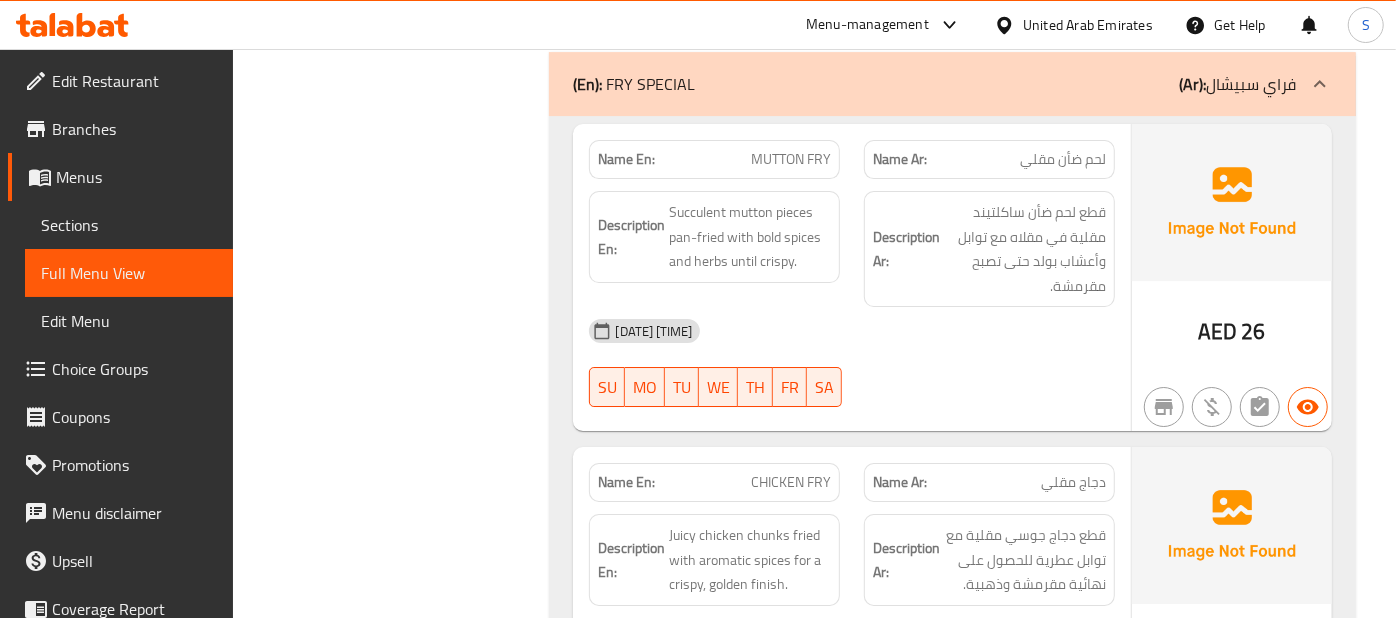 click on "05-08-2025 09:06 AM" at bounding box center [851, -13121] 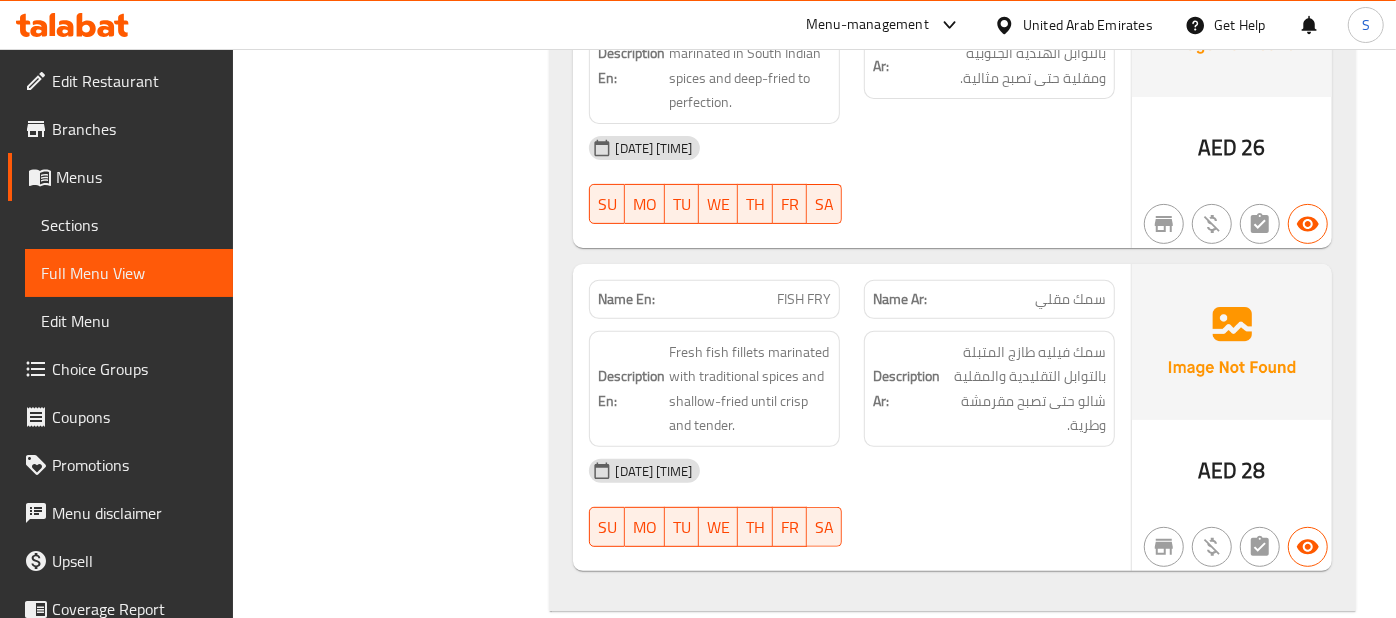 scroll, scrollTop: 14533, scrollLeft: 0, axis: vertical 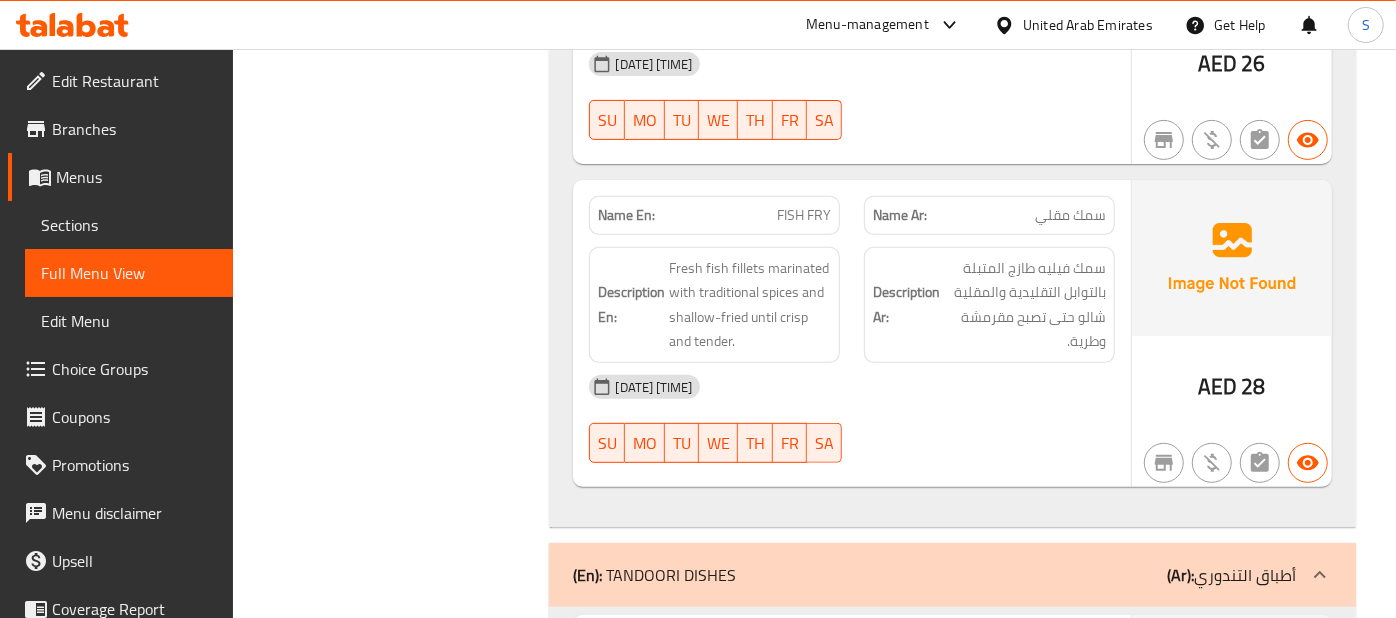 click on "05-08-2025 09:06 AM" at bounding box center (851, -11972) 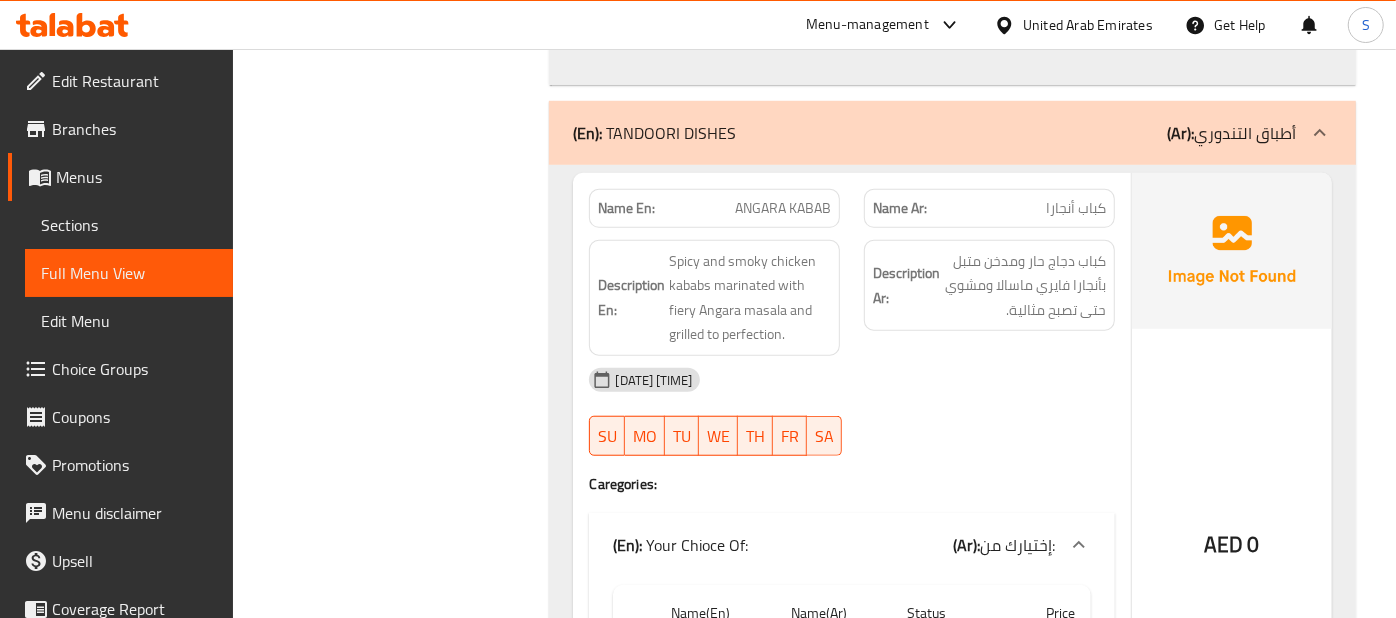 scroll, scrollTop: 14977, scrollLeft: 0, axis: vertical 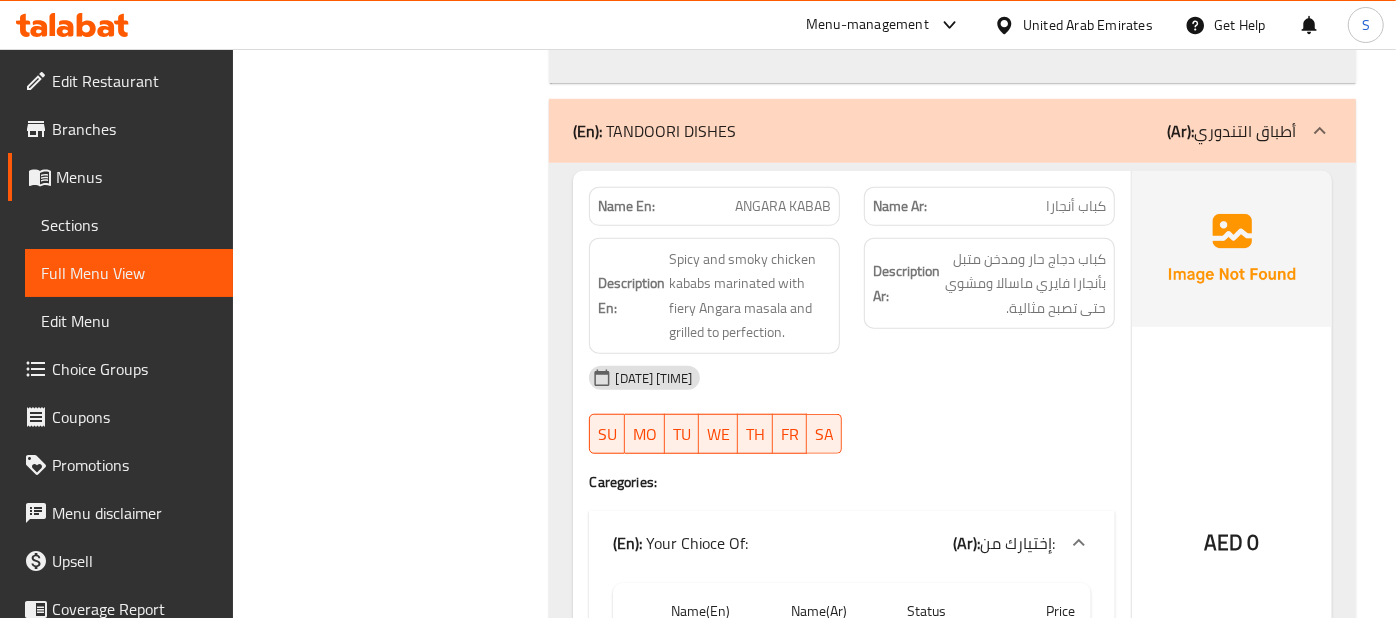 click on "AED 0" at bounding box center [1232, -14301] 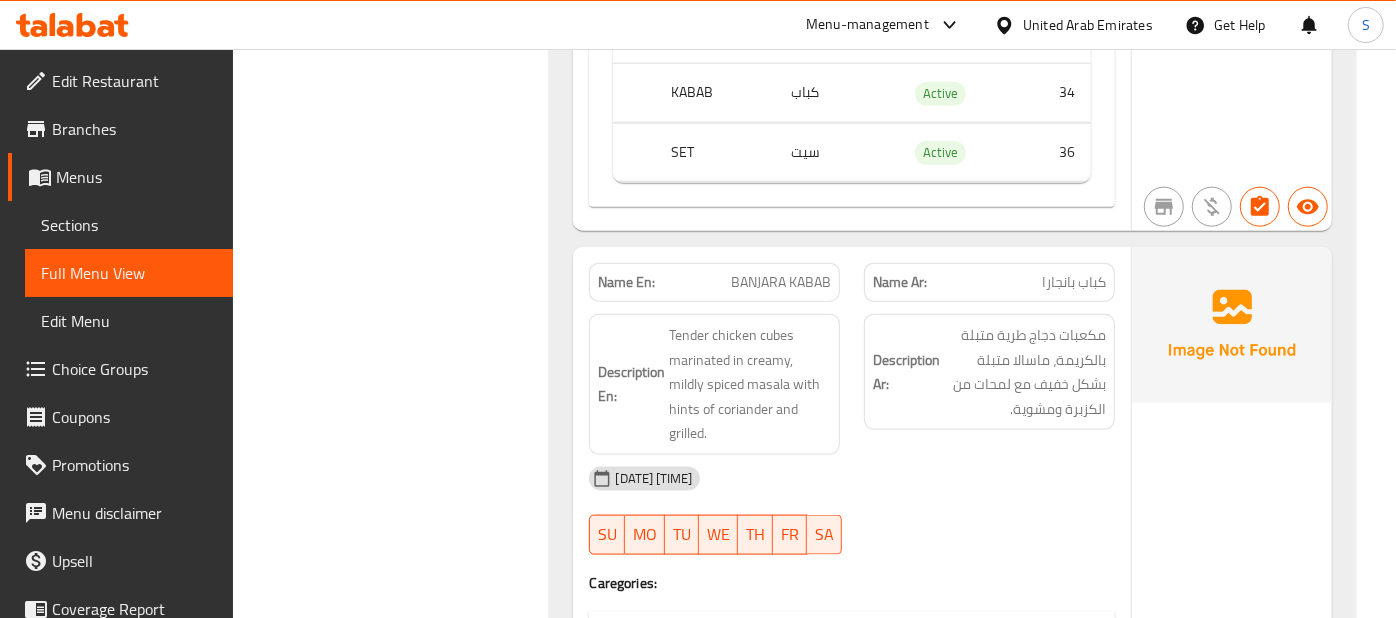 scroll, scrollTop: 15555, scrollLeft: 0, axis: vertical 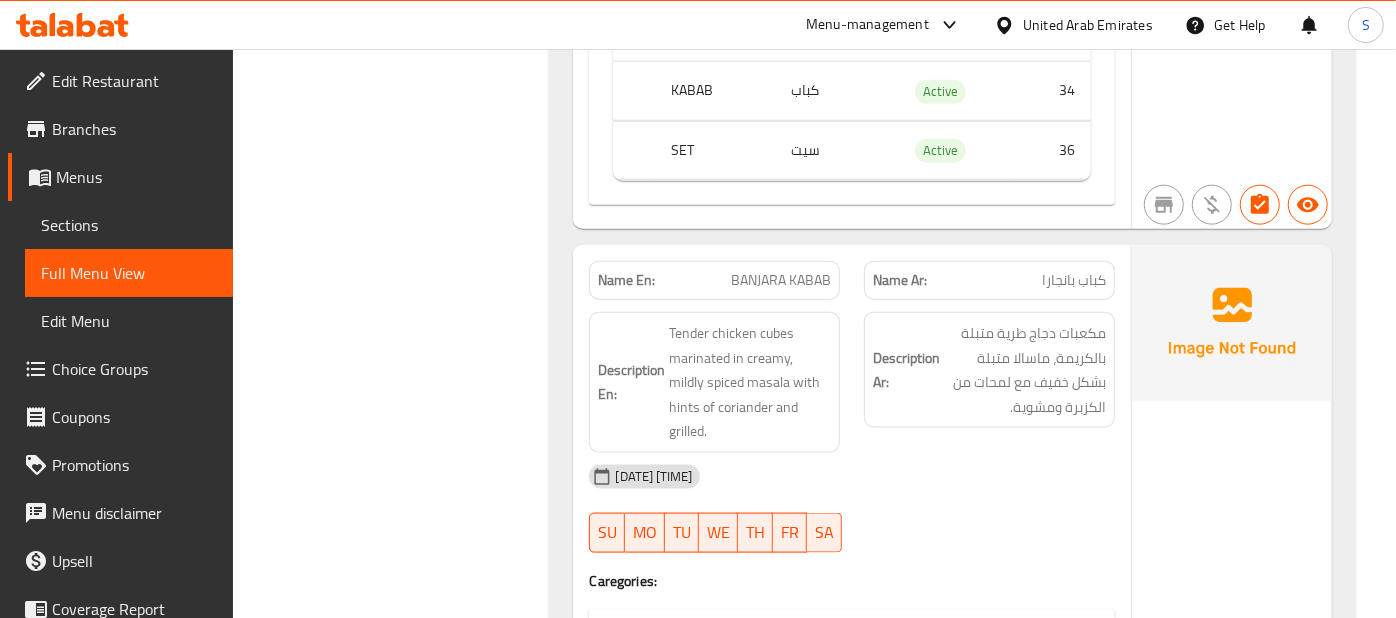 click at bounding box center [1232, -14449] 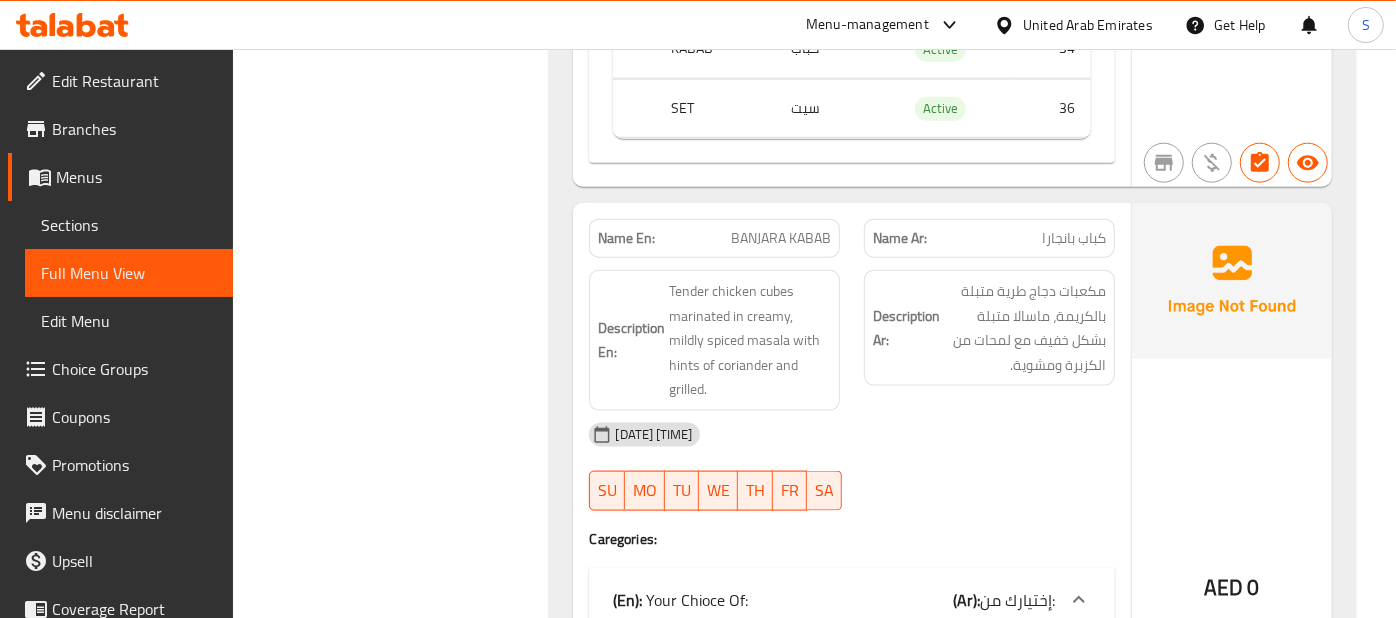 scroll, scrollTop: 15600, scrollLeft: 0, axis: vertical 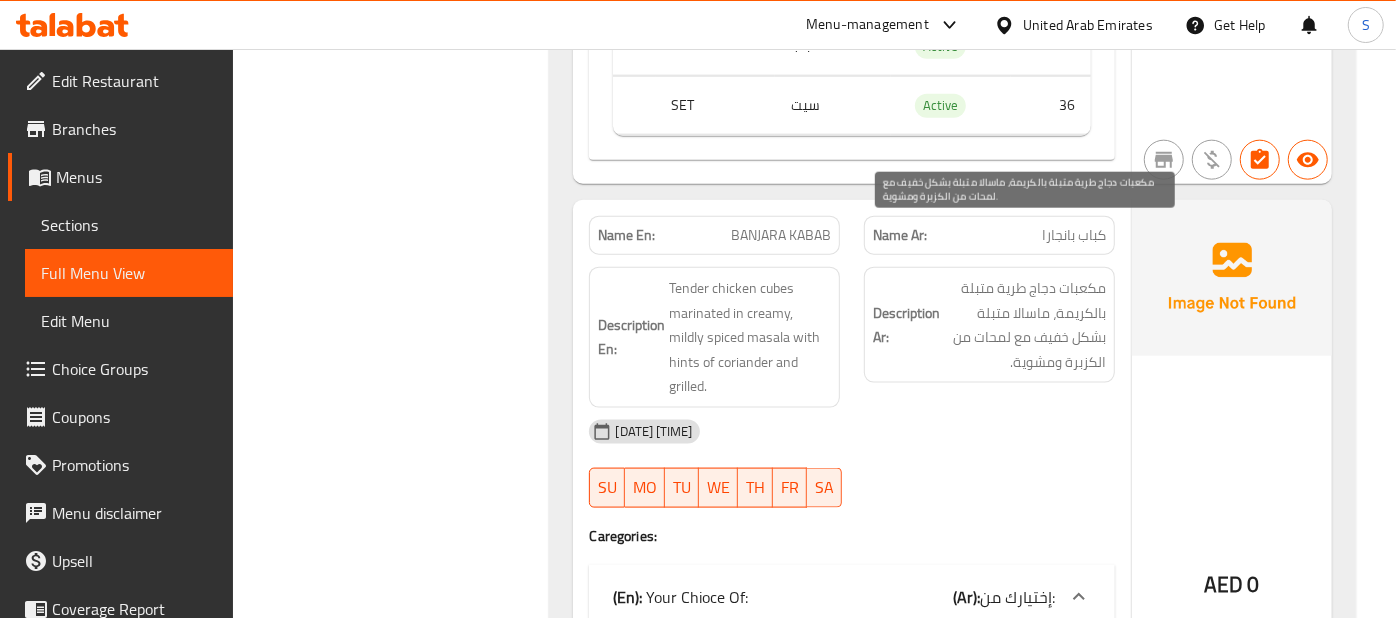 click on "مكعبات دجاج طرية متبلة بالكريمة، ماسالا متبلة بشكل خفيف مع لمحات من الكزبرة ومشوية." at bounding box center (1025, 325) 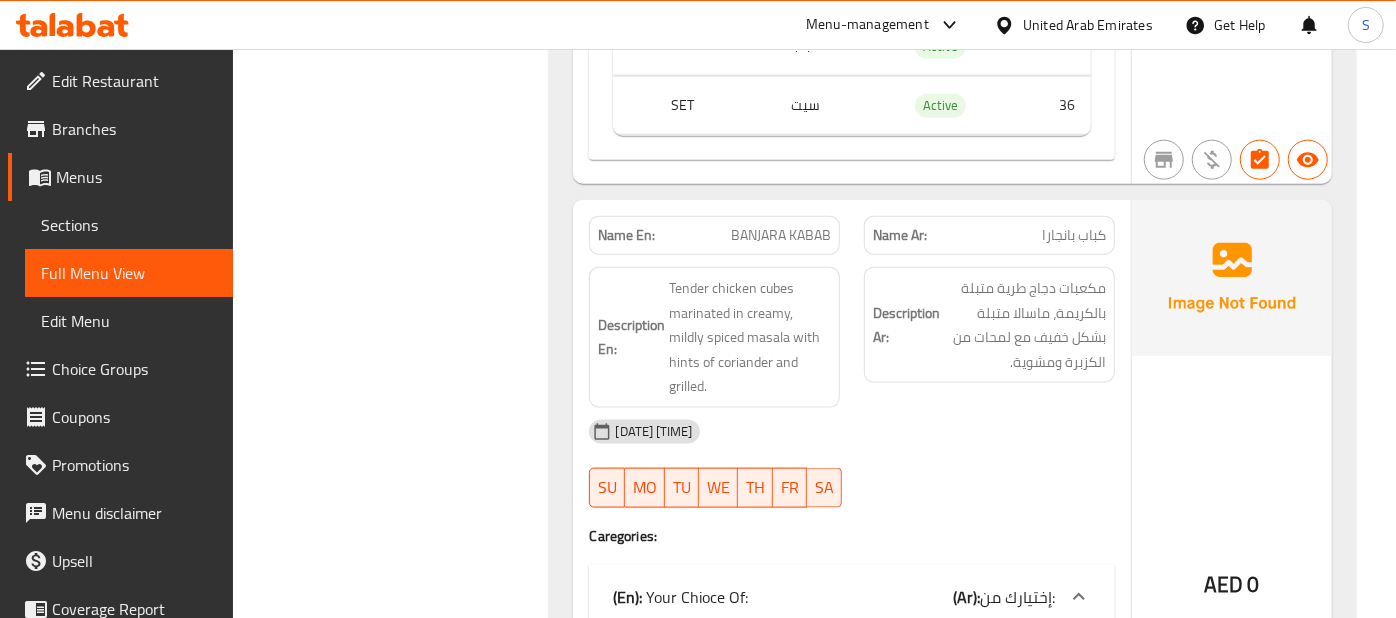 click at bounding box center [1232, -14494] 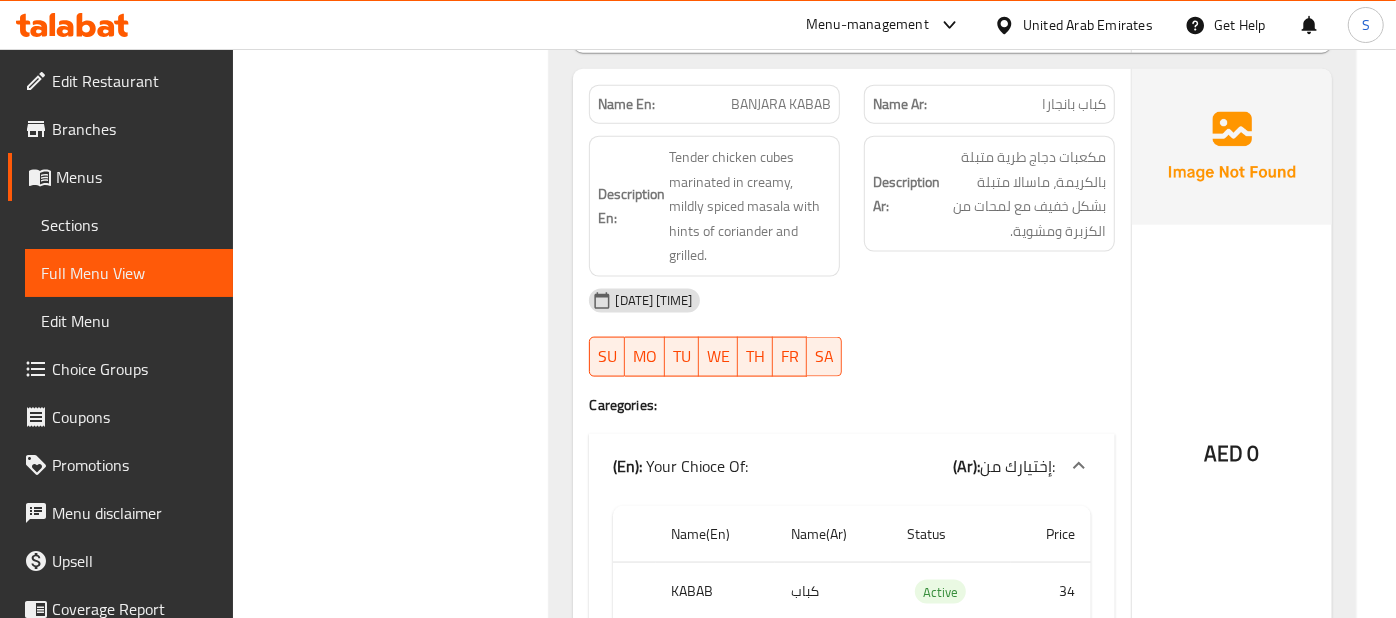 scroll, scrollTop: 15733, scrollLeft: 0, axis: vertical 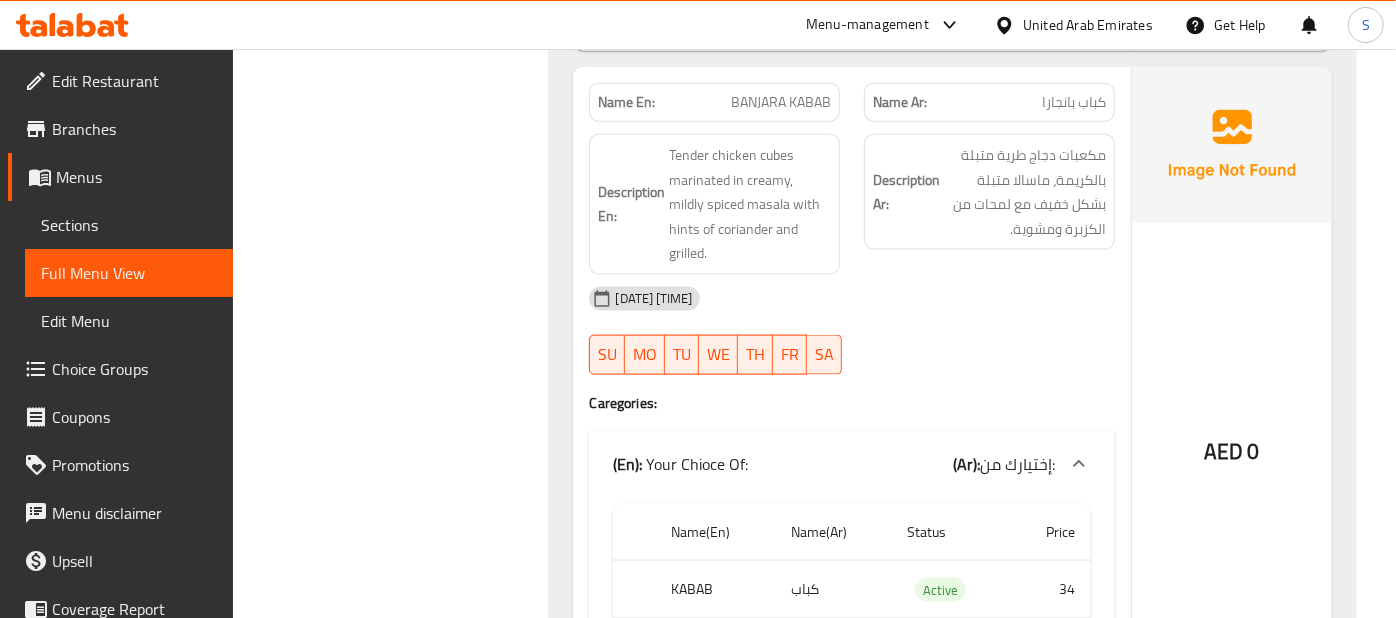 click on "AED 0" at bounding box center (1232, -14382) 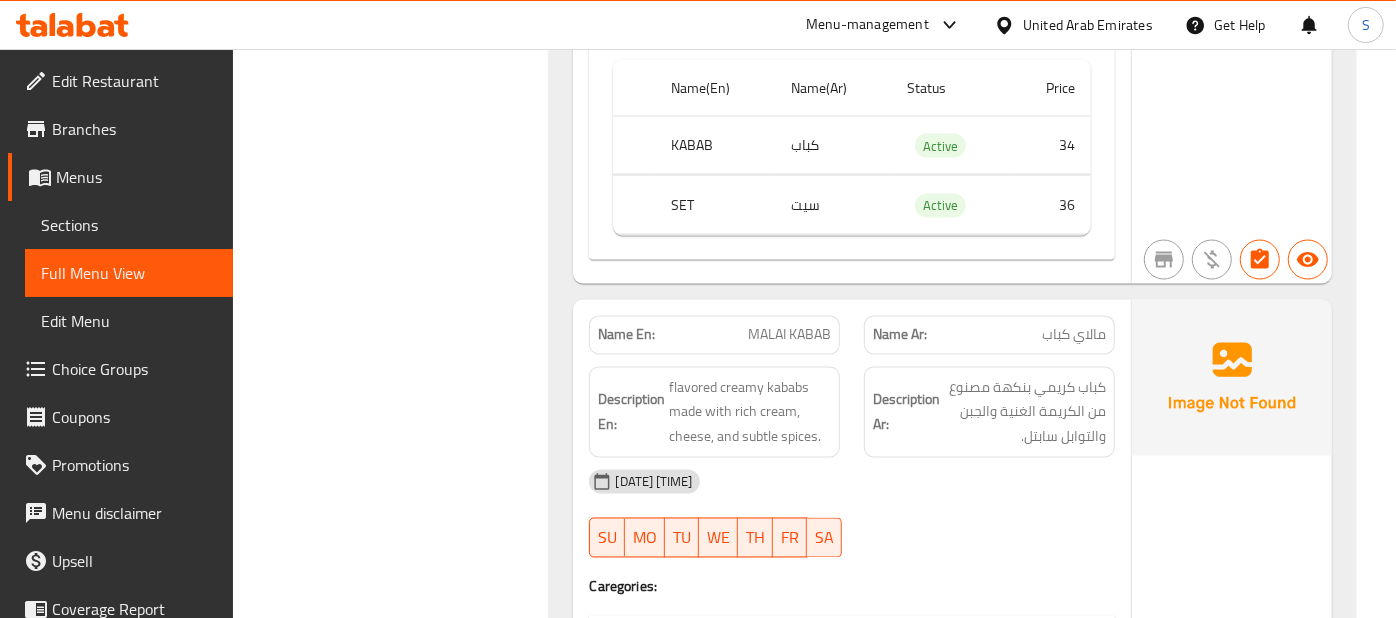 scroll, scrollTop: 16222, scrollLeft: 0, axis: vertical 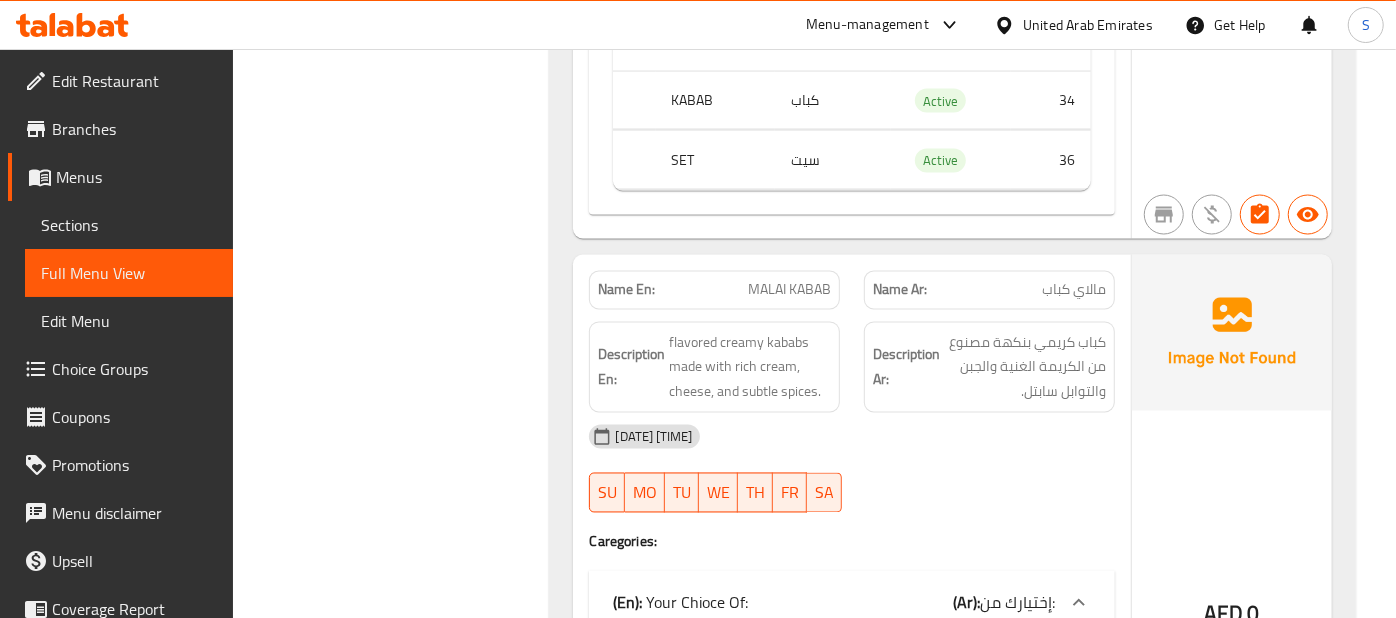 click at bounding box center (1232, -14453) 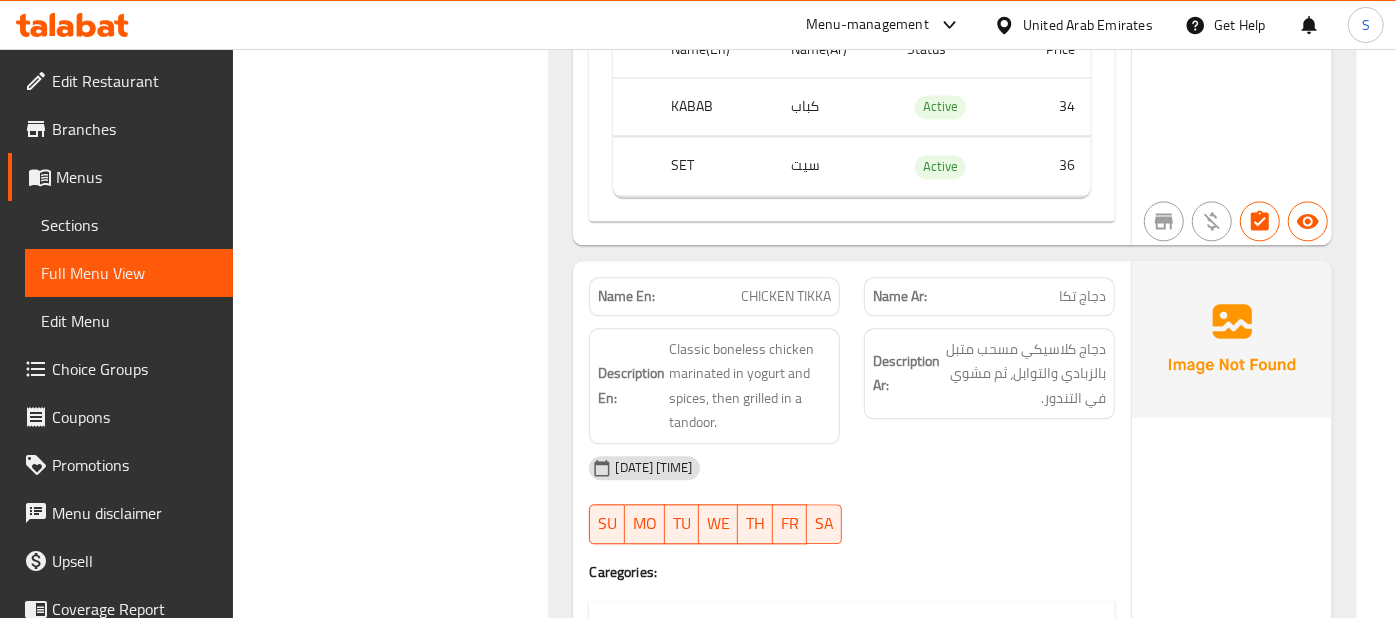 scroll, scrollTop: 16888, scrollLeft: 0, axis: vertical 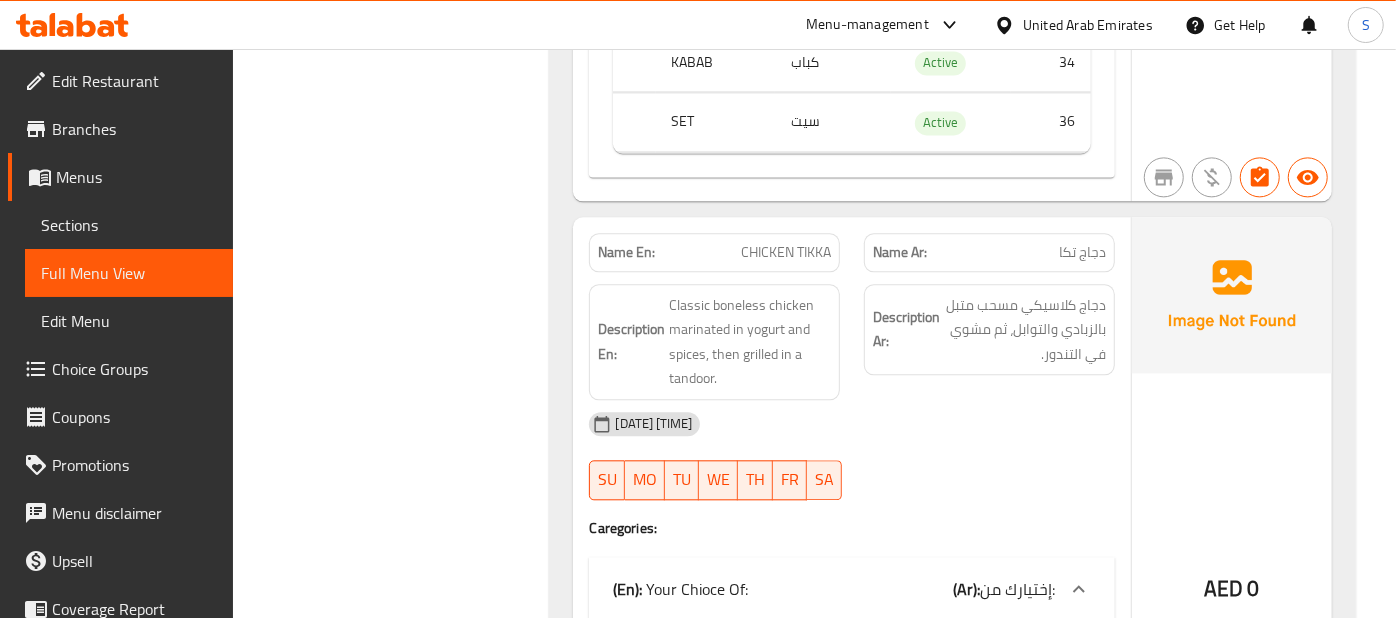 click at bounding box center [1232, -14432] 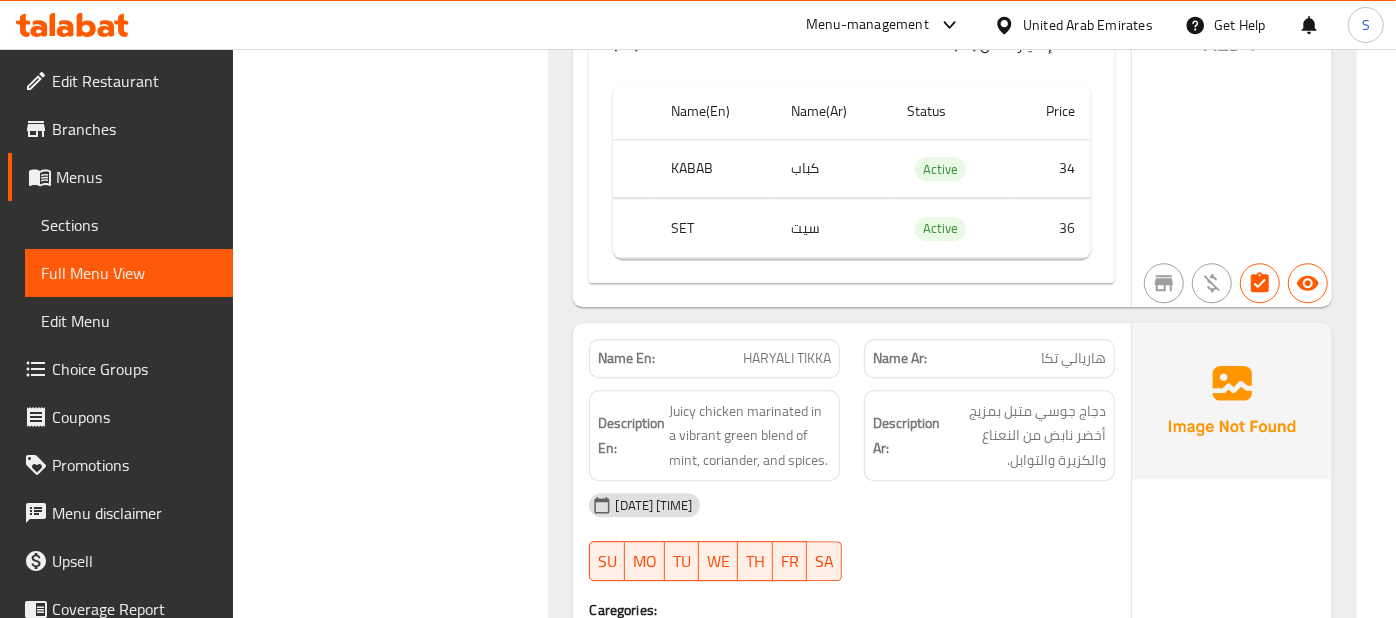 scroll, scrollTop: 17511, scrollLeft: 0, axis: vertical 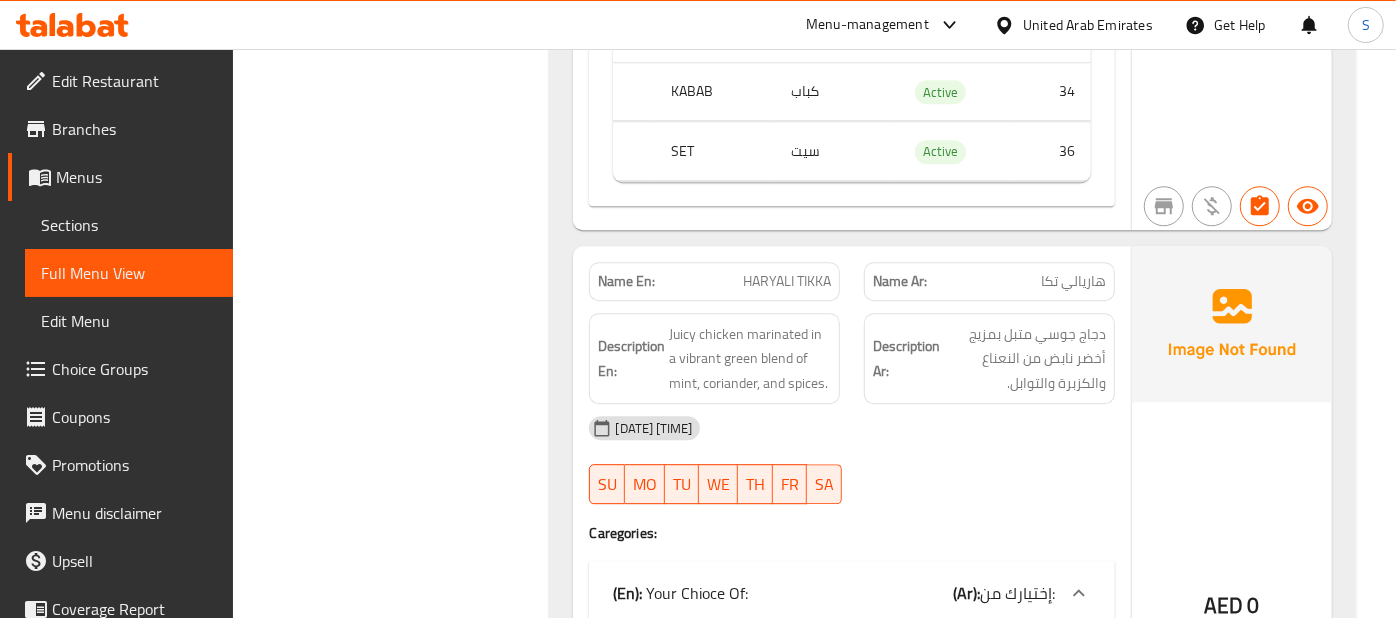click at bounding box center [1232, -14368] 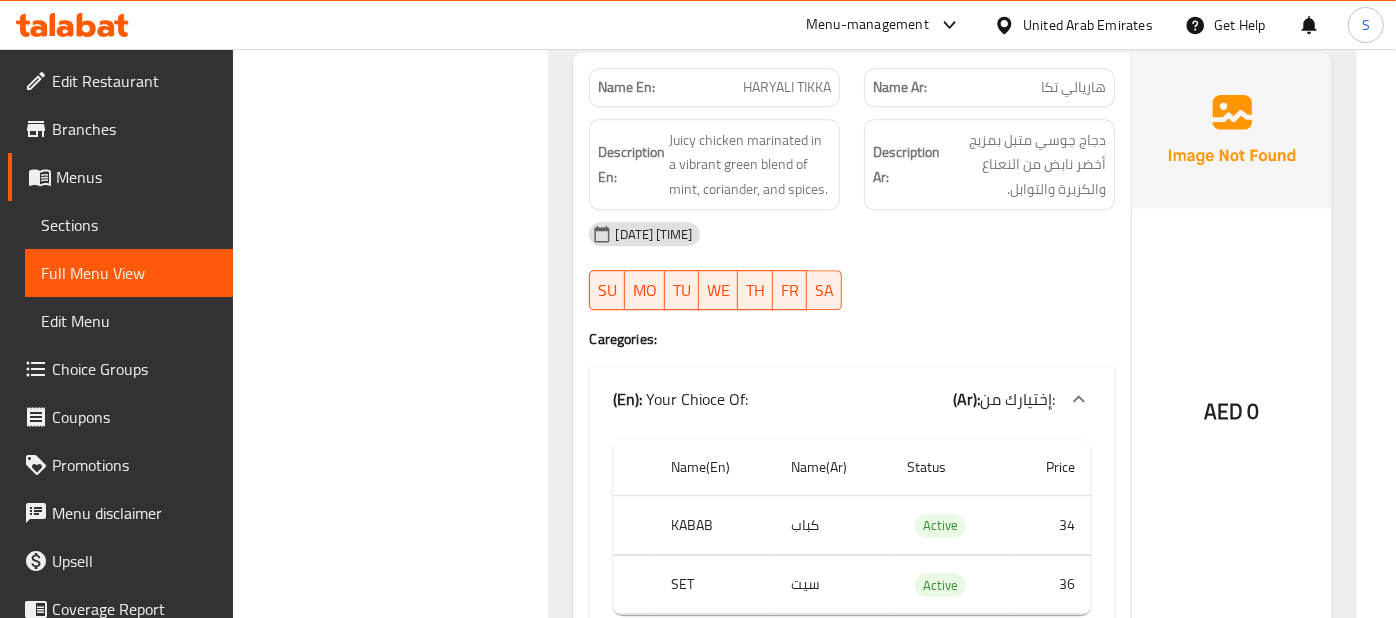 scroll, scrollTop: 17911, scrollLeft: 0, axis: vertical 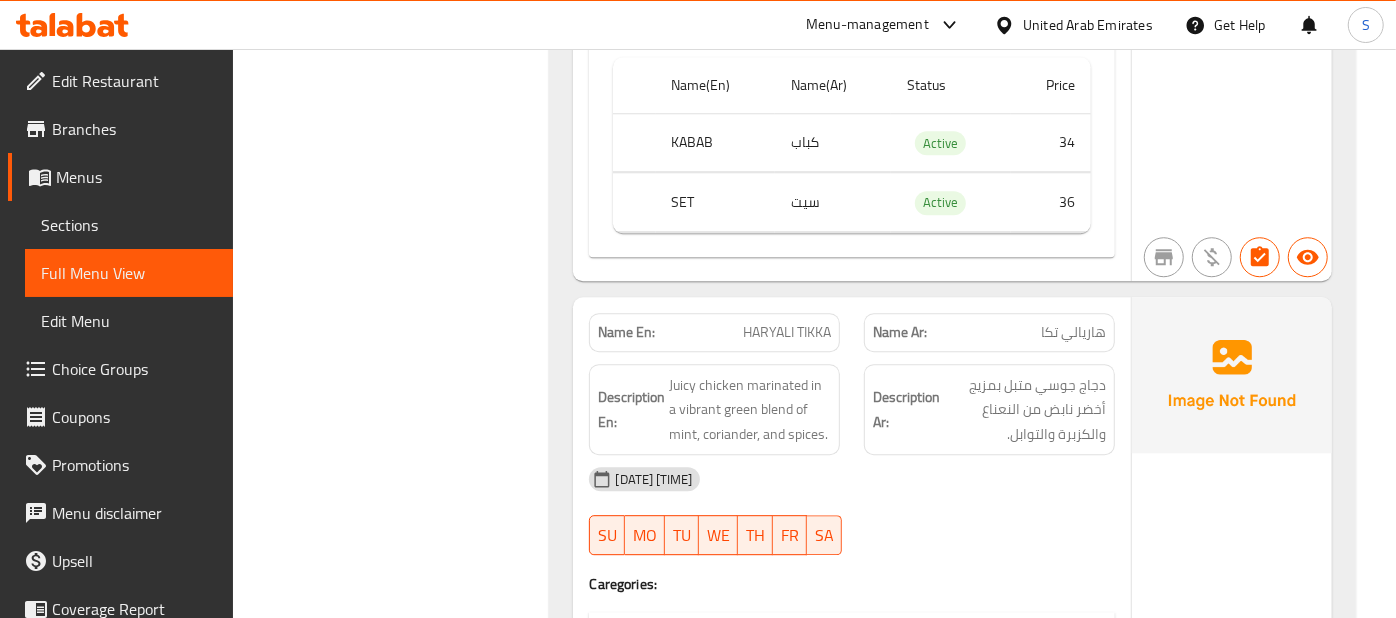 click at bounding box center [1232, -14317] 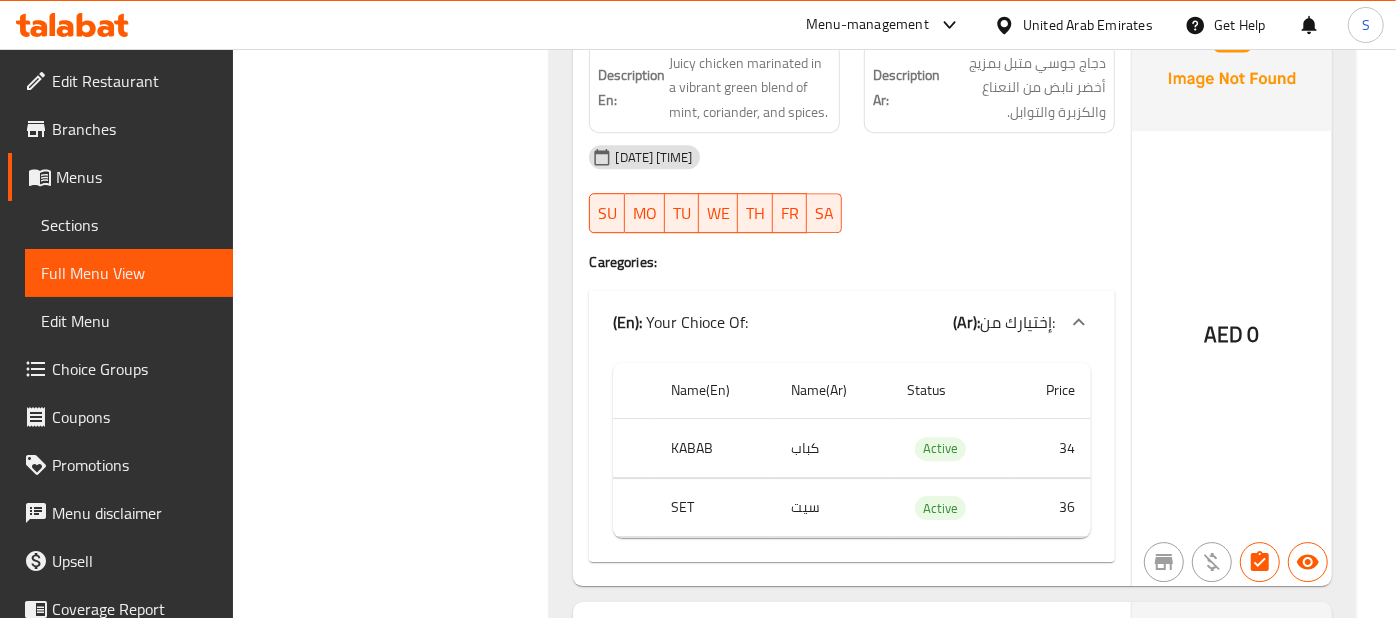 scroll, scrollTop: 17815, scrollLeft: 0, axis: vertical 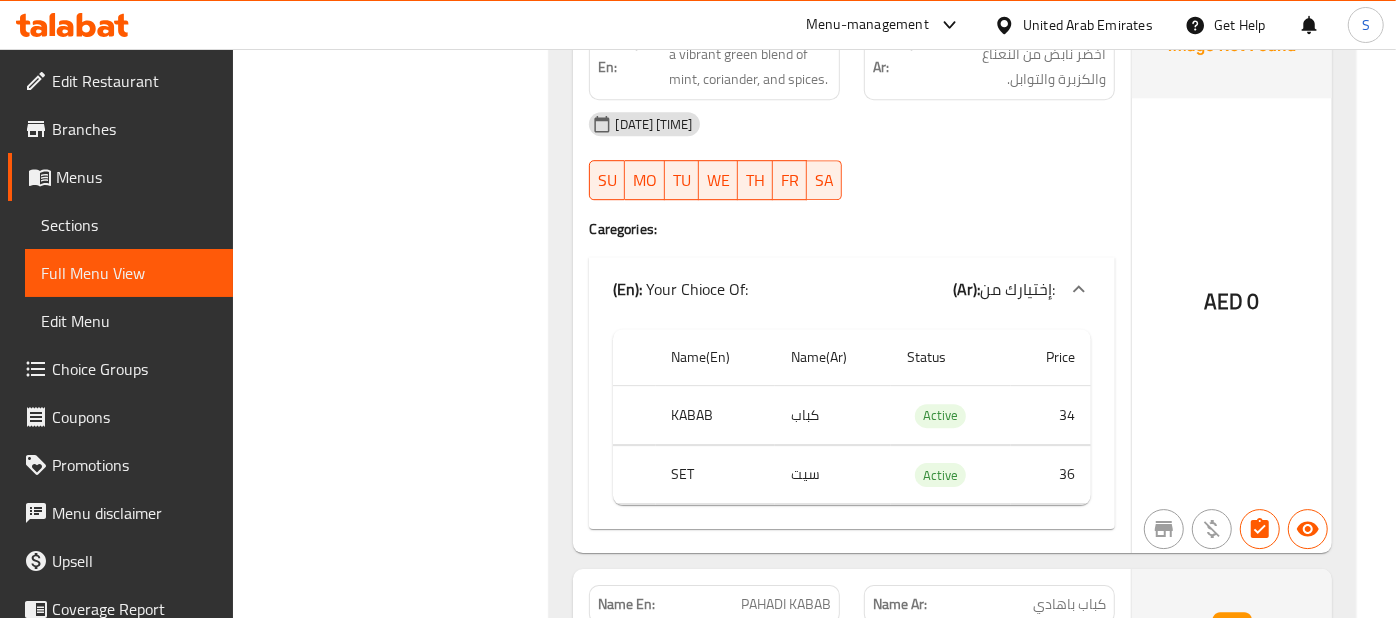 click on "AED 0" at bounding box center [1232, -14415] 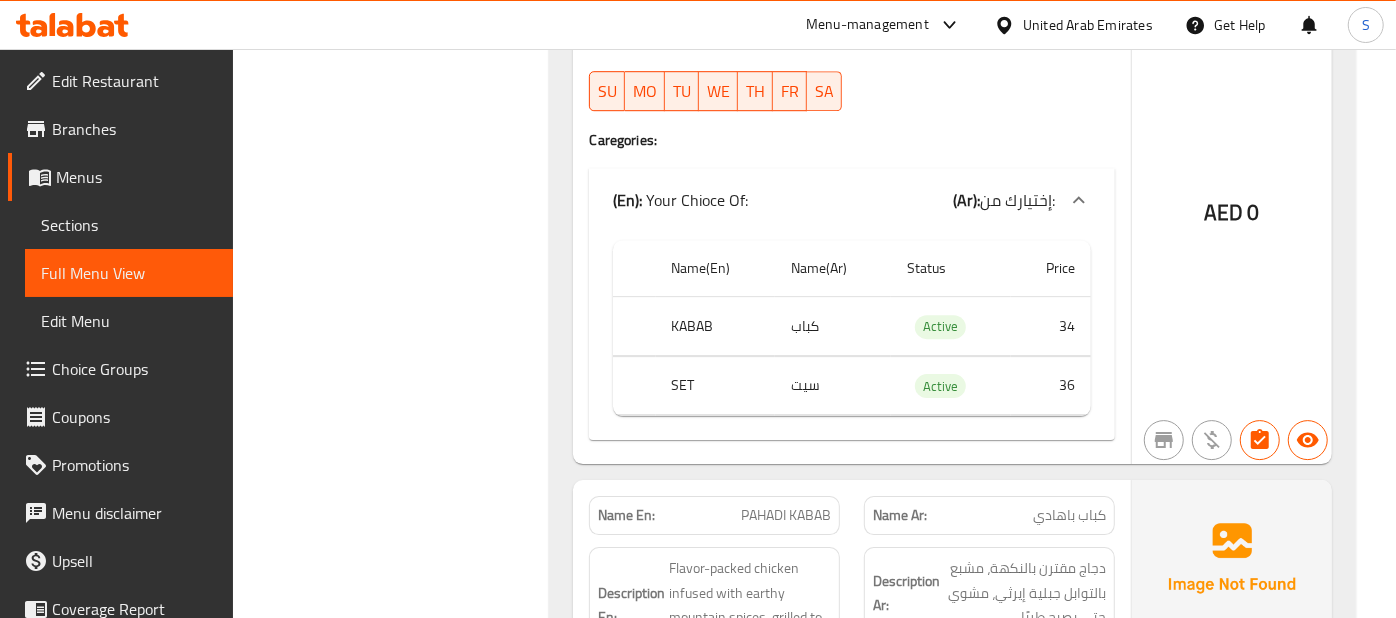 scroll, scrollTop: 17948, scrollLeft: 0, axis: vertical 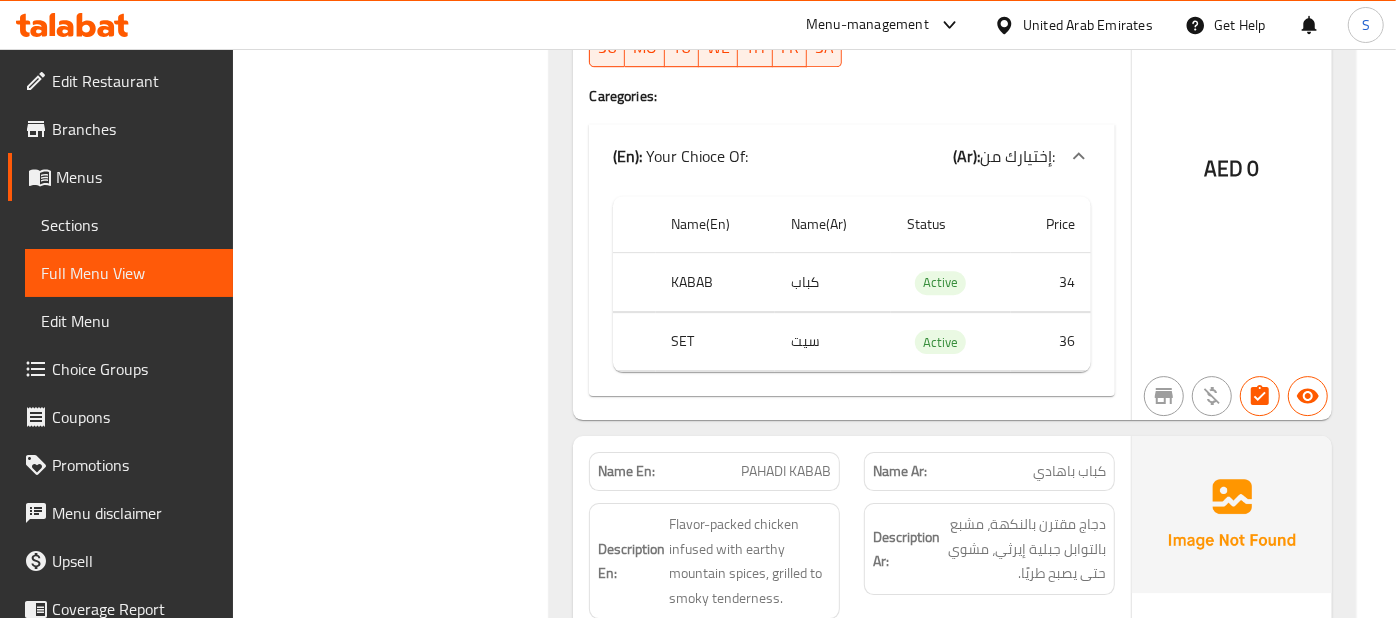 click at bounding box center [1232, -14117] 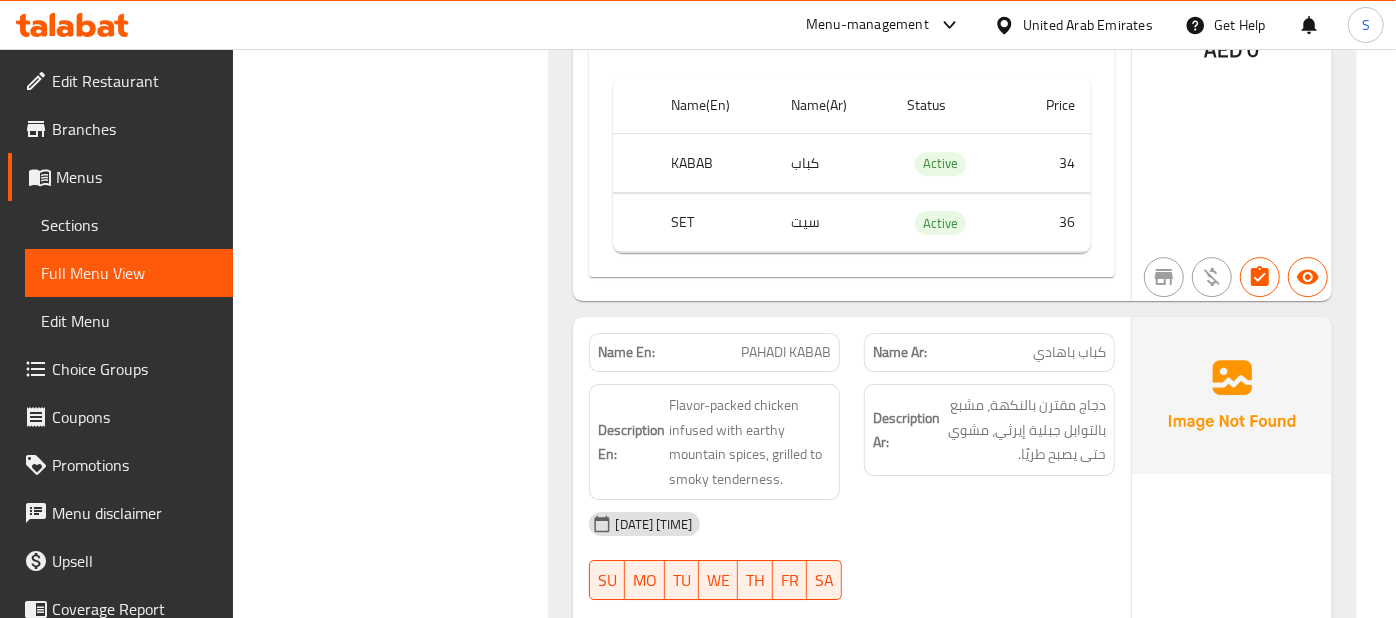 scroll, scrollTop: 18126, scrollLeft: 0, axis: vertical 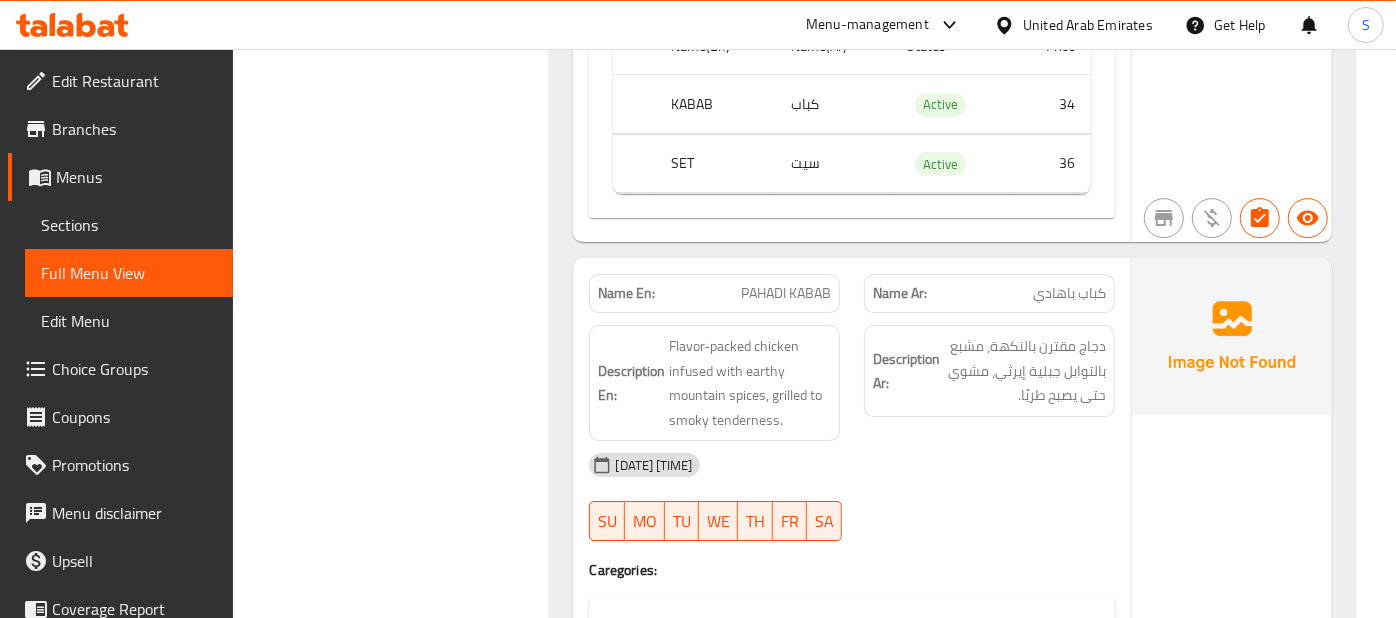 click at bounding box center (1232, -14295) 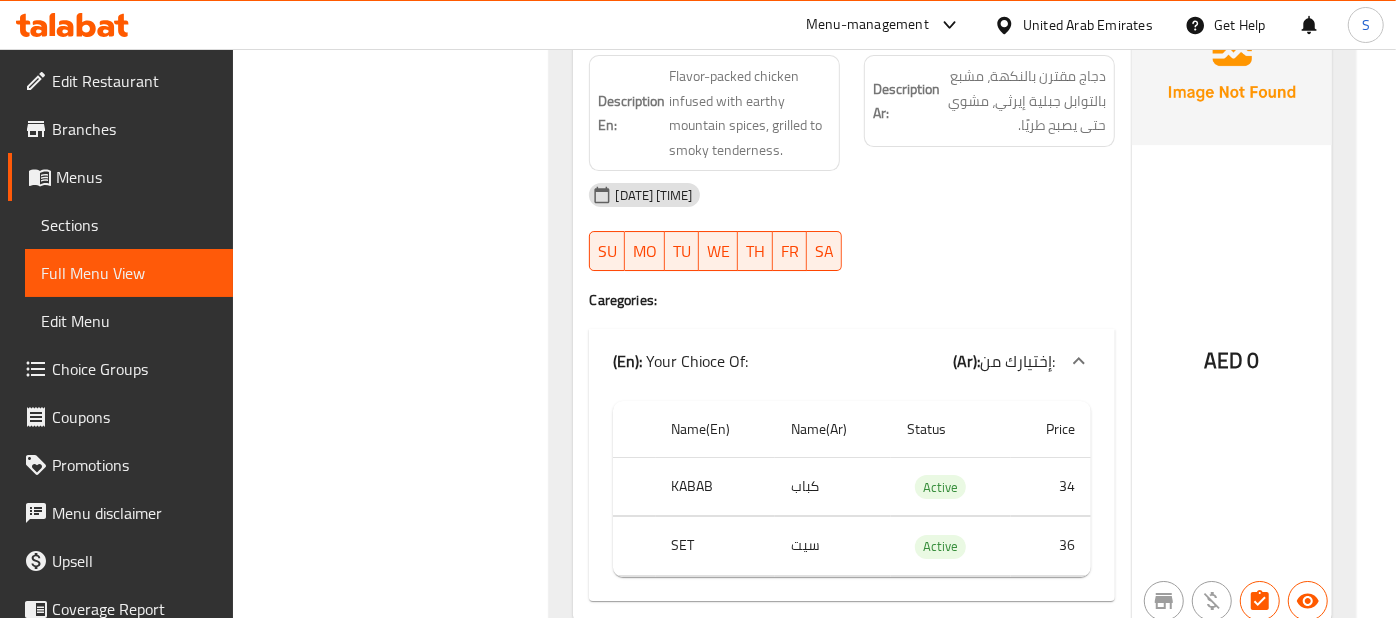 scroll, scrollTop: 18482, scrollLeft: 0, axis: vertical 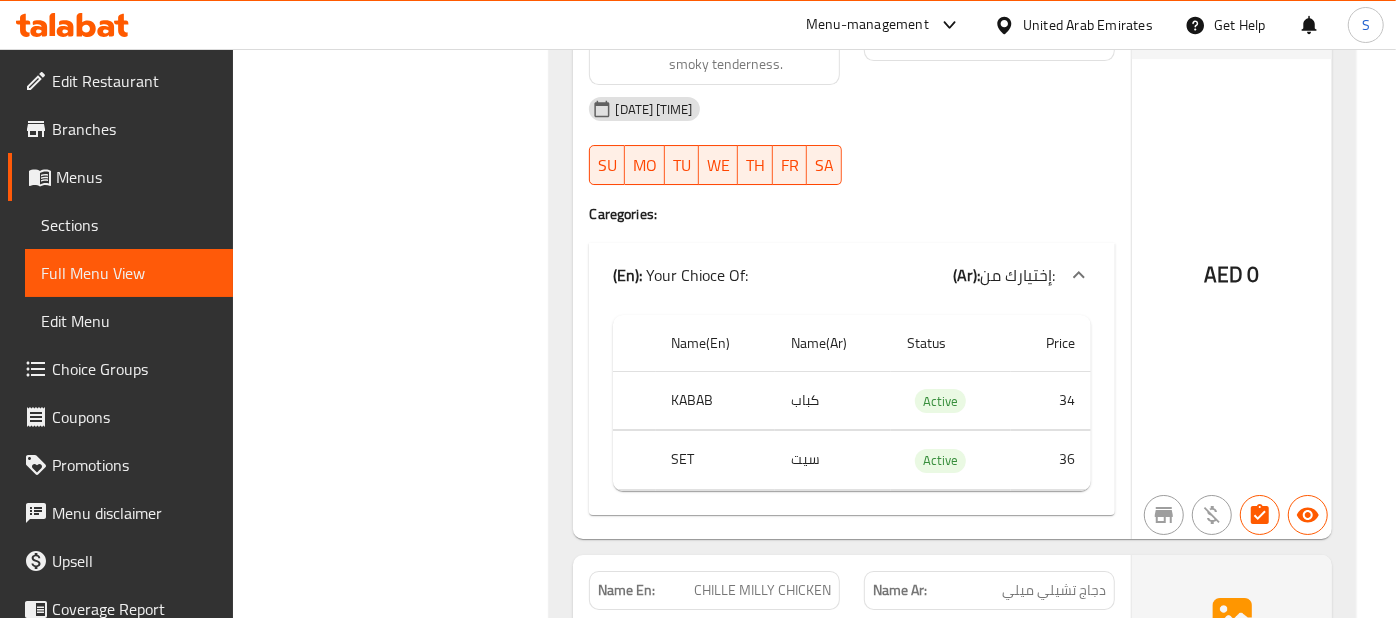 click on "AED 0" at bounding box center (1232, -14423) 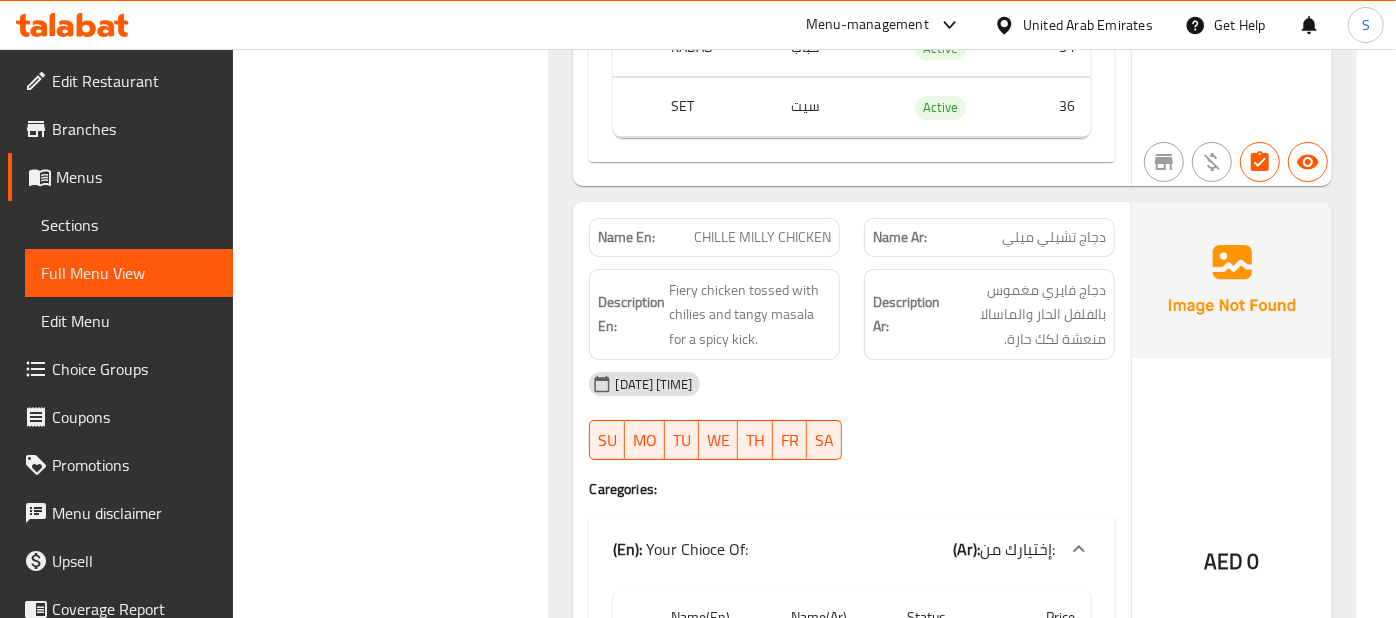 scroll, scrollTop: 18837, scrollLeft: 0, axis: vertical 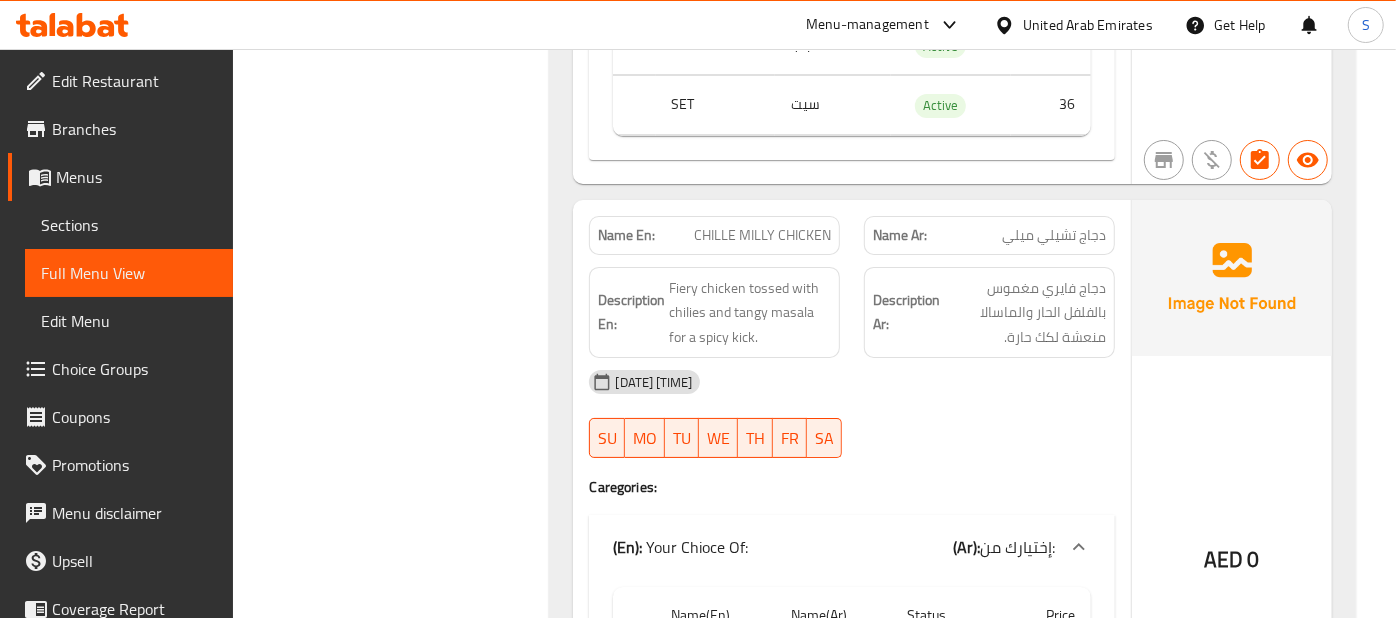 click on "AED 0" at bounding box center [1232, -14122] 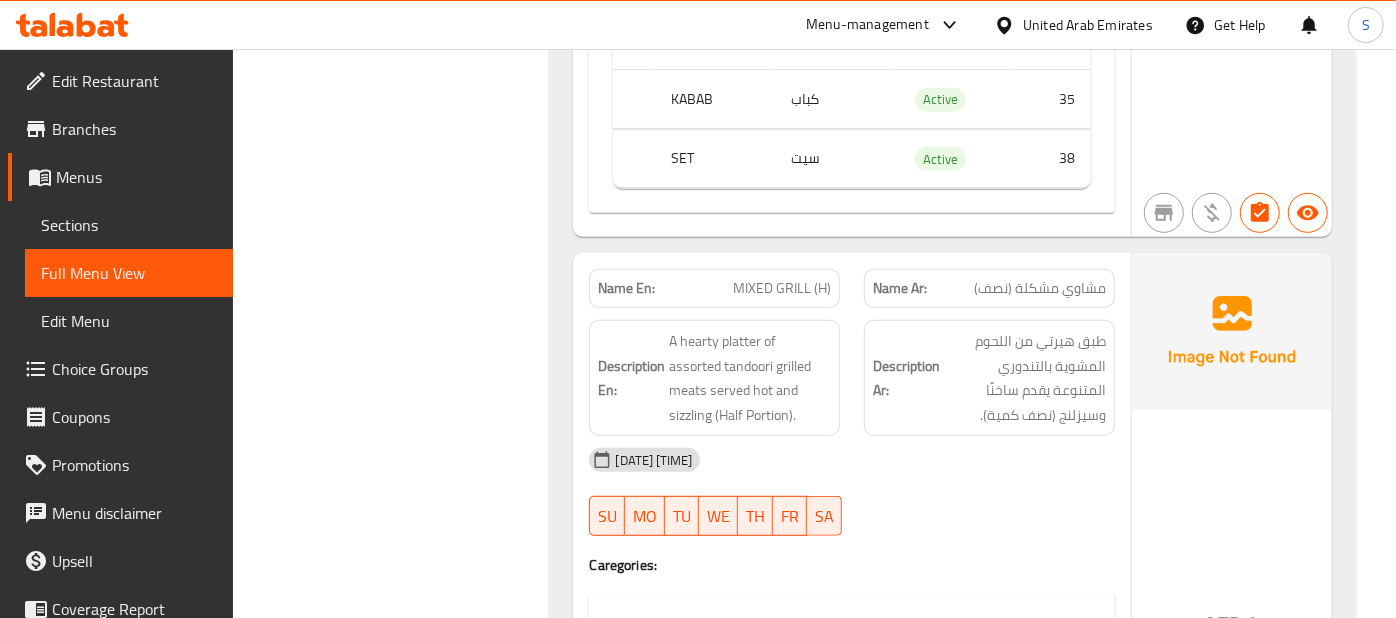 scroll, scrollTop: 19415, scrollLeft: 0, axis: vertical 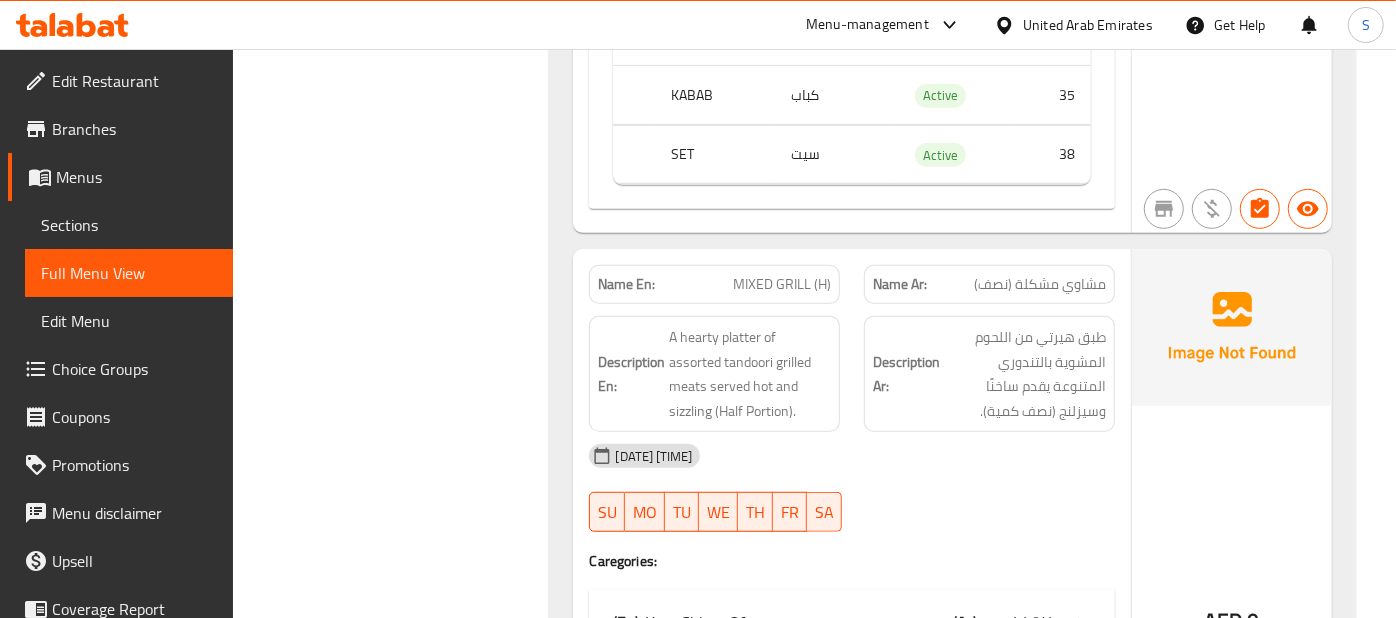 click at bounding box center [1232, -14270] 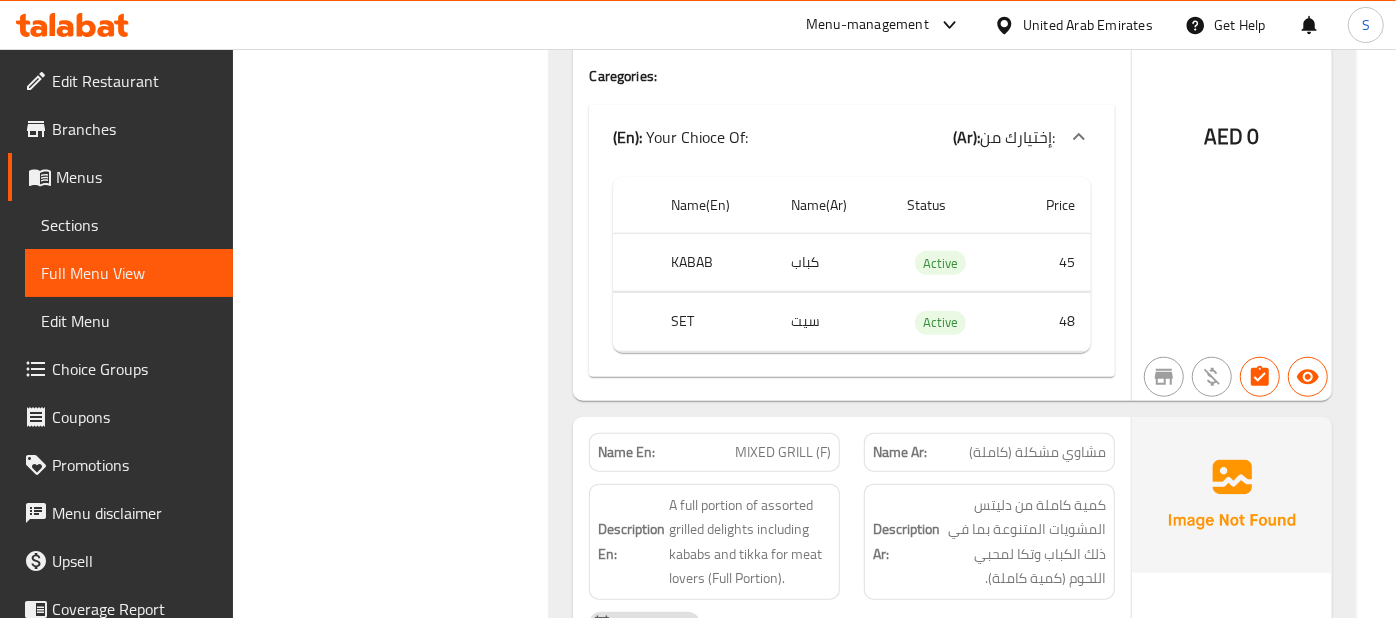 scroll, scrollTop: 19904, scrollLeft: 0, axis: vertical 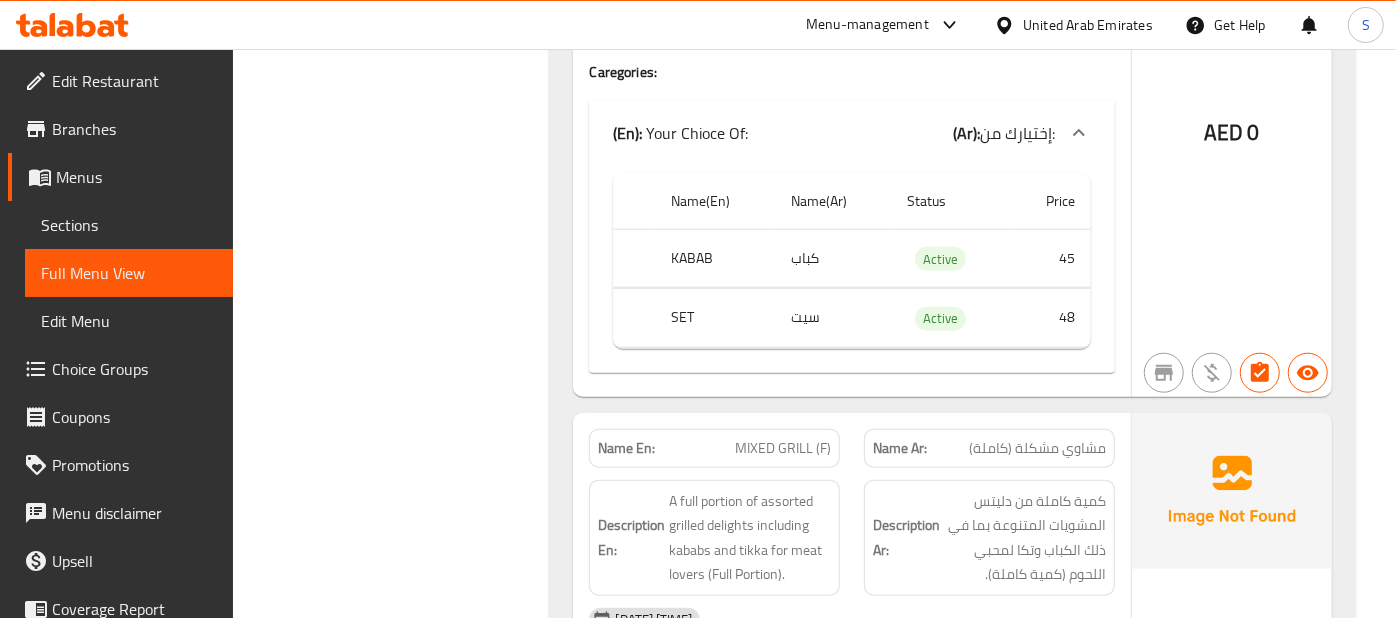 click at bounding box center [1232, 491] 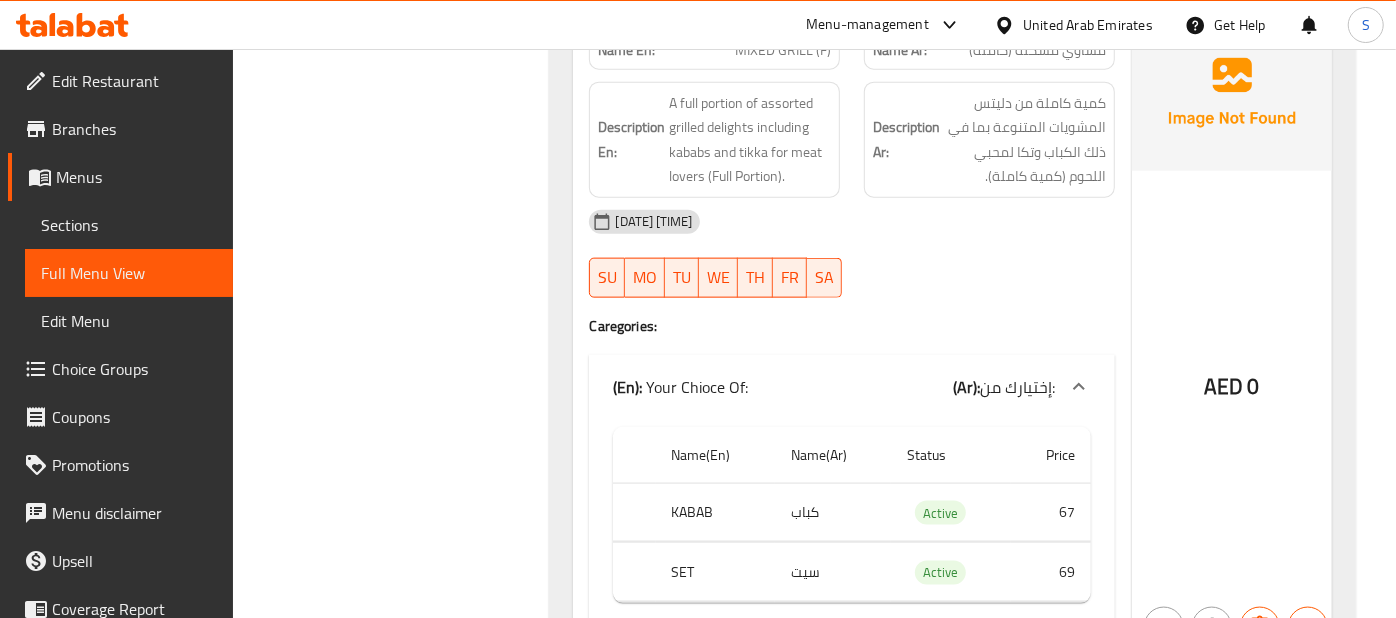 scroll, scrollTop: 20304, scrollLeft: 0, axis: vertical 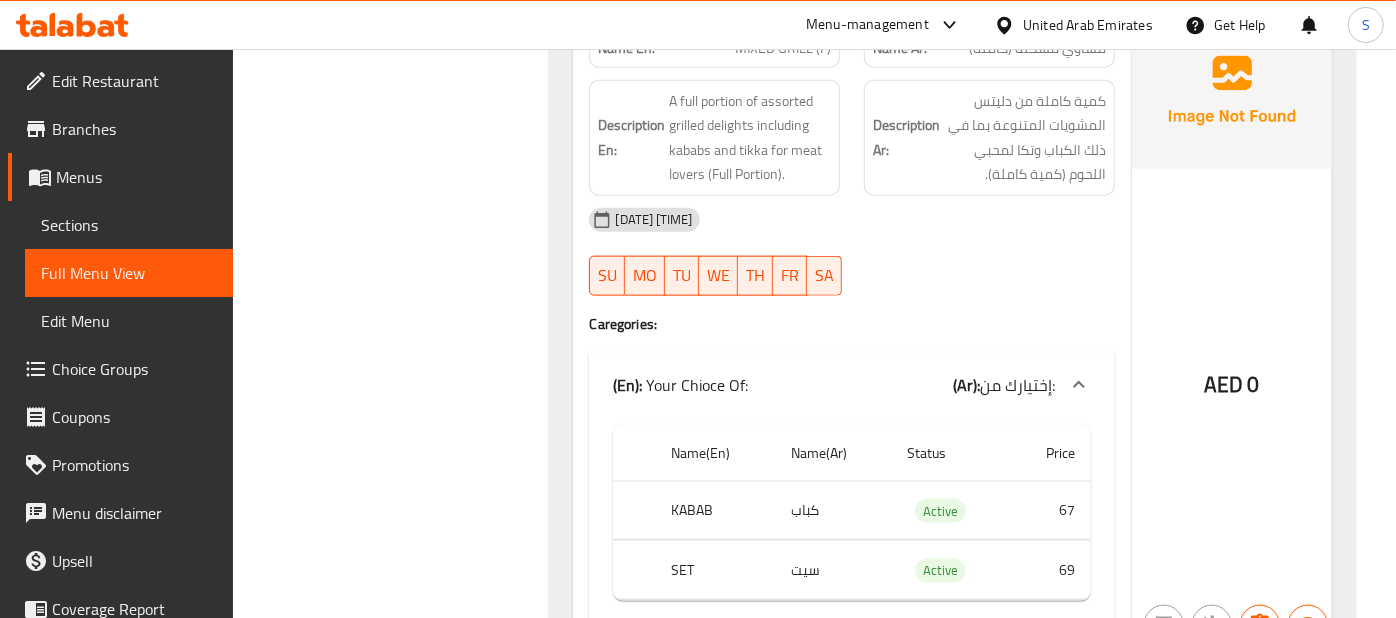 click on "AED 0" at bounding box center (1232, 331) 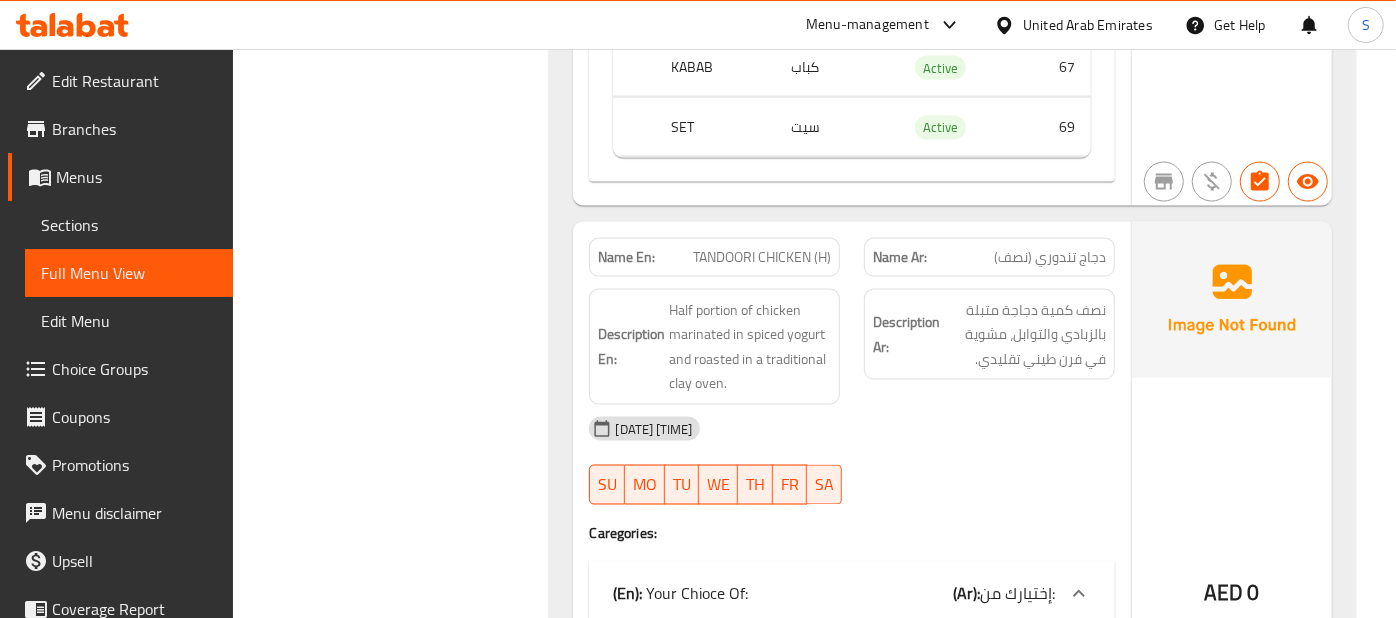scroll, scrollTop: 20748, scrollLeft: 0, axis: vertical 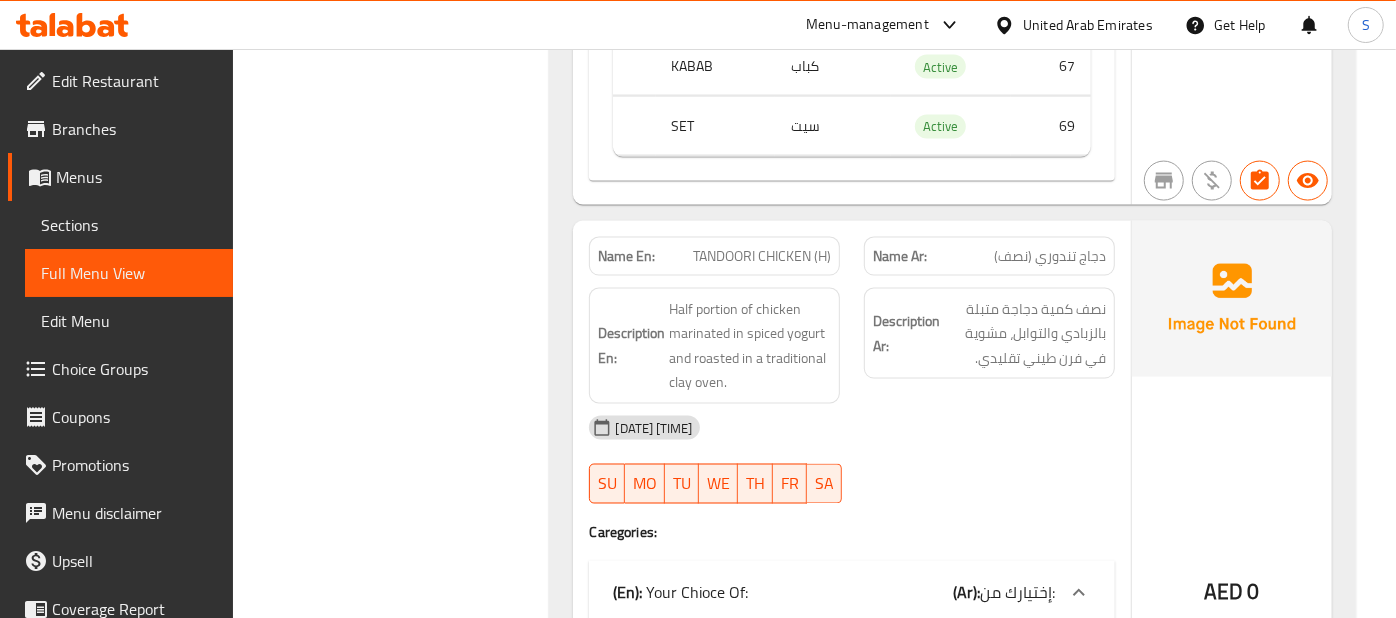 click at bounding box center (1232, 299) 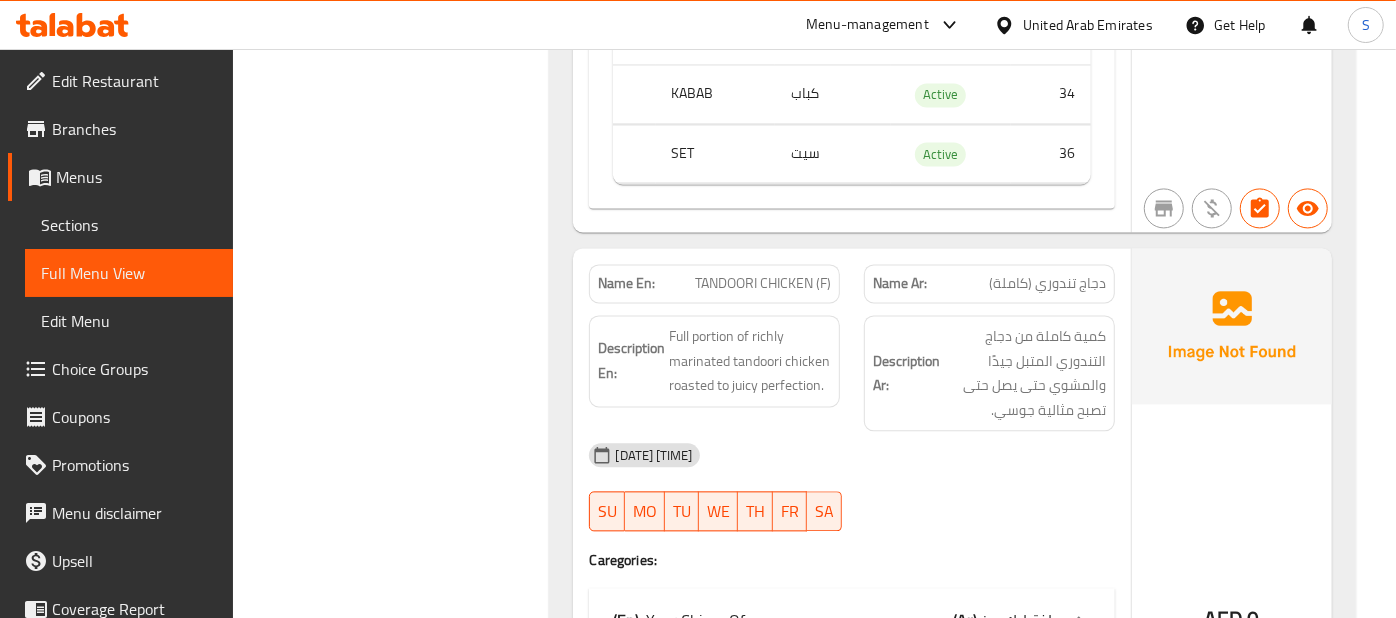 scroll, scrollTop: 21415, scrollLeft: 0, axis: vertical 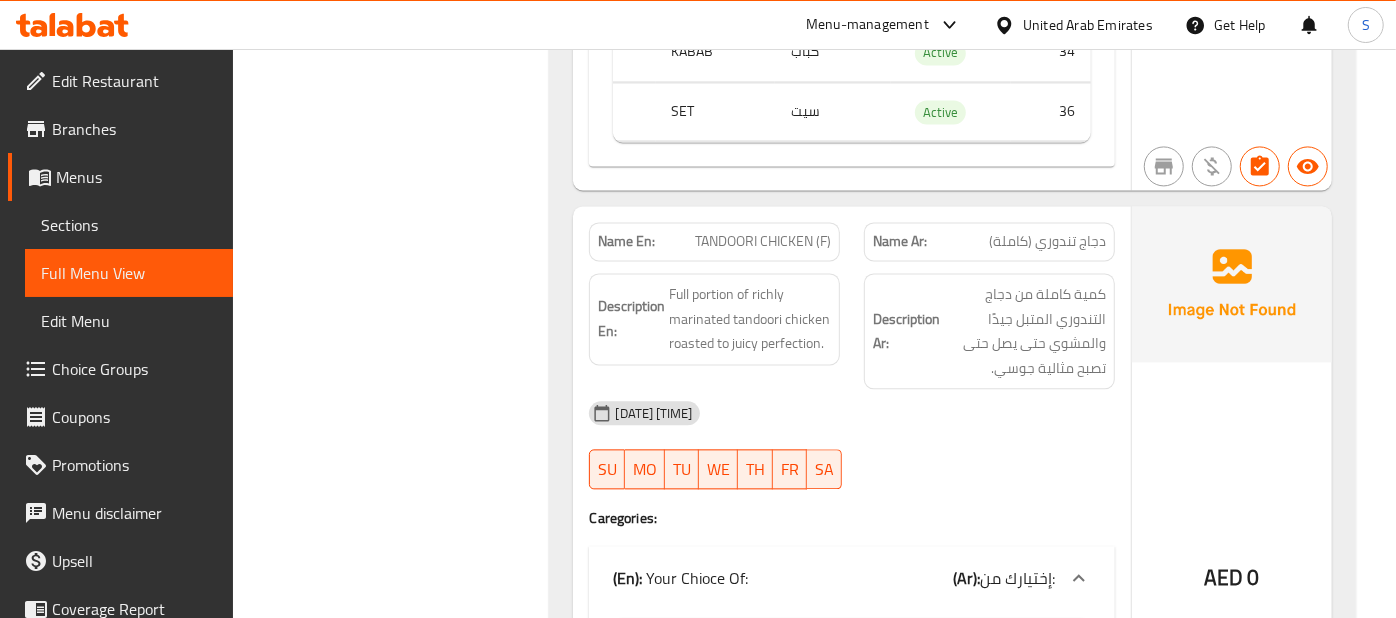 click at bounding box center (1232, 284) 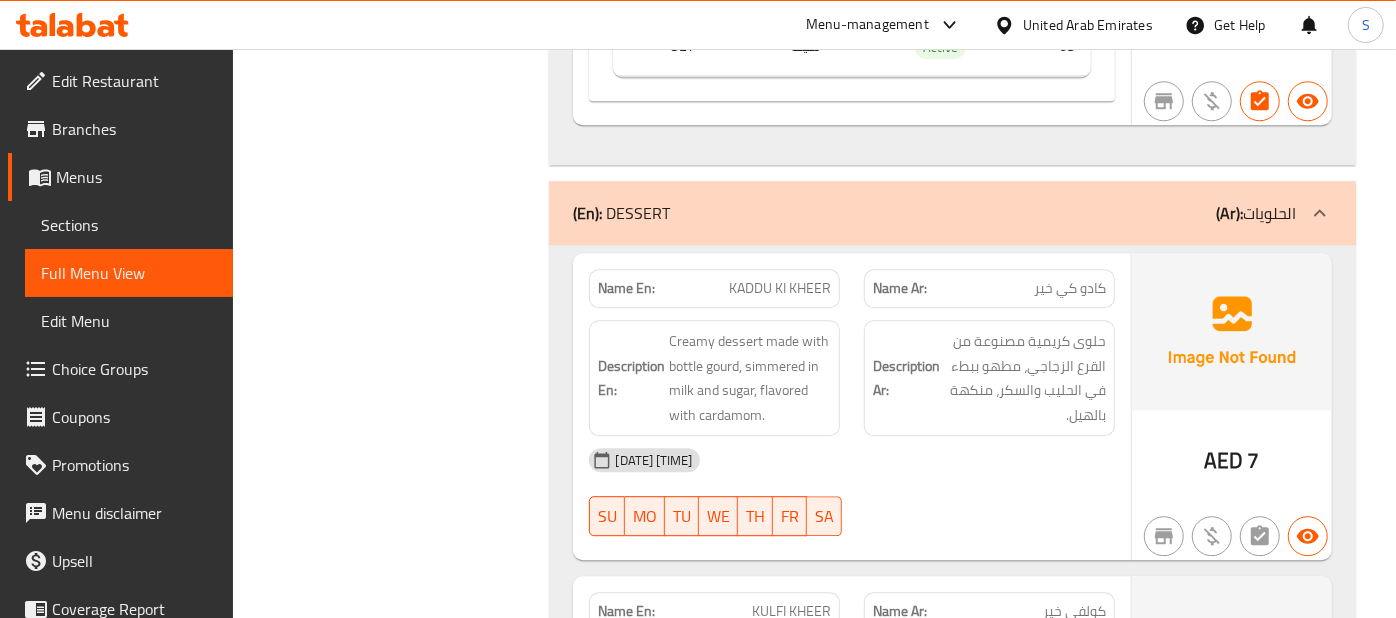scroll, scrollTop: 22171, scrollLeft: 0, axis: vertical 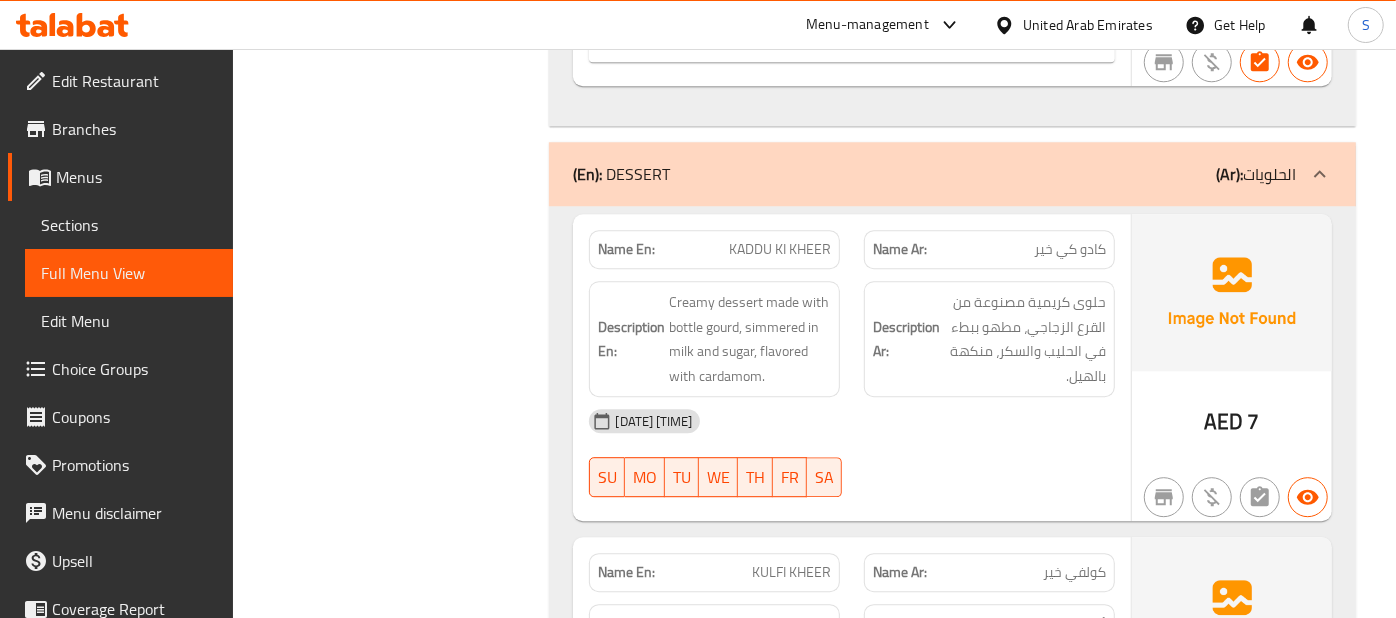 click on "AED 7" at bounding box center (1232, -21495) 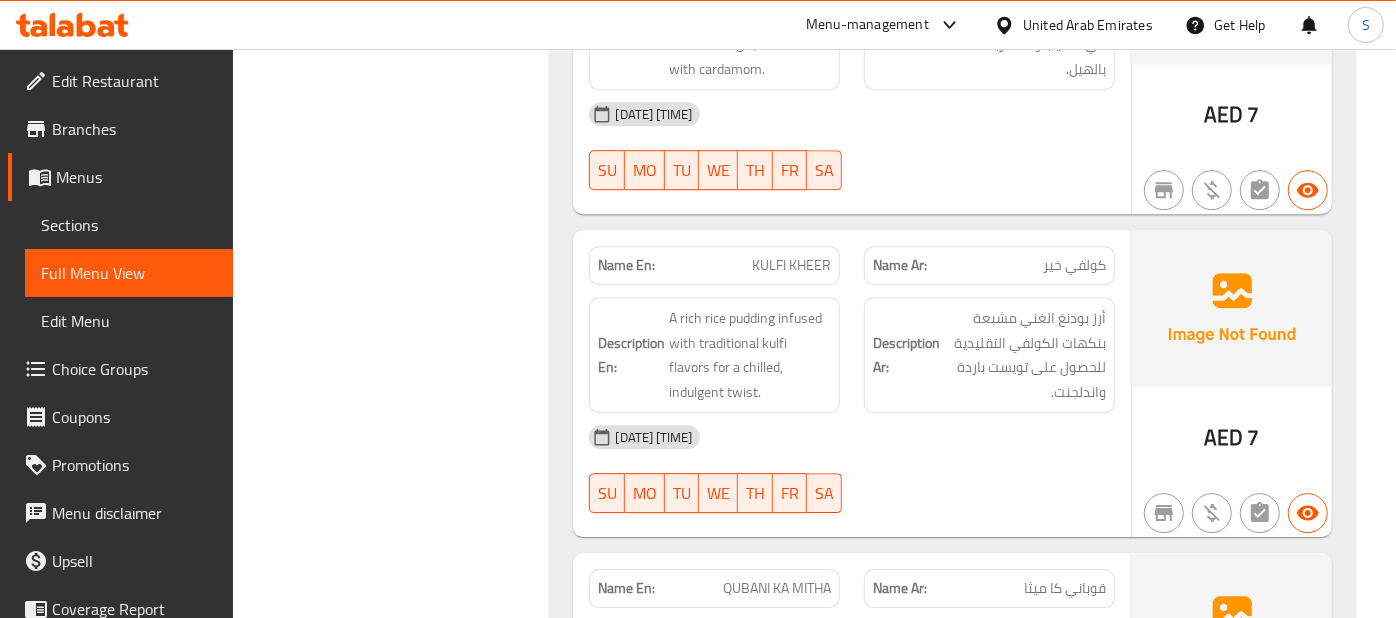 scroll, scrollTop: 22482, scrollLeft: 0, axis: vertical 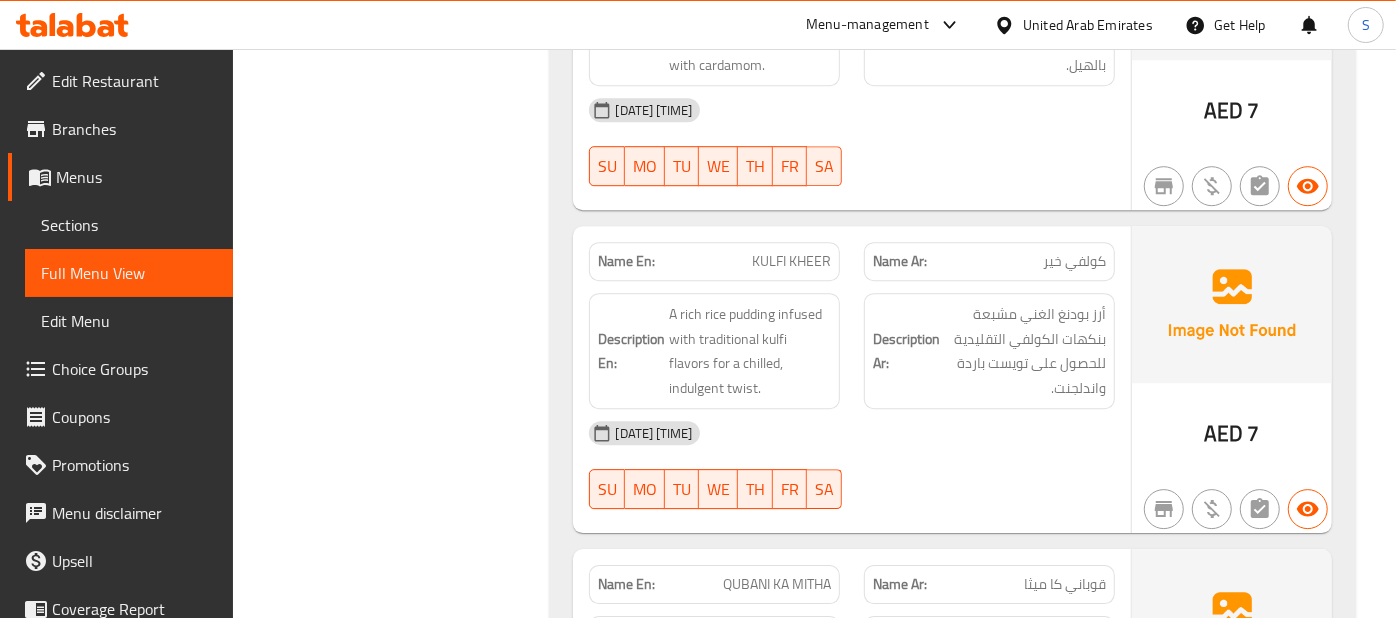 click on "Description Ar: أرز بودنغ الغني مشبعة بنكهات الكولفي التقليدية للحصول على تويست باردة واندلجنت." at bounding box center [989, -21354] 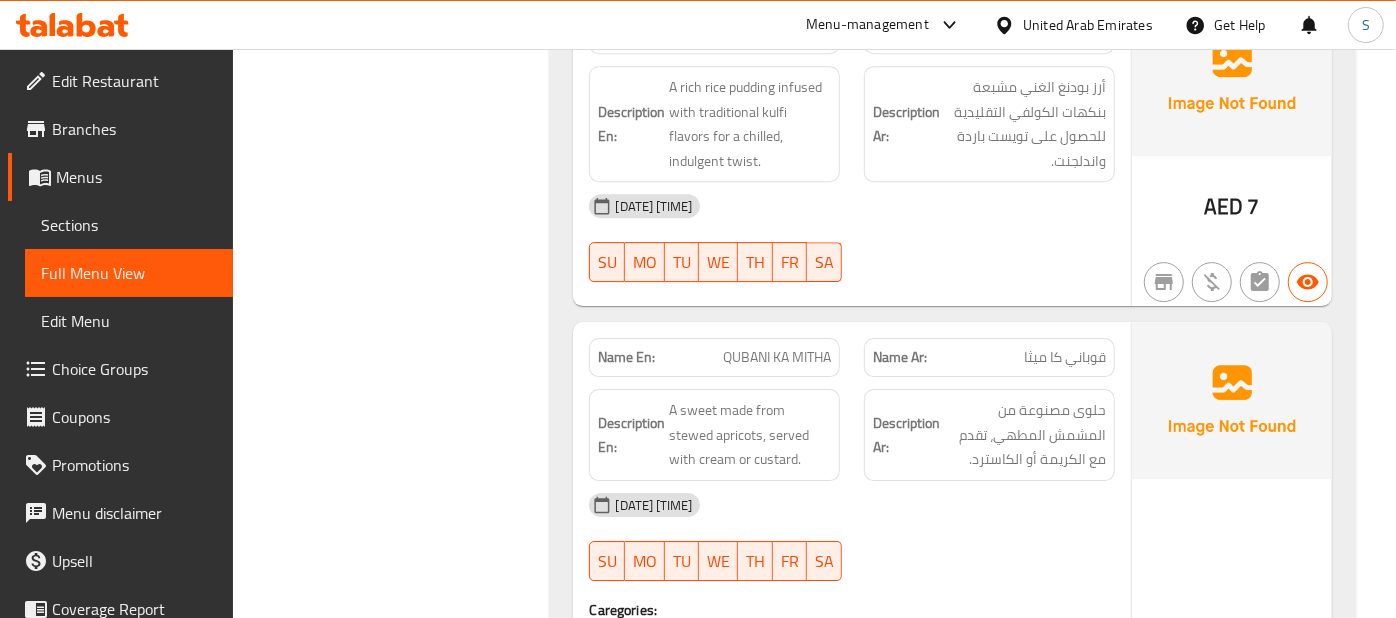 scroll, scrollTop: 22748, scrollLeft: 0, axis: vertical 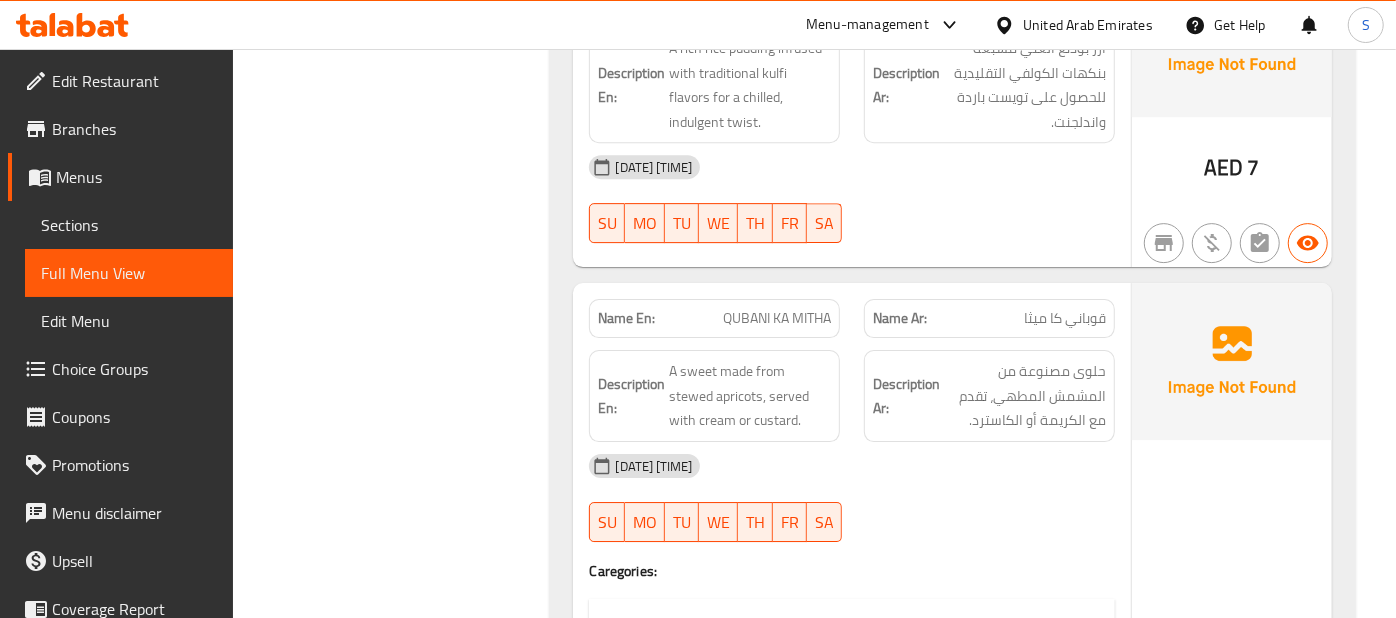 click at bounding box center (1232, -20979) 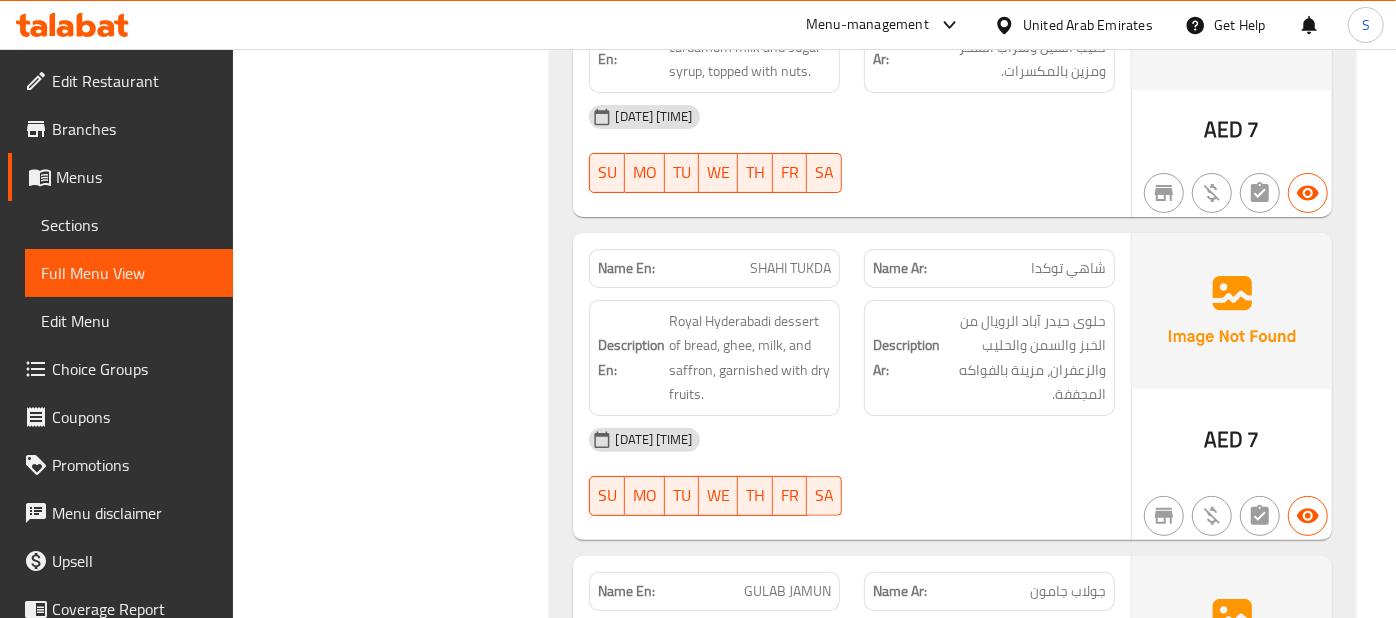scroll, scrollTop: 23726, scrollLeft: 0, axis: vertical 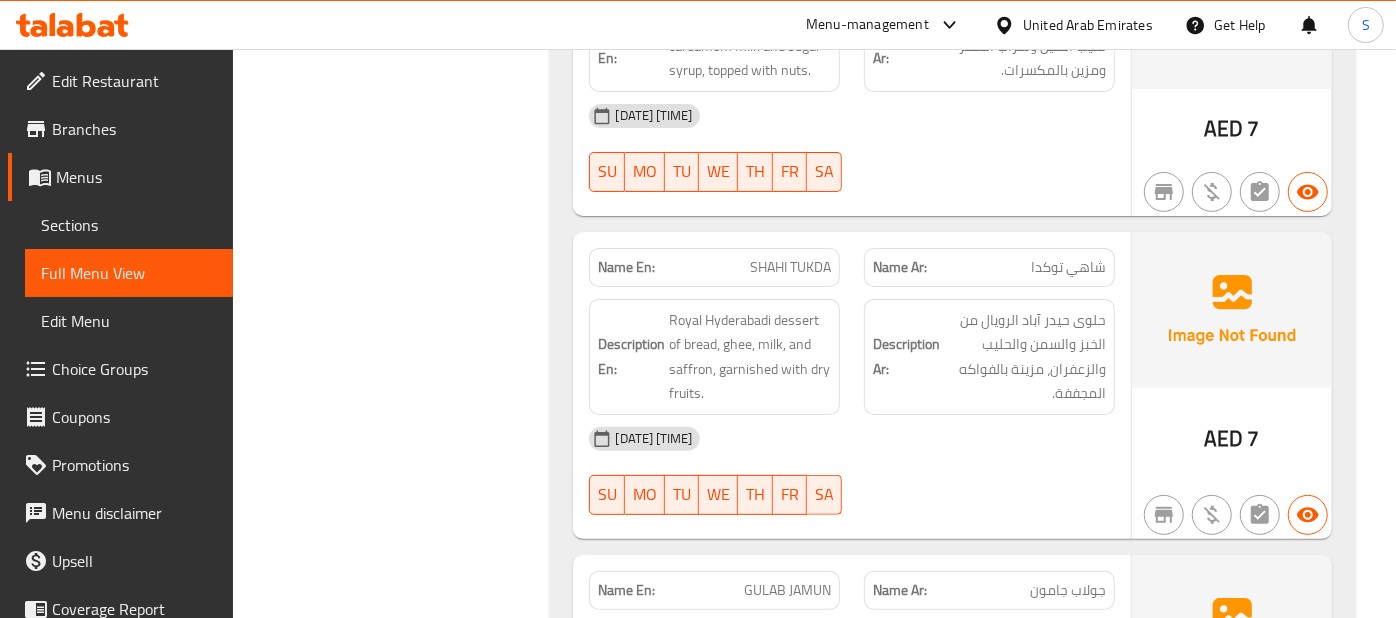click on "05-08-2025 09:06 AM SU MO TU WE TH FR SA" at bounding box center (851, -20446) 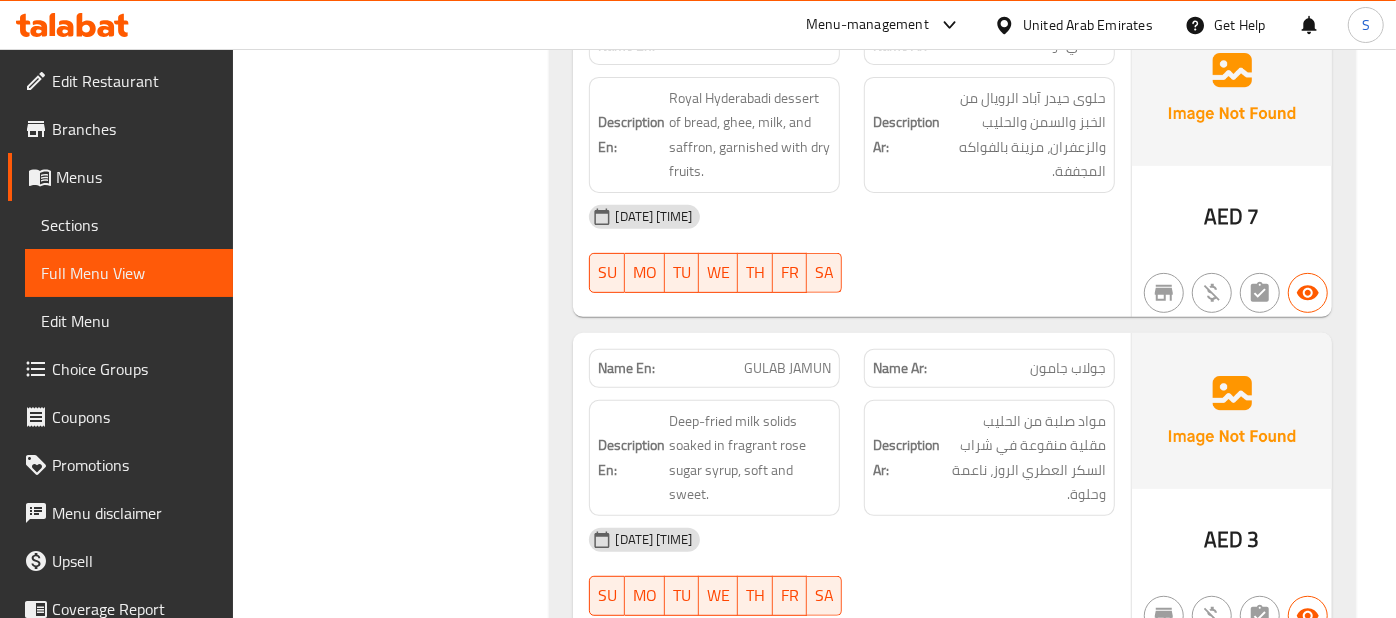 scroll, scrollTop: 23993, scrollLeft: 0, axis: vertical 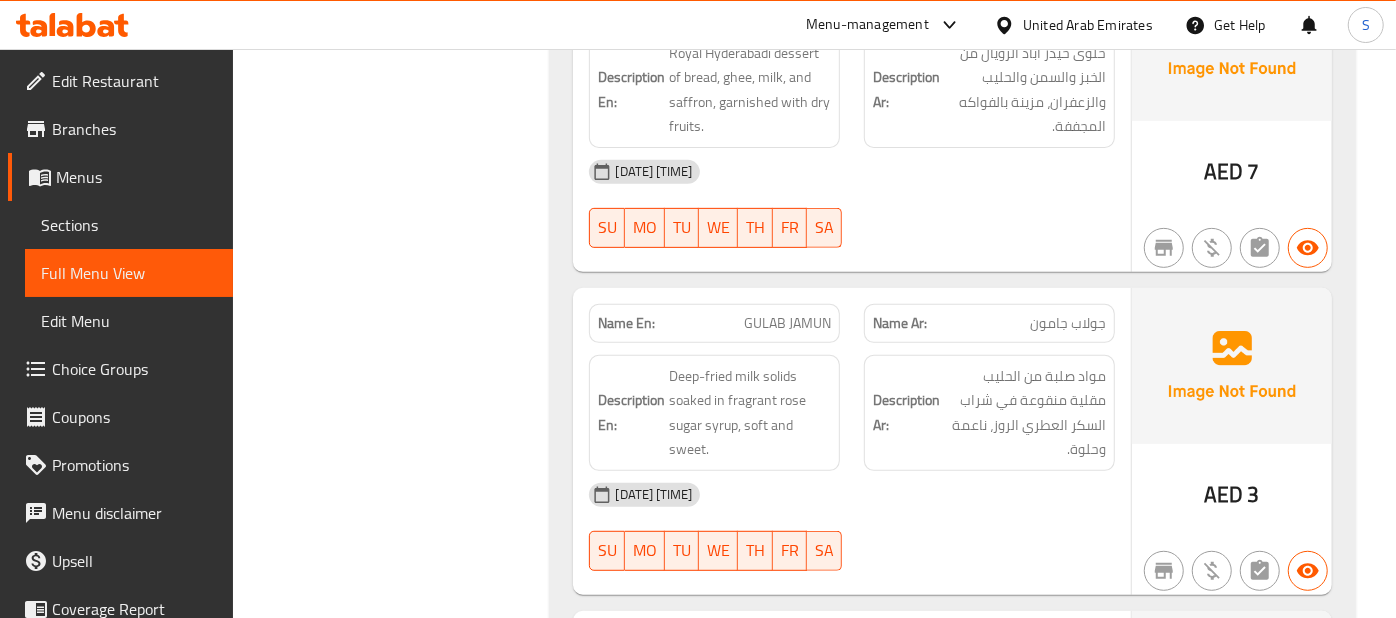 click at bounding box center [1232, -20162] 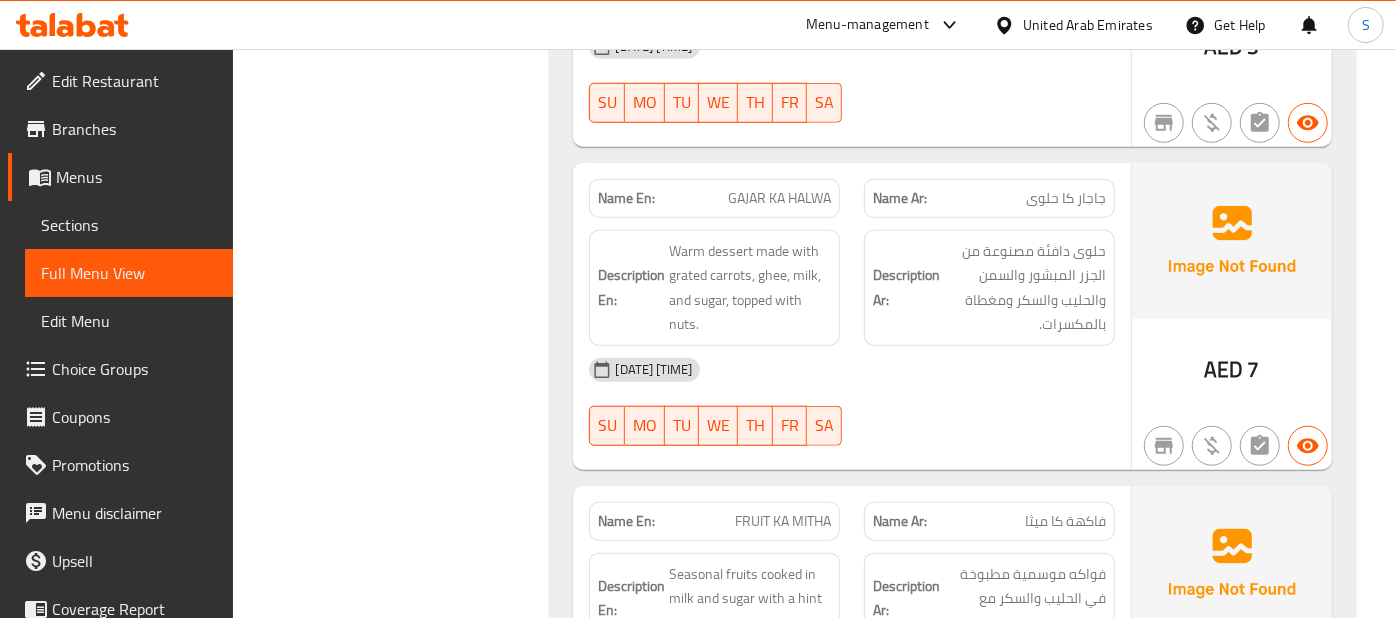 scroll, scrollTop: 24437, scrollLeft: 0, axis: vertical 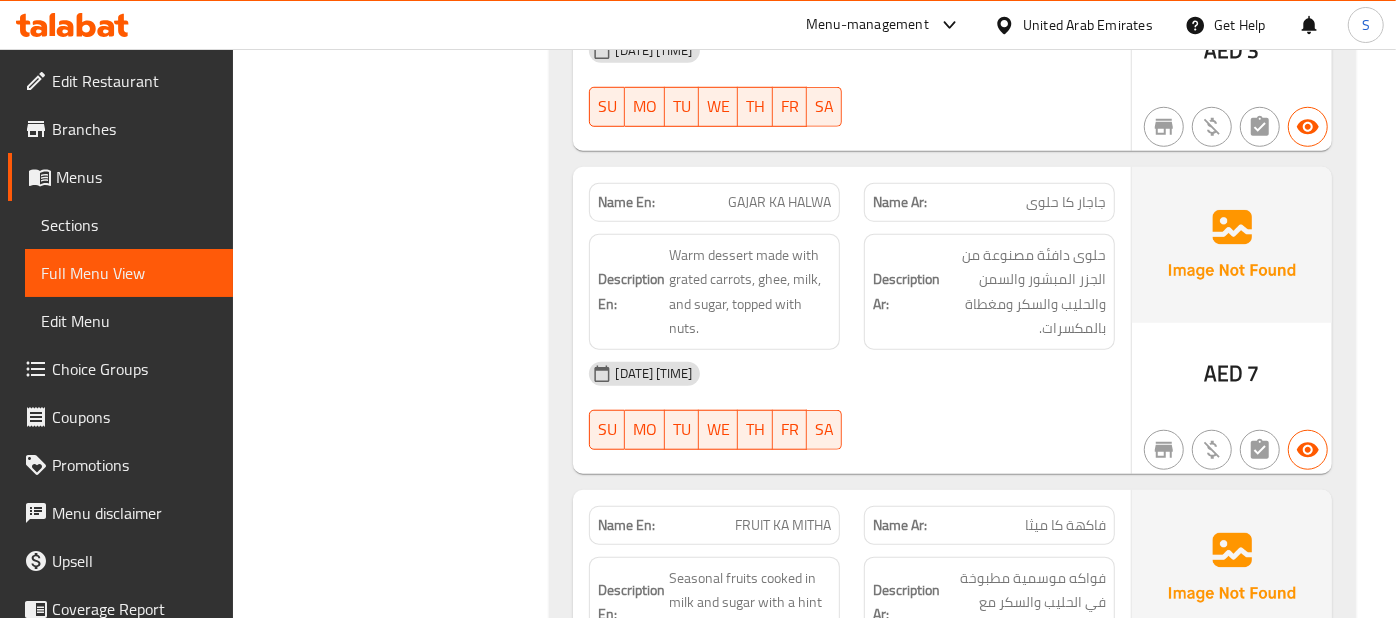 click at bounding box center [1232, -19410] 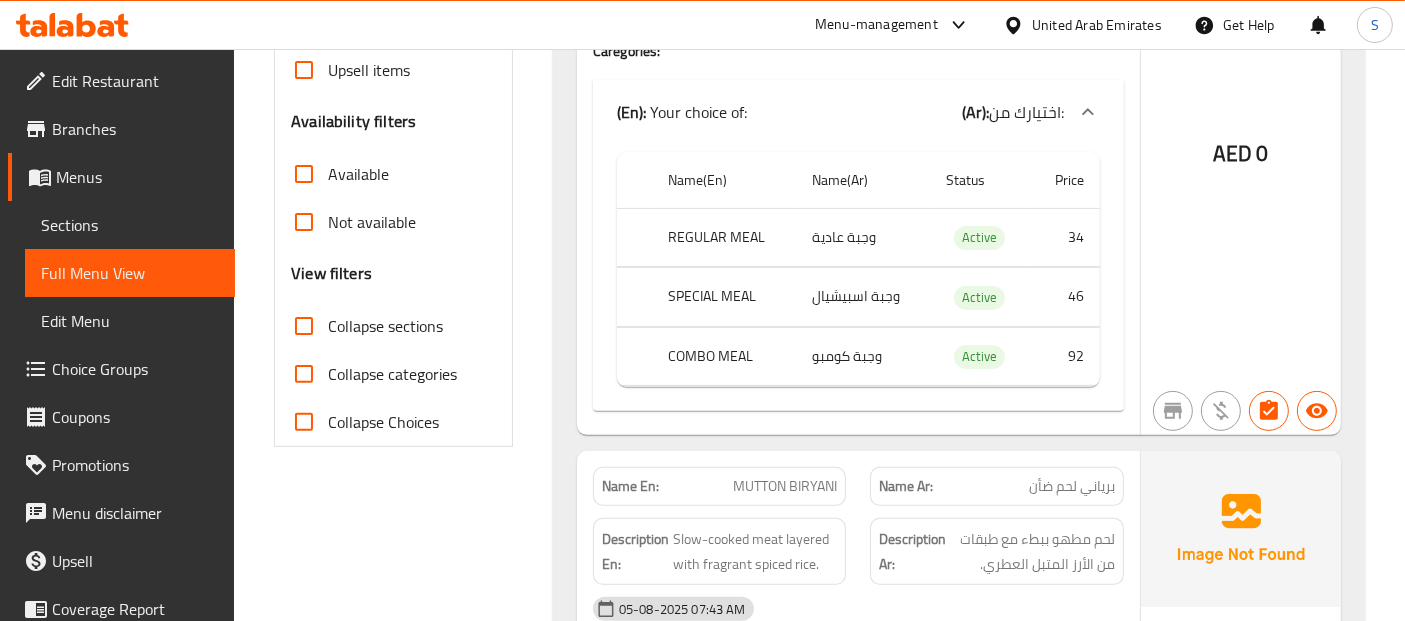 scroll, scrollTop: 0, scrollLeft: 0, axis: both 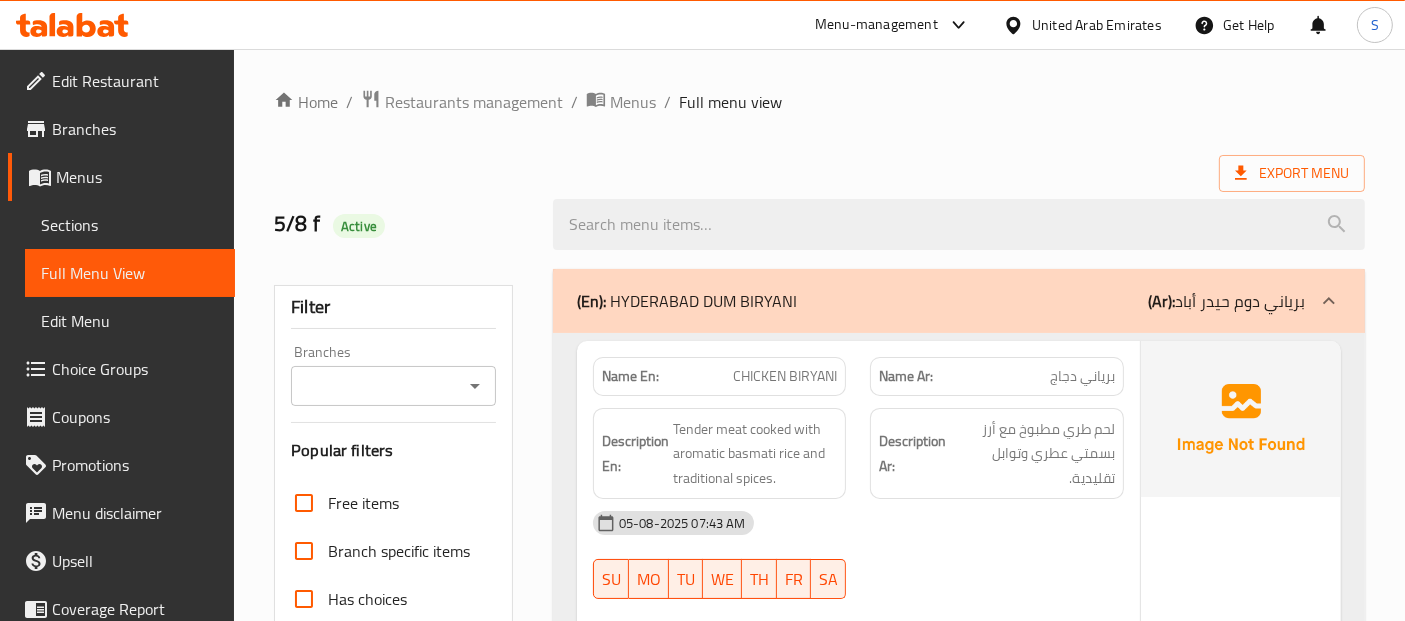 click on "CHICKEN BIRYANI" at bounding box center [785, 376] 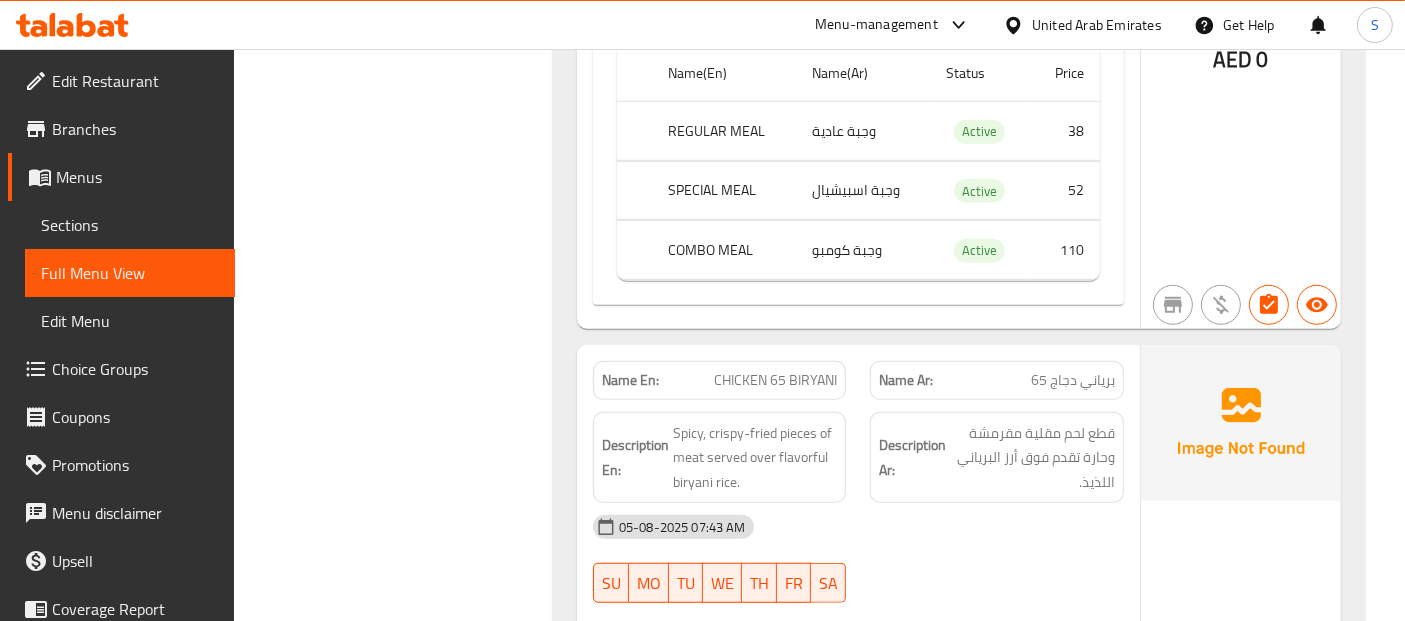 scroll, scrollTop: 1351, scrollLeft: 0, axis: vertical 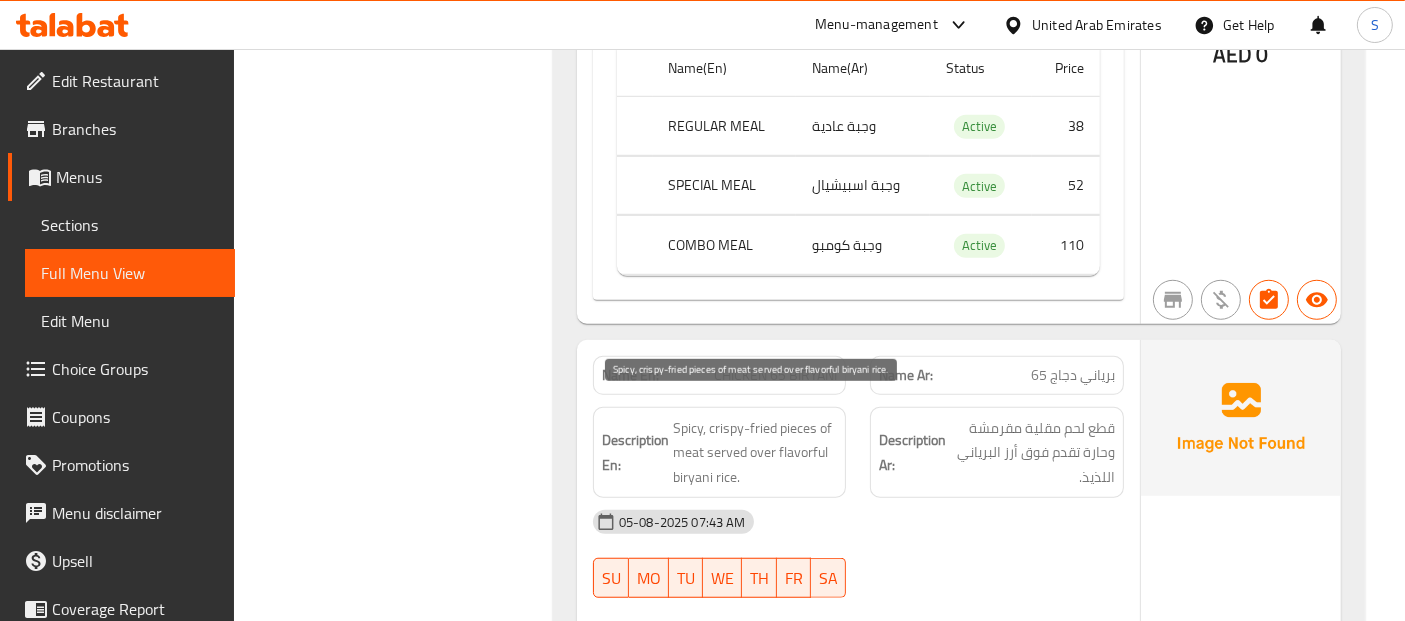 click on "Spicy, crispy-fried pieces of meat served over flavorful biryani rice." at bounding box center (755, 453) 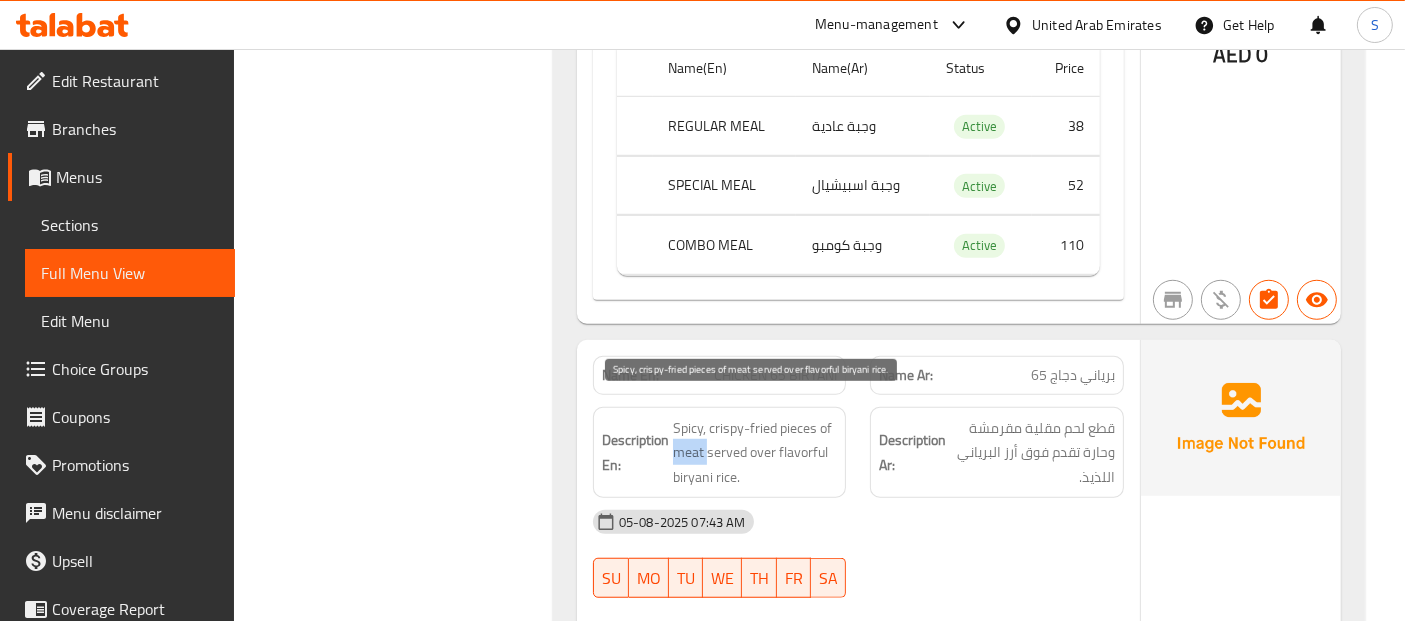 copy on "meat" 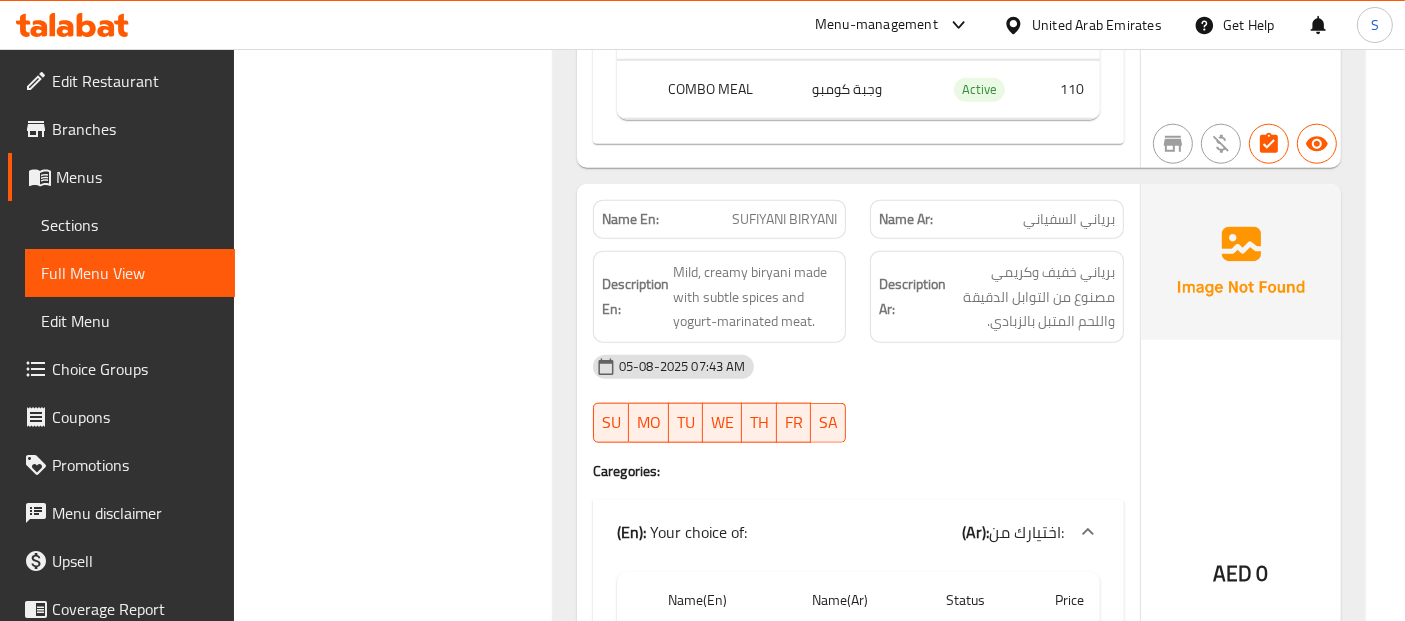 scroll, scrollTop: 1485, scrollLeft: 0, axis: vertical 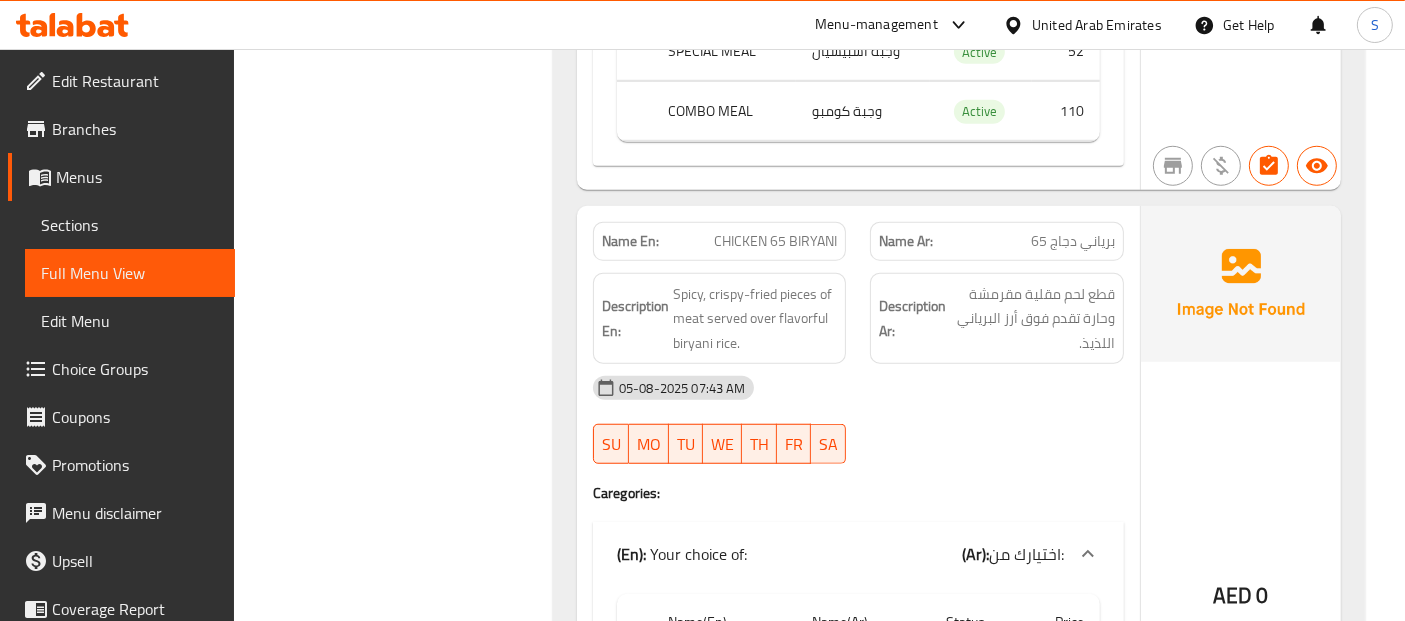 click on "CHICKEN 65 BIRYANI" at bounding box center [775, 241] 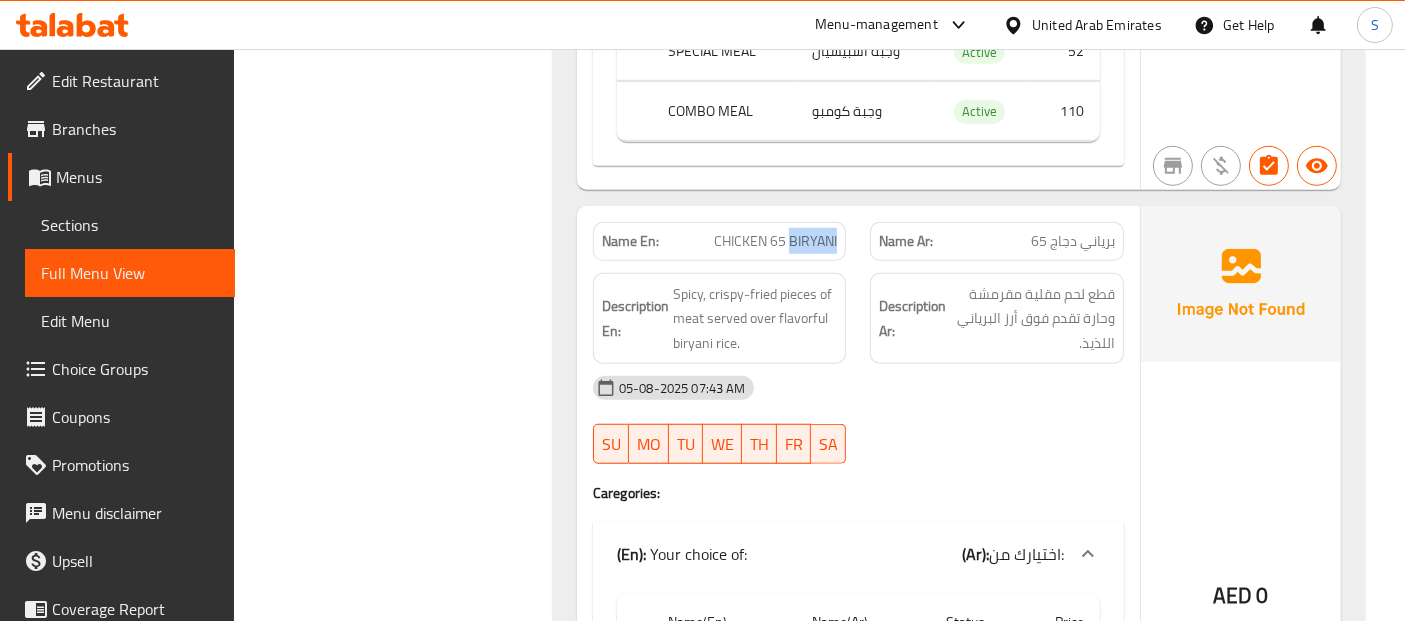 click on "CHICKEN 65 BIRYANI" at bounding box center [775, 241] 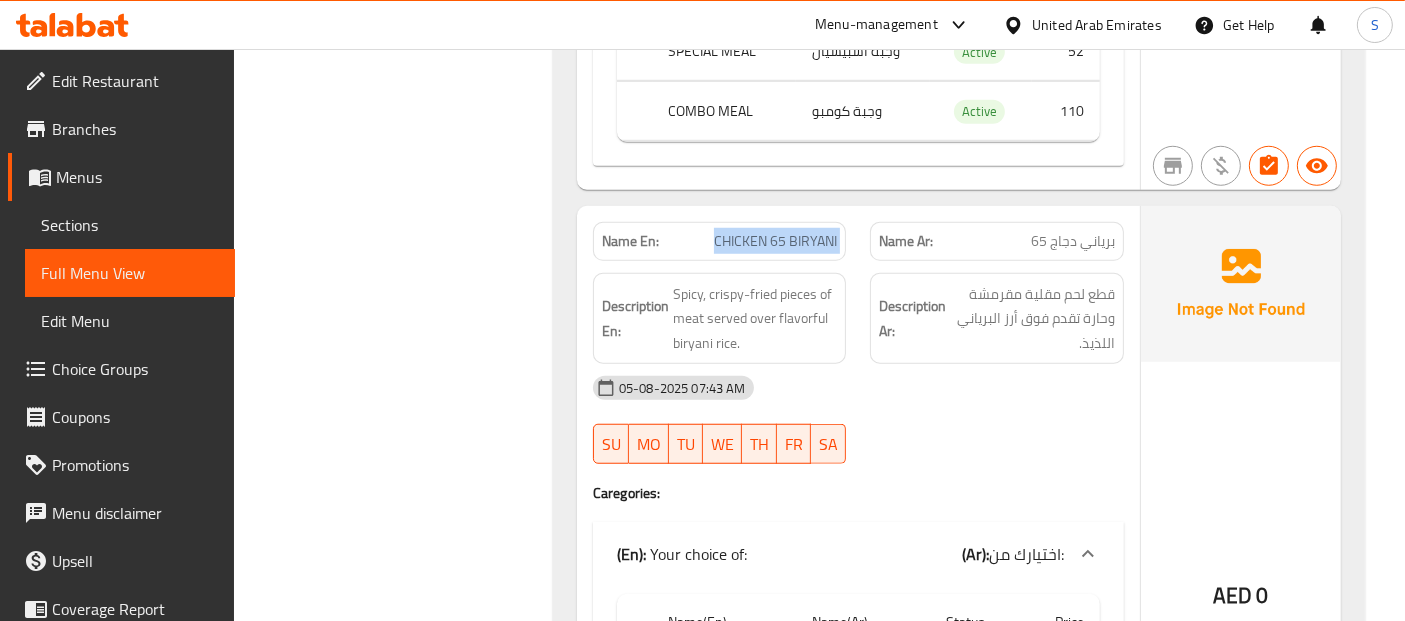 click on "Description Ar:" at bounding box center [912, 318] 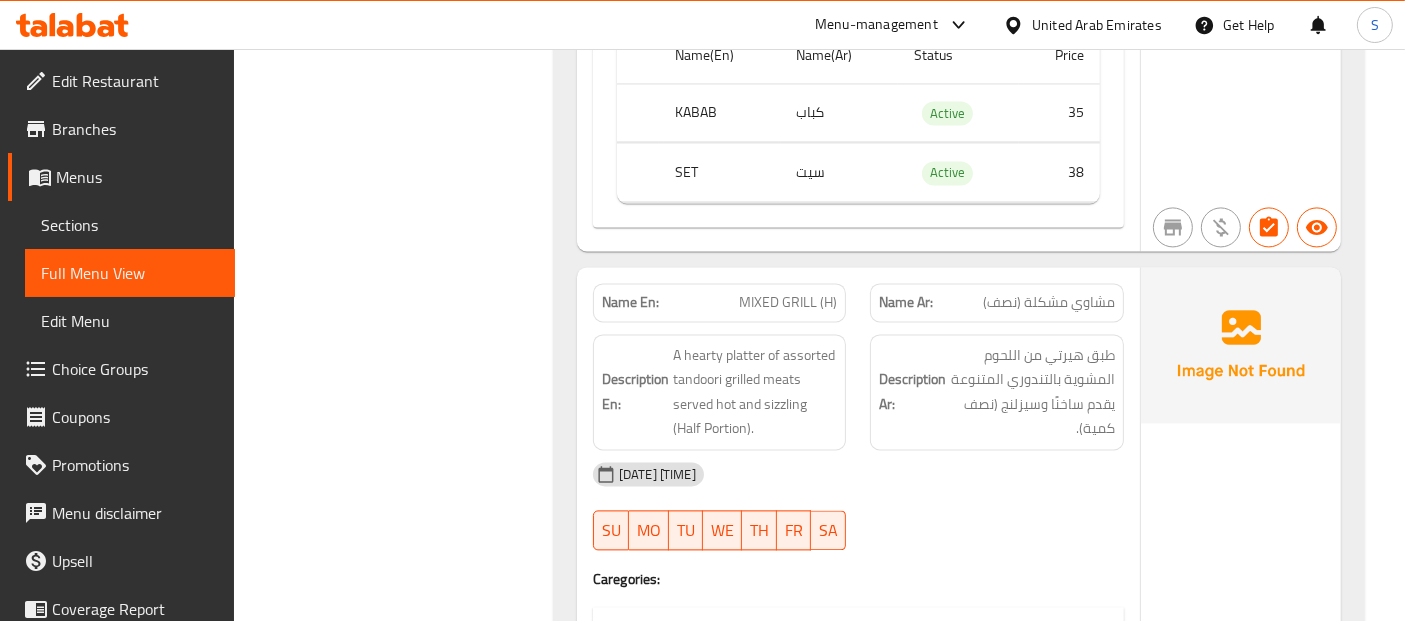 scroll, scrollTop: 20048, scrollLeft: 0, axis: vertical 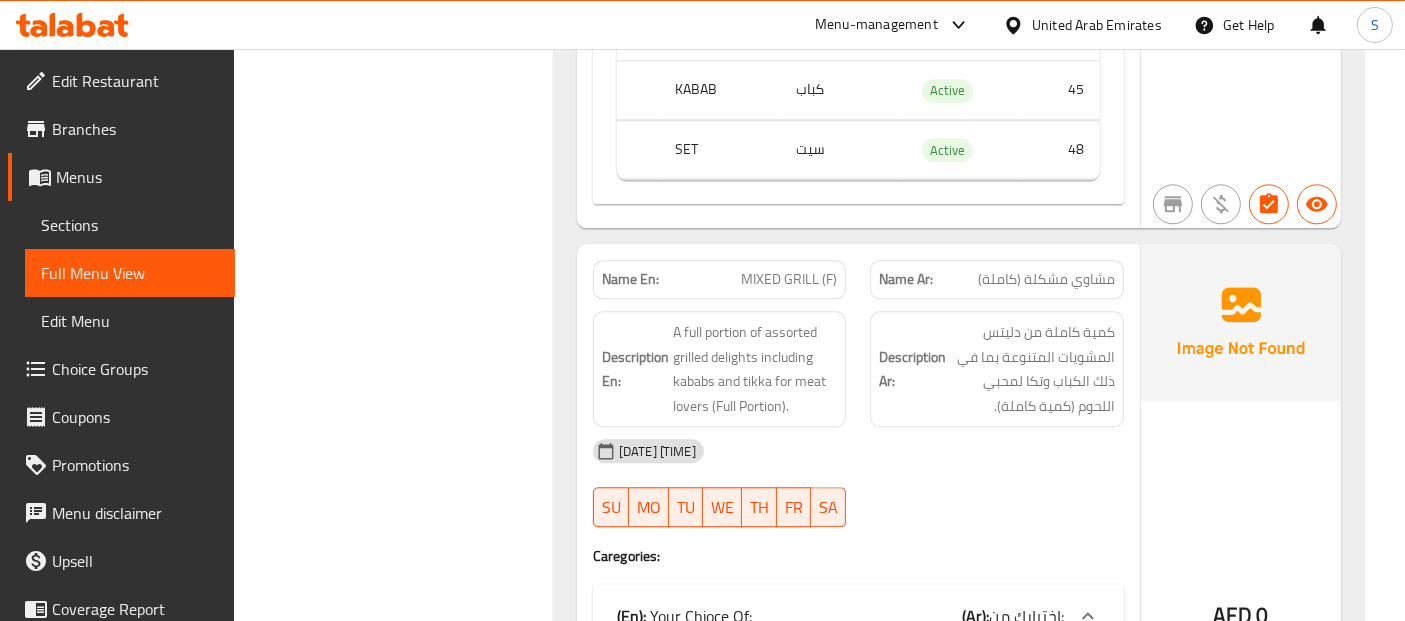 click on "Edit Restaurant" at bounding box center (135, 81) 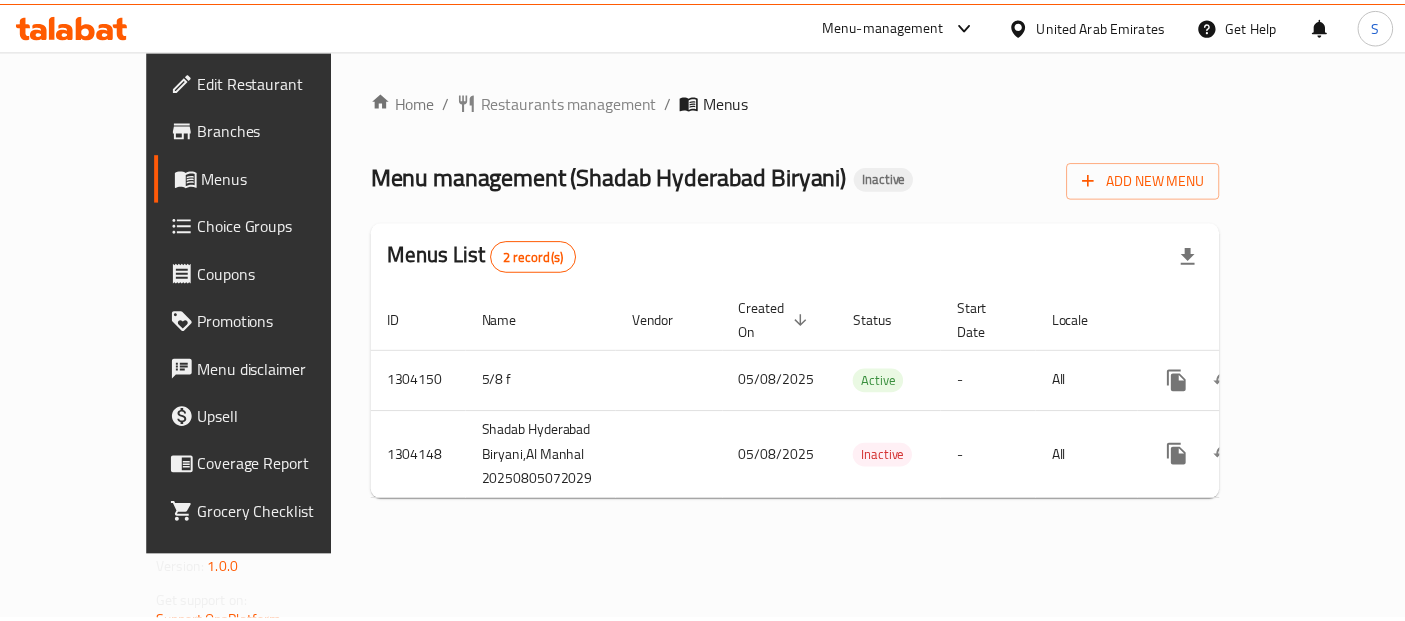 scroll, scrollTop: 0, scrollLeft: 0, axis: both 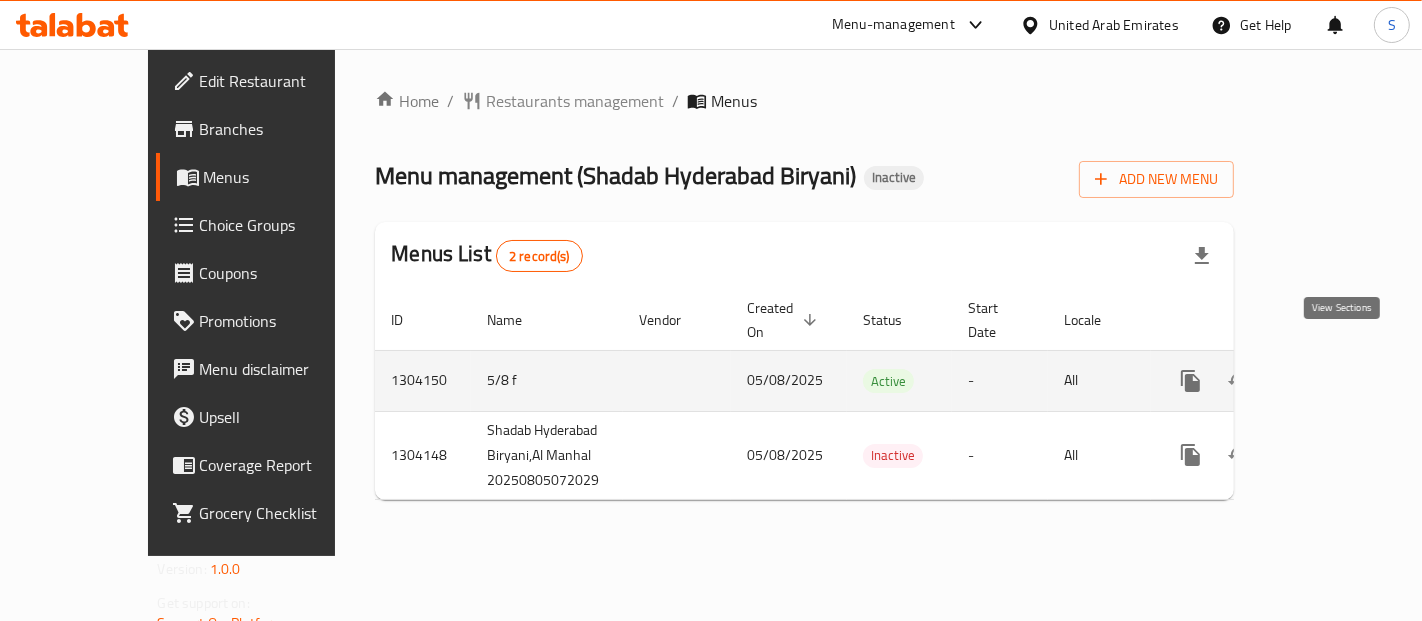 click at bounding box center (1335, 381) 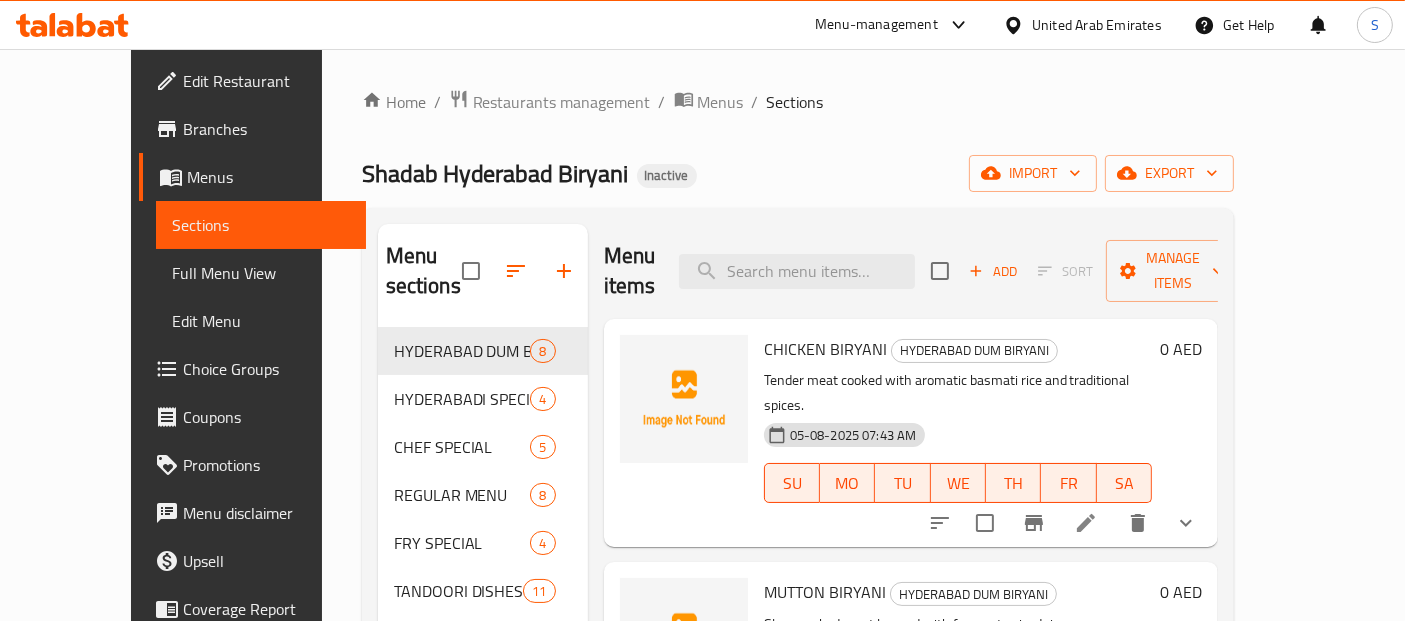 click on "Home / Restaurants management / Menus / Sections" at bounding box center [798, 102] 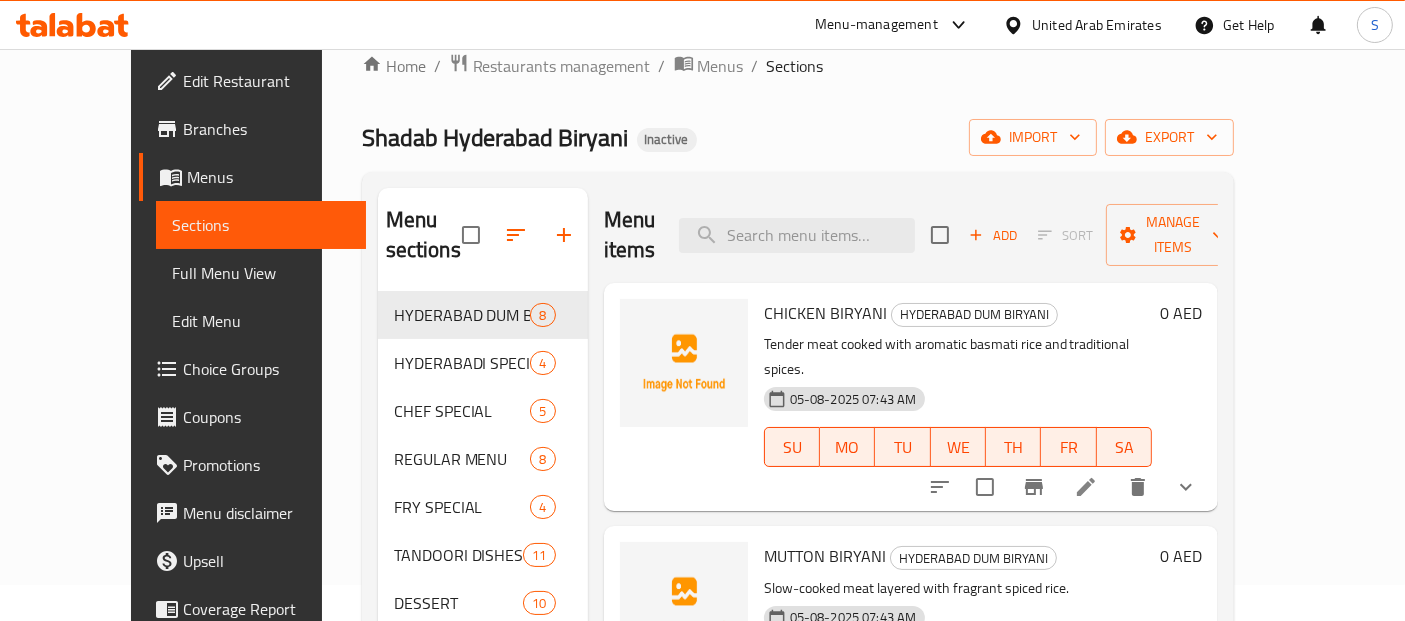 scroll, scrollTop: 37, scrollLeft: 0, axis: vertical 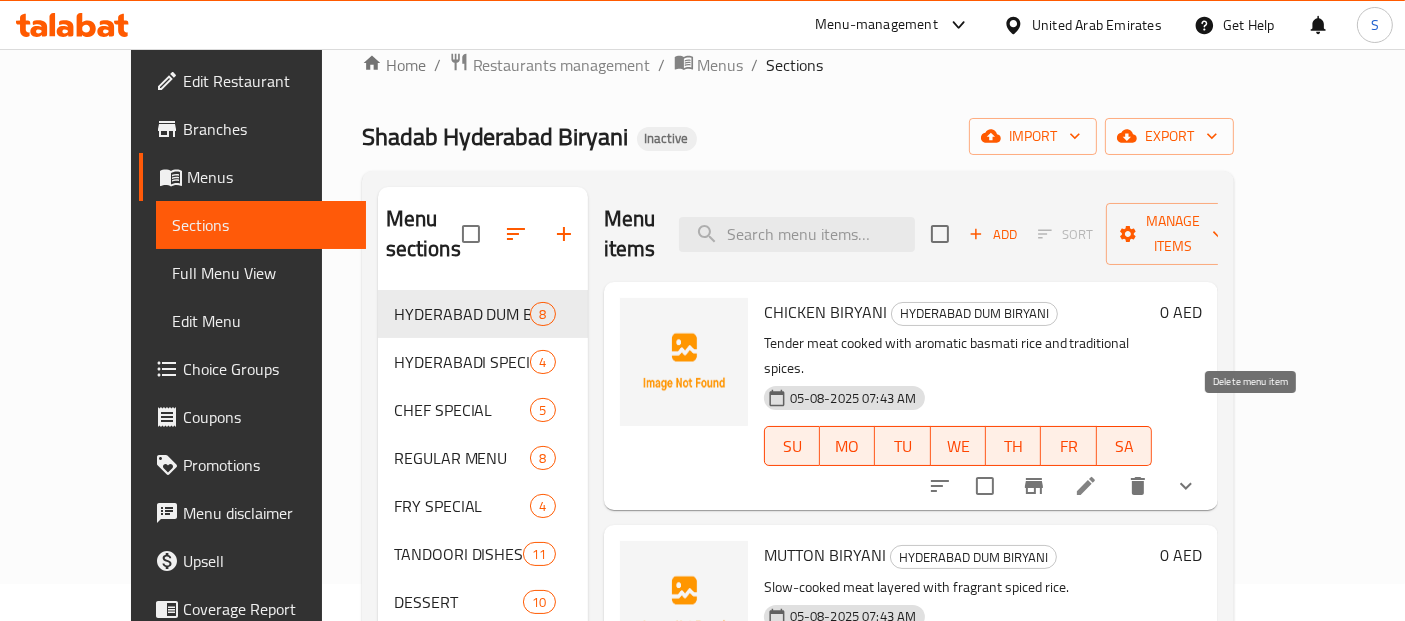 click 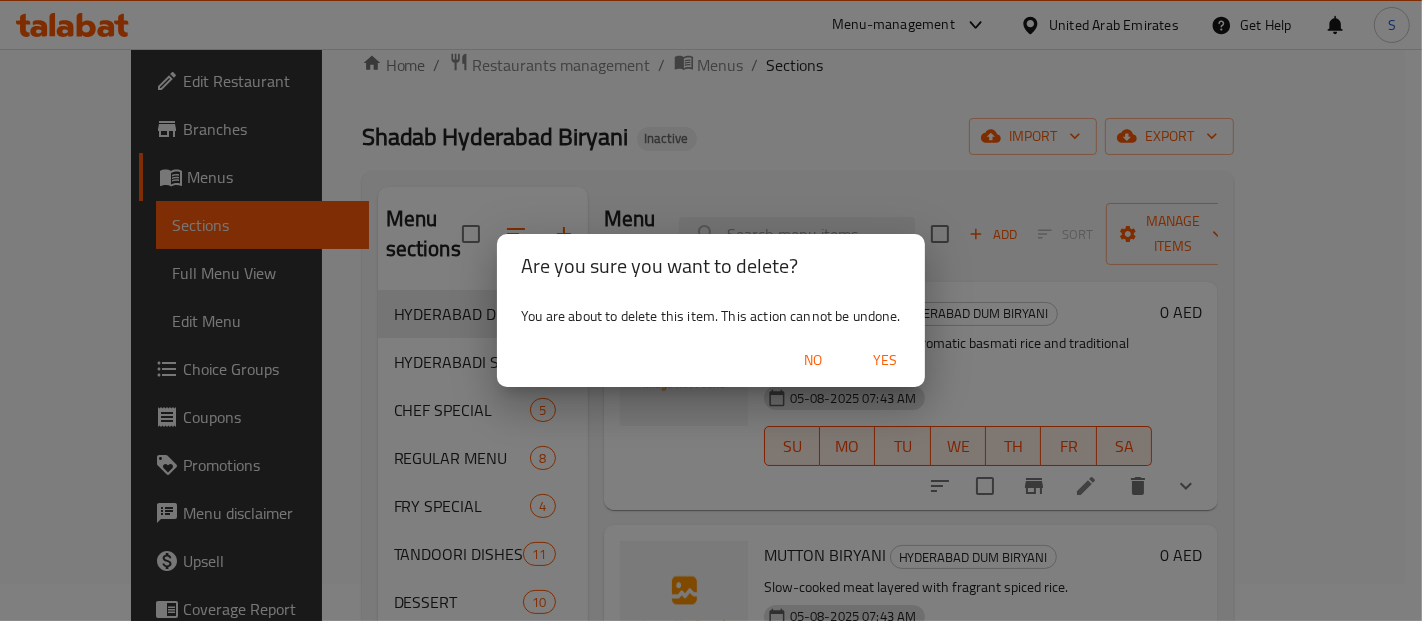 click on "Yes" at bounding box center (885, 360) 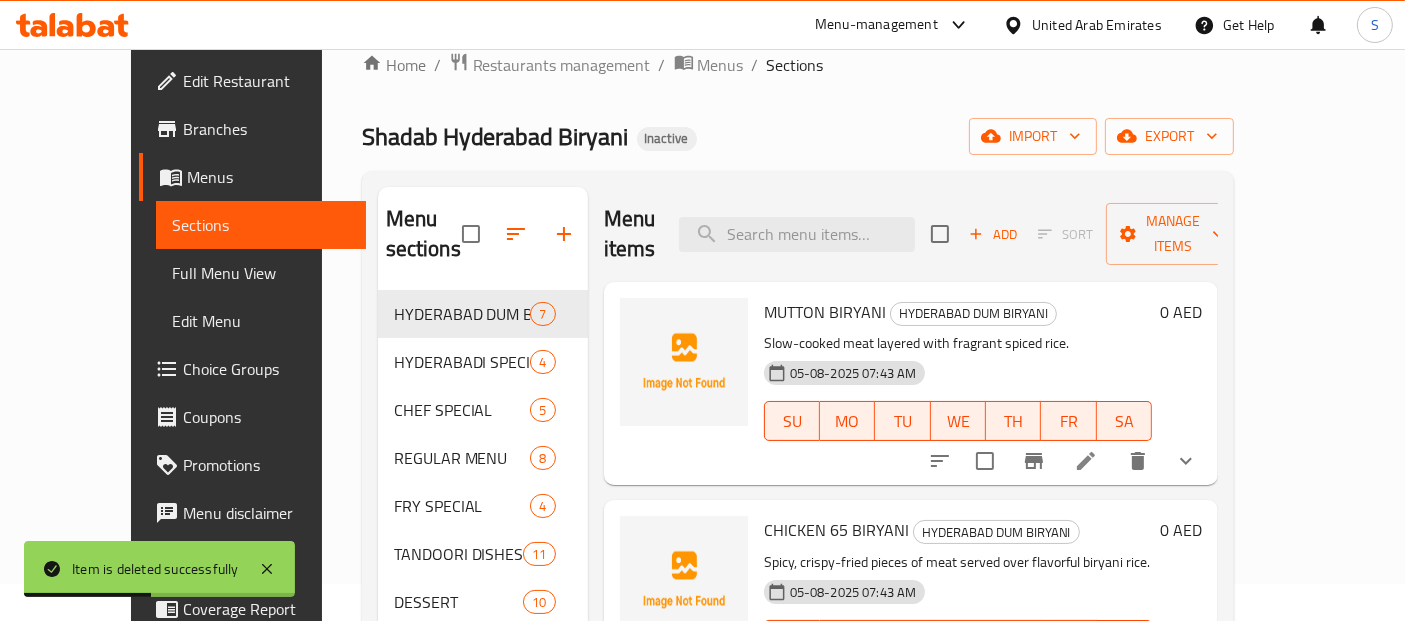 click on "Home / Restaurants management / Menus / Sections" at bounding box center [798, 65] 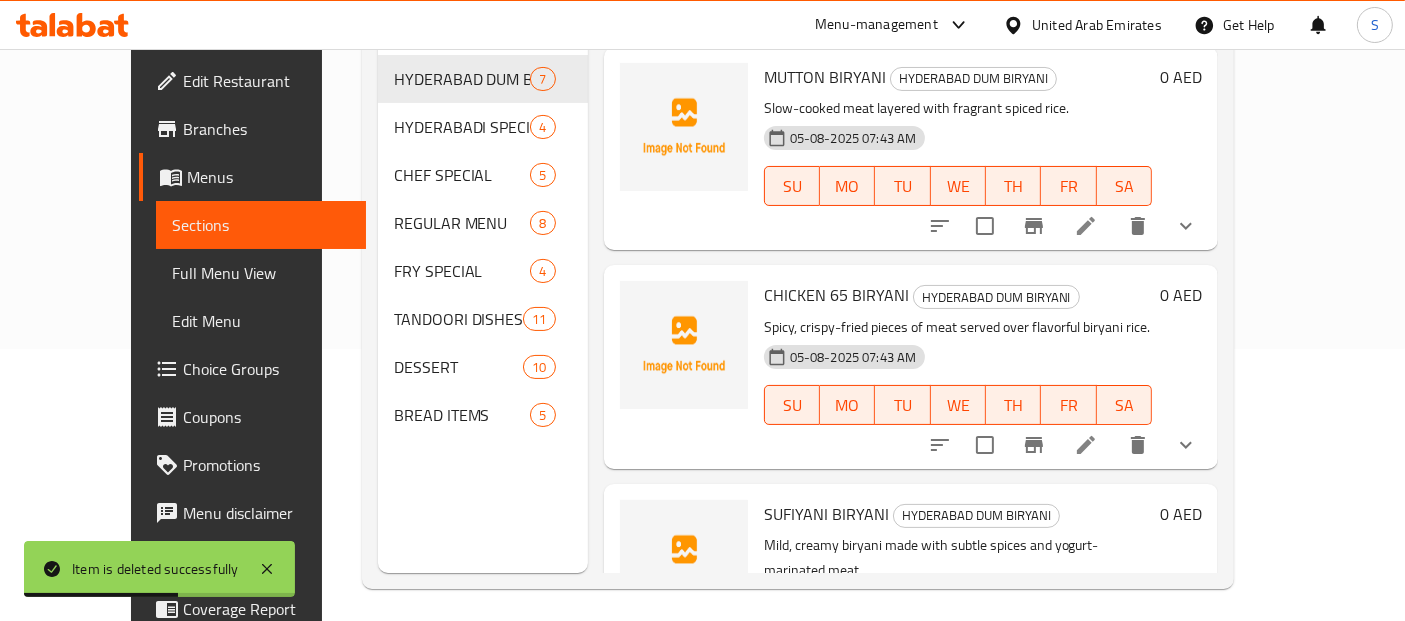 scroll, scrollTop: 279, scrollLeft: 0, axis: vertical 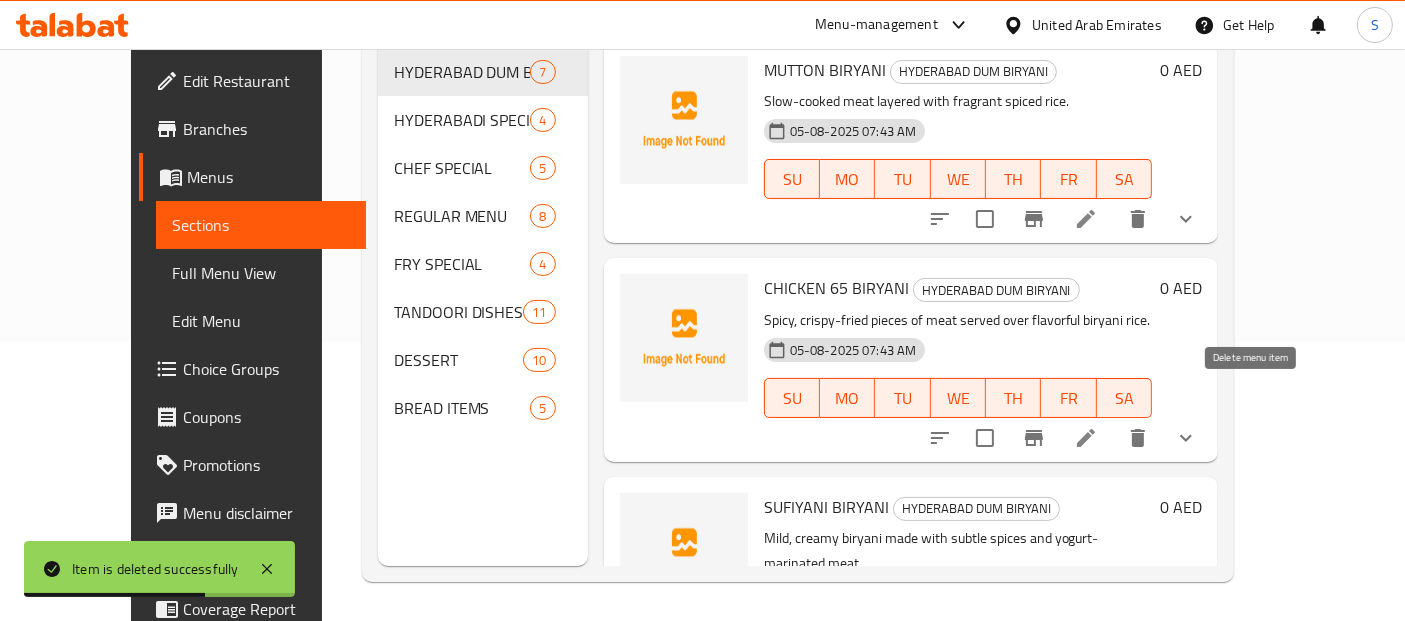 click 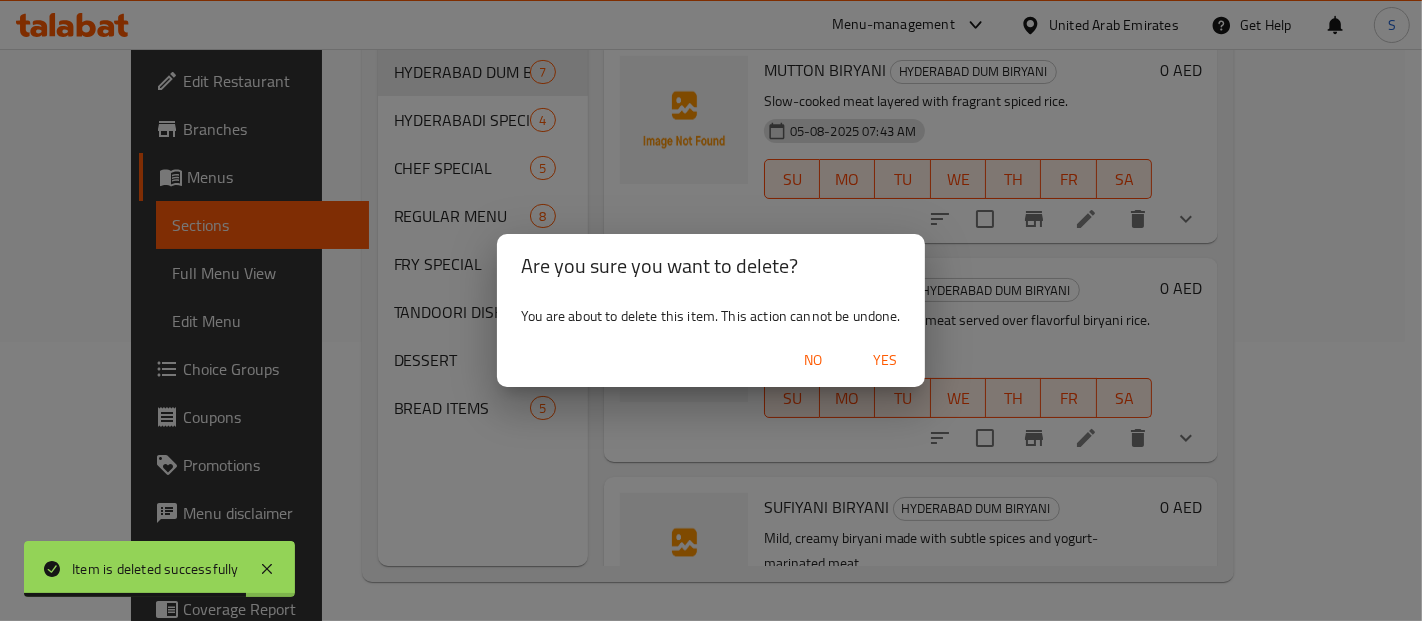 click on "Yes" at bounding box center [885, 360] 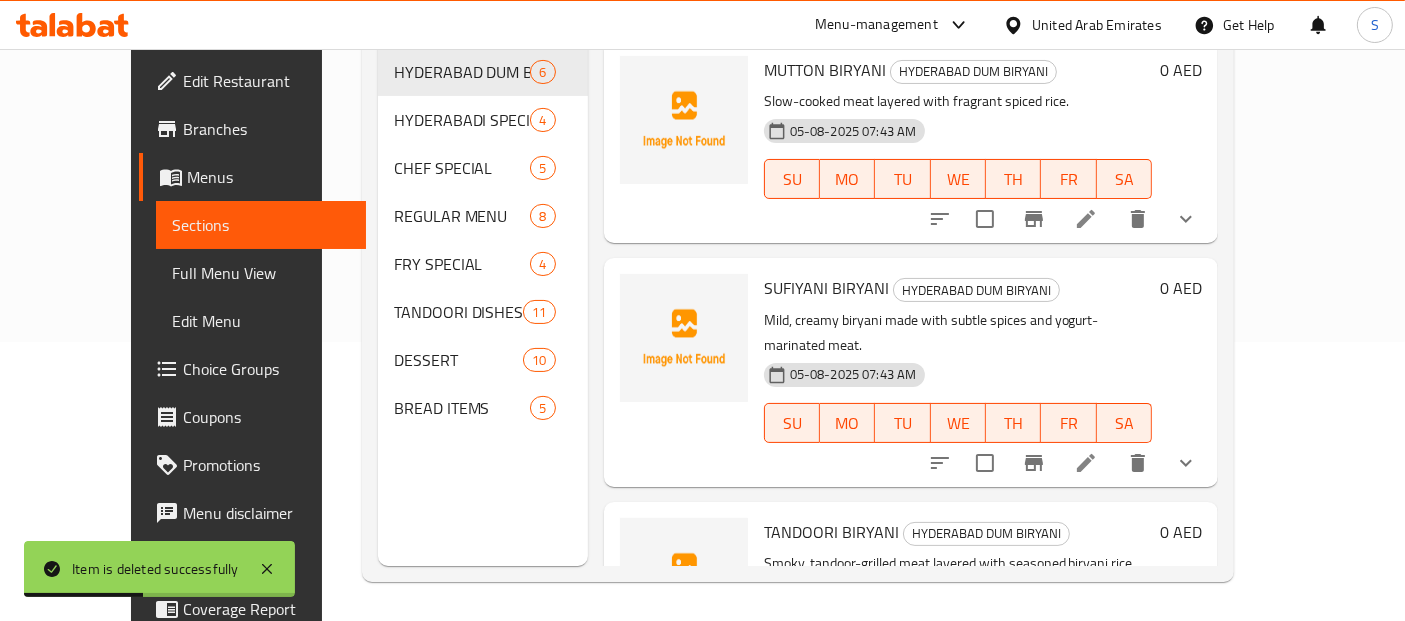 scroll, scrollTop: 0, scrollLeft: 0, axis: both 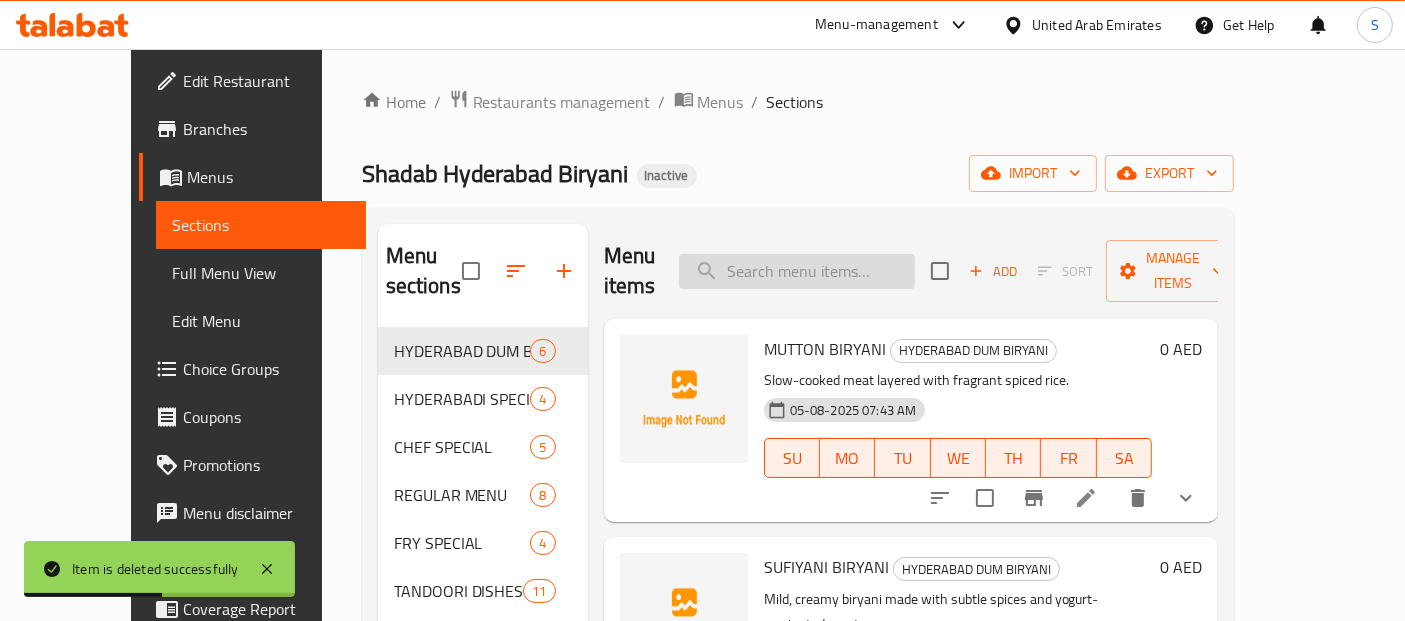 click at bounding box center [797, 271] 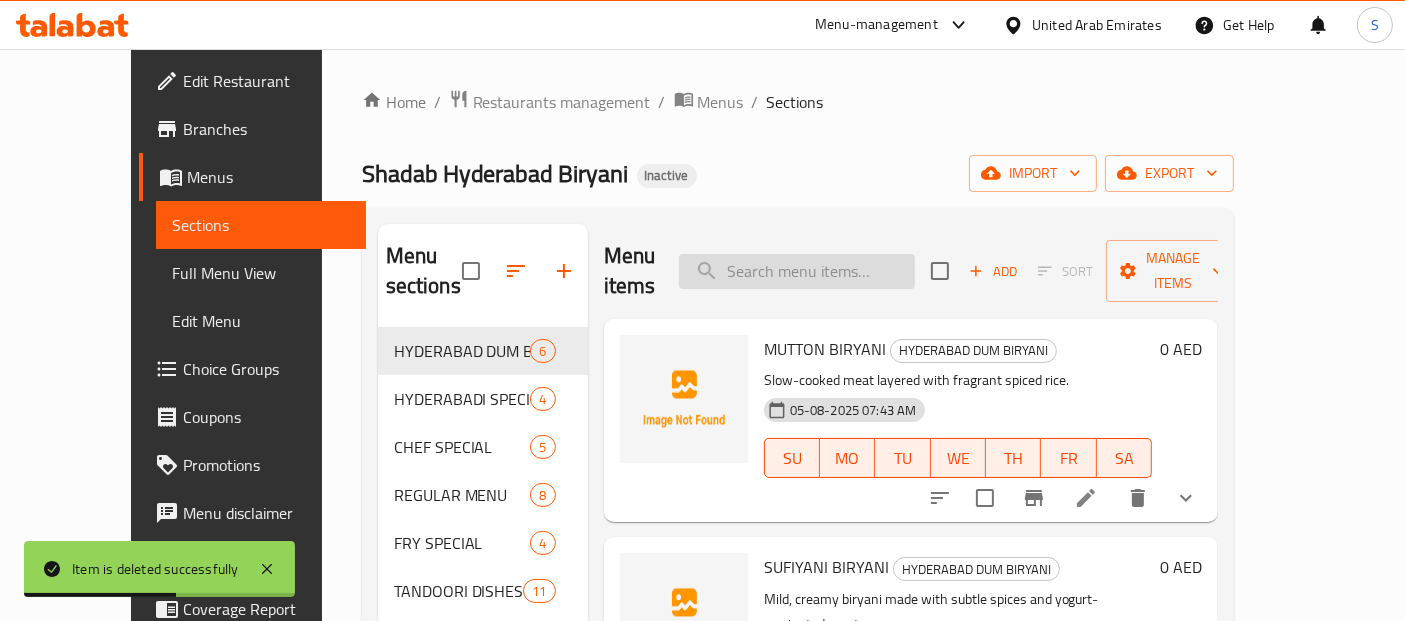 paste on "Succulent" 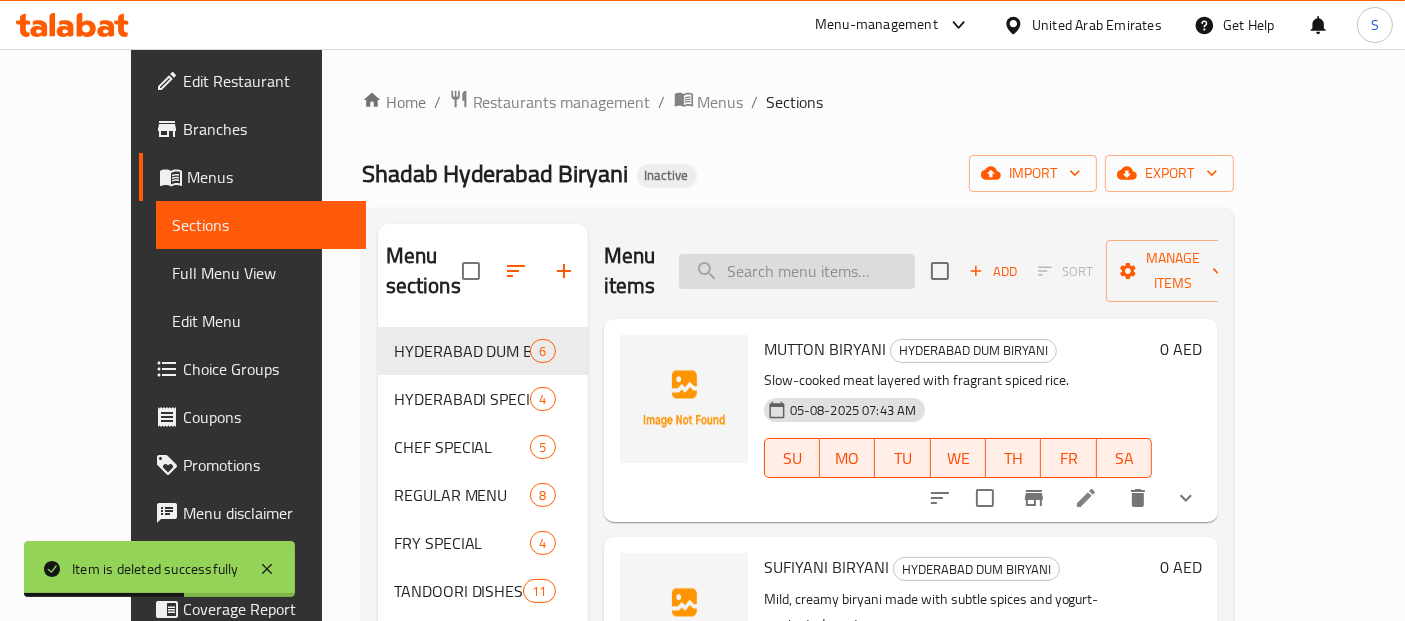 type on "Succulent" 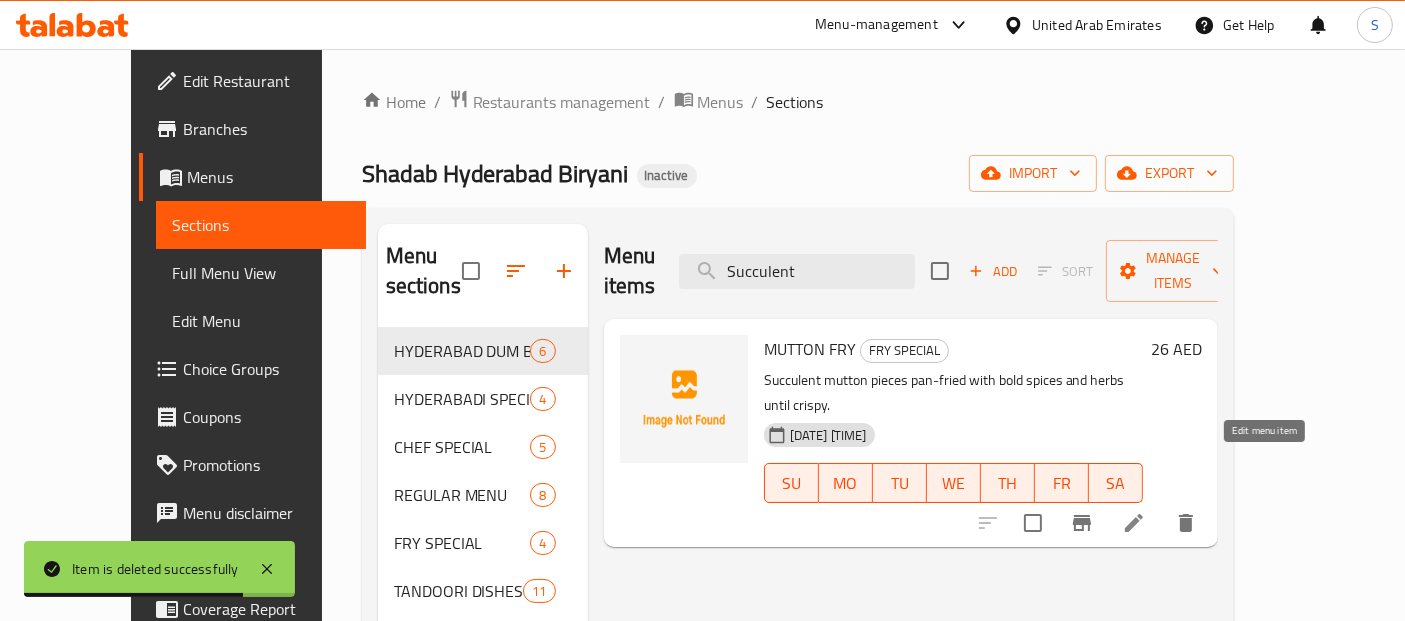 click 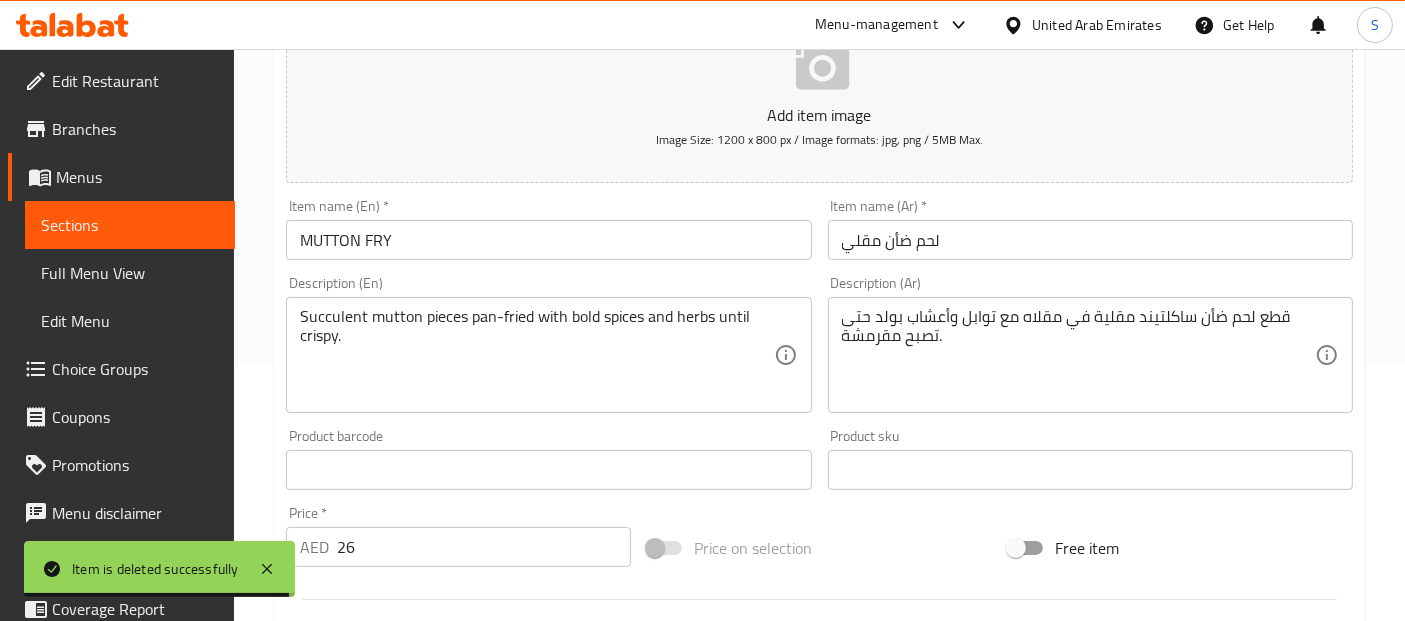 scroll, scrollTop: 259, scrollLeft: 0, axis: vertical 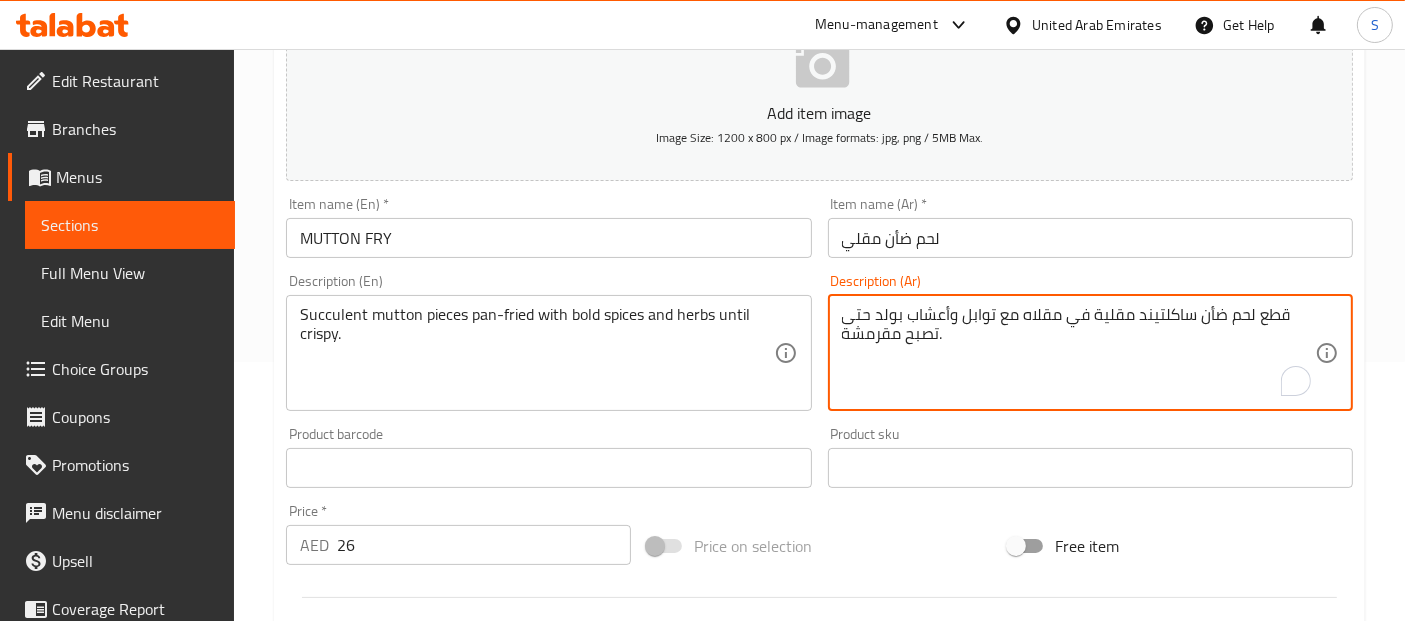 click on "قطع لحم ضأن ساكلتيند مقلية في مقلاه مع توابل وأعشاب بولد حتى تصبح مقرمشة." at bounding box center [1078, 352] 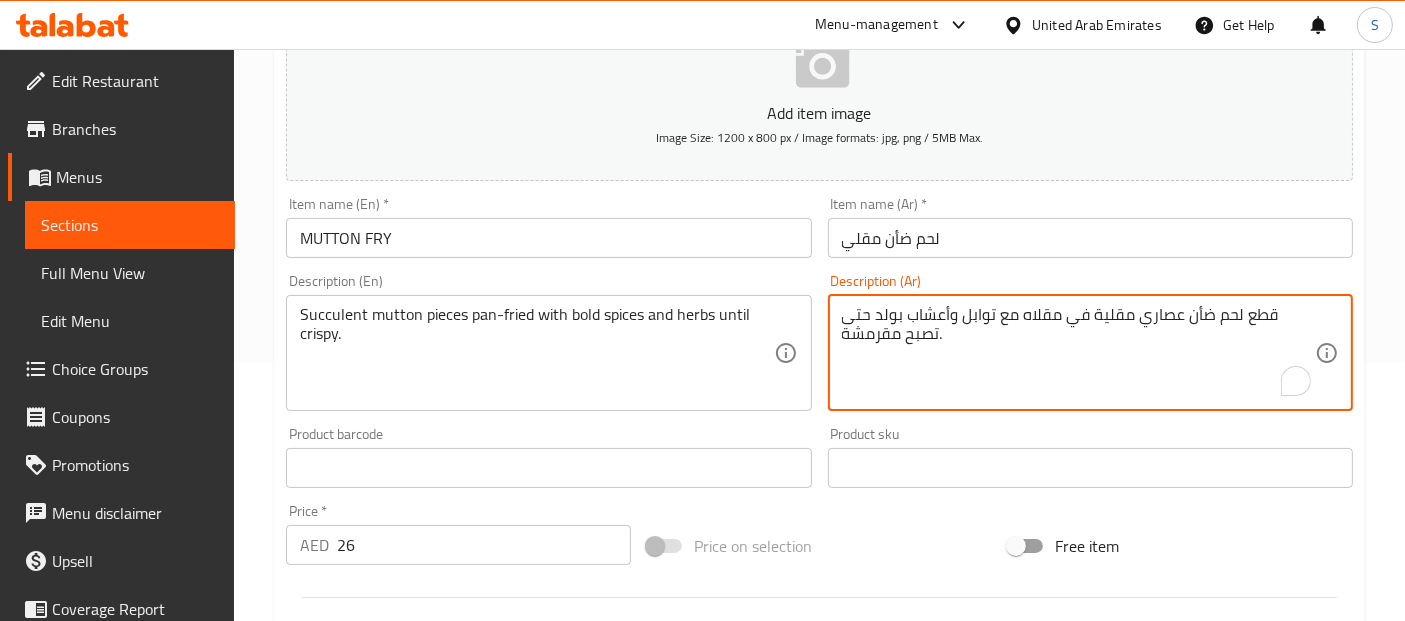 type on "قطع لحم ضأن عصاري مقلية في مقلاه مع توابل وأعشاب بولد حتى تصبح مقرمشة." 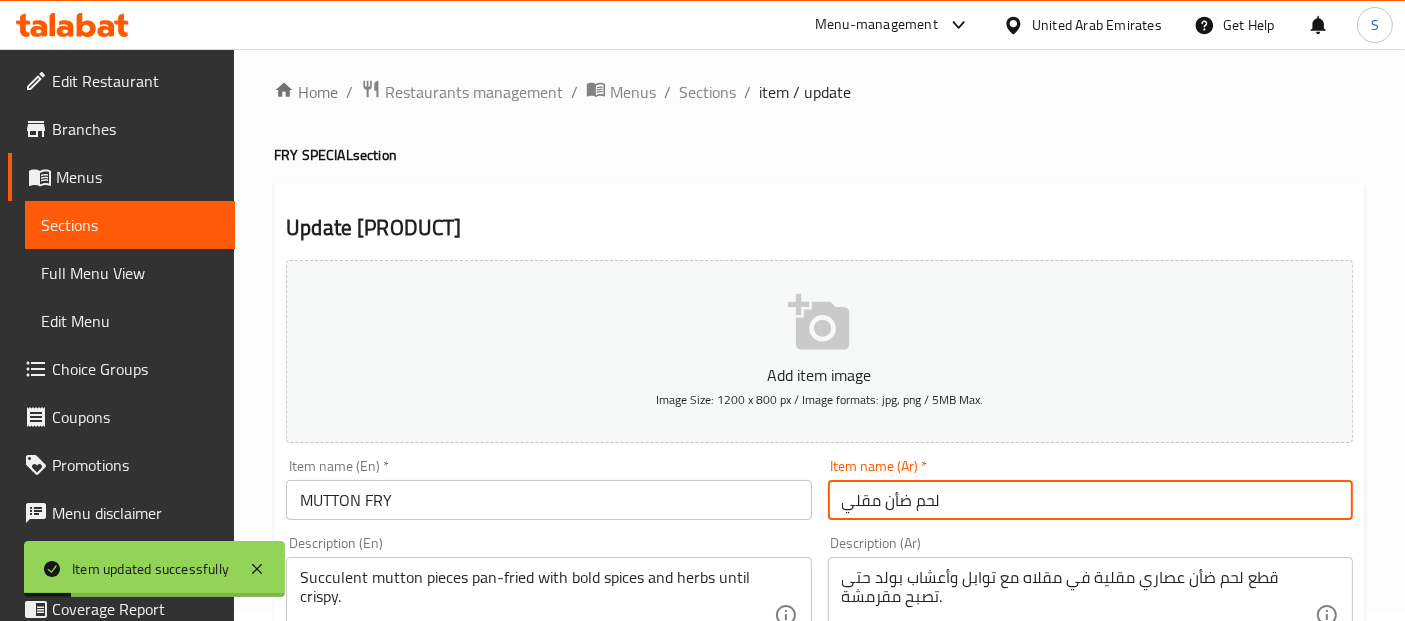 scroll, scrollTop: 0, scrollLeft: 0, axis: both 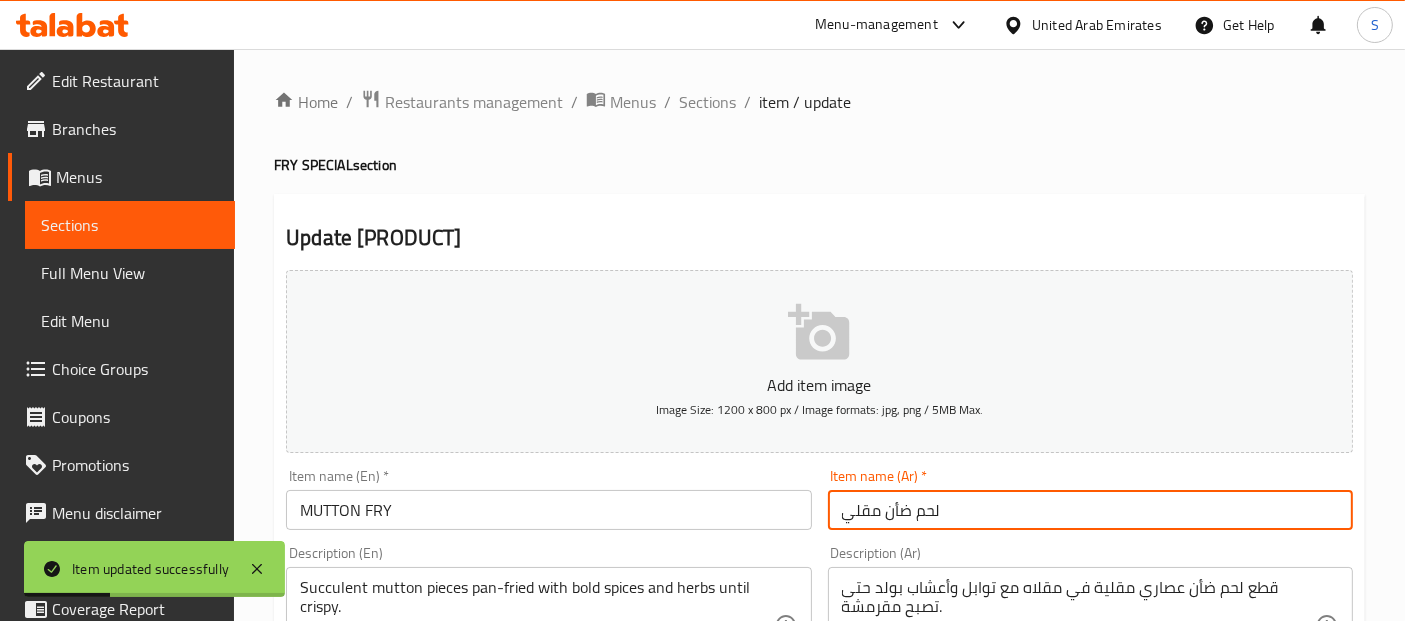 click on "Sections" at bounding box center [130, 225] 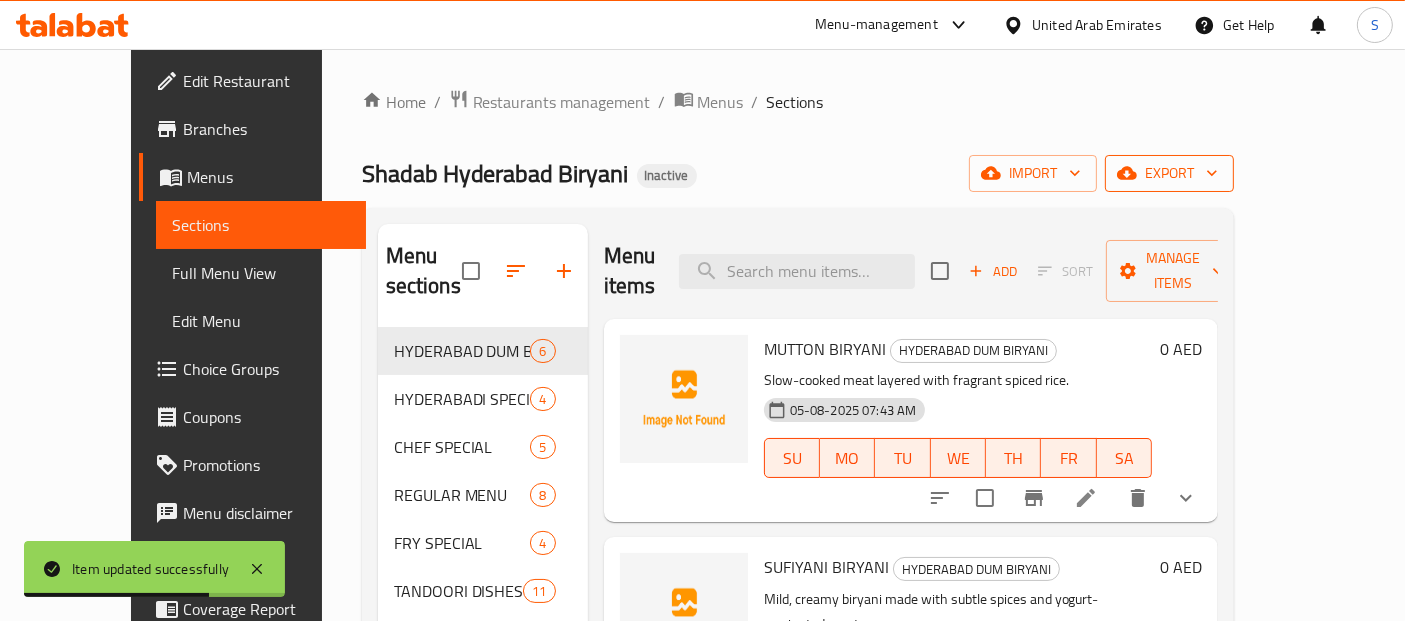 click on "export" at bounding box center [1169, 173] 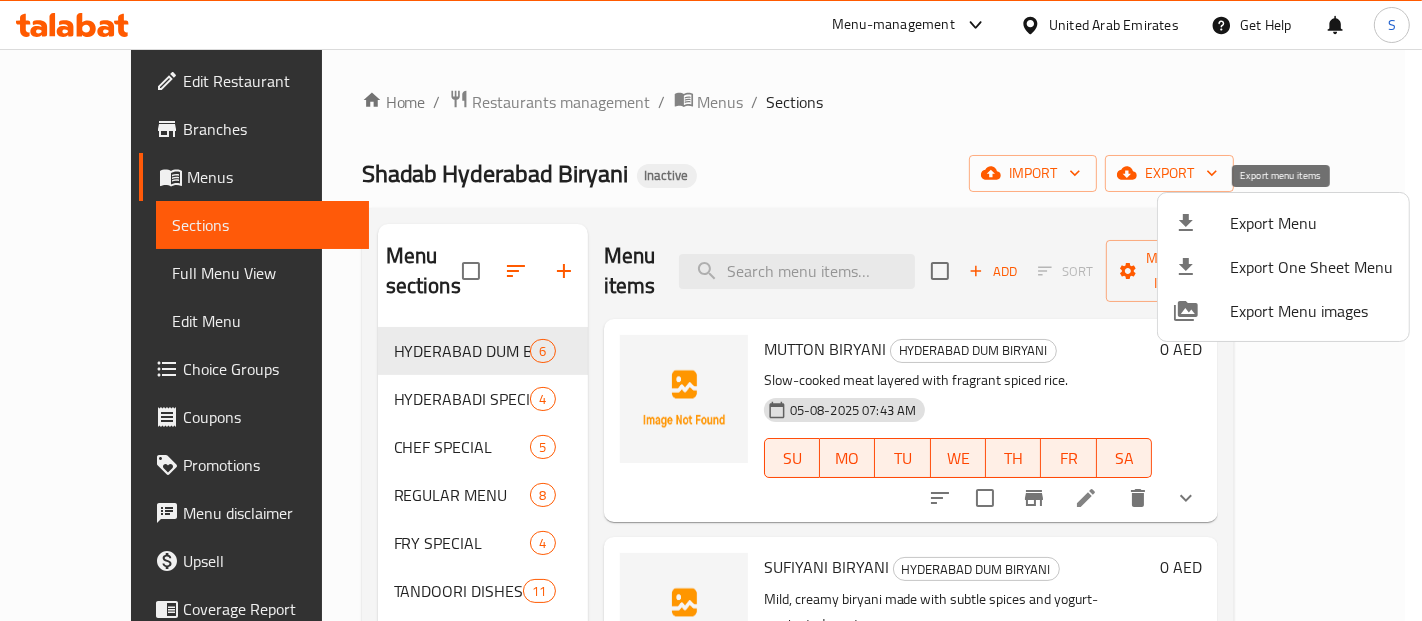 click on "Export Menu" at bounding box center [1283, 223] 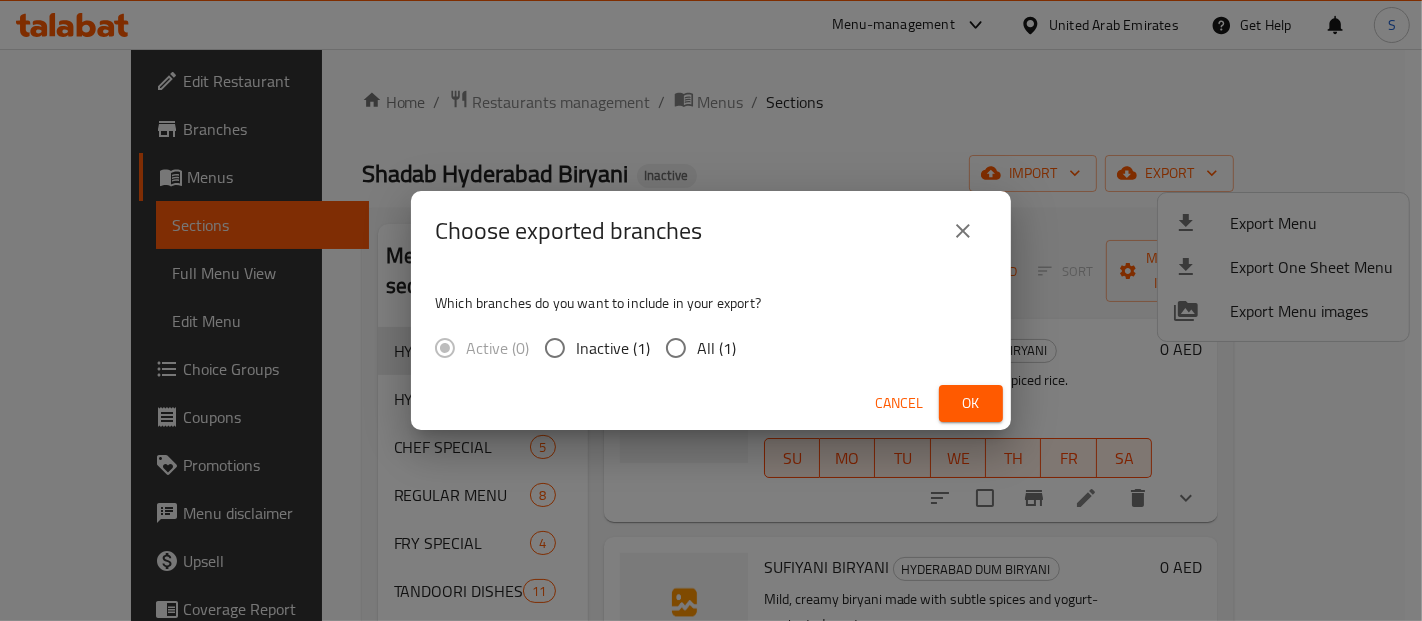 click on "All (1)" at bounding box center (676, 348) 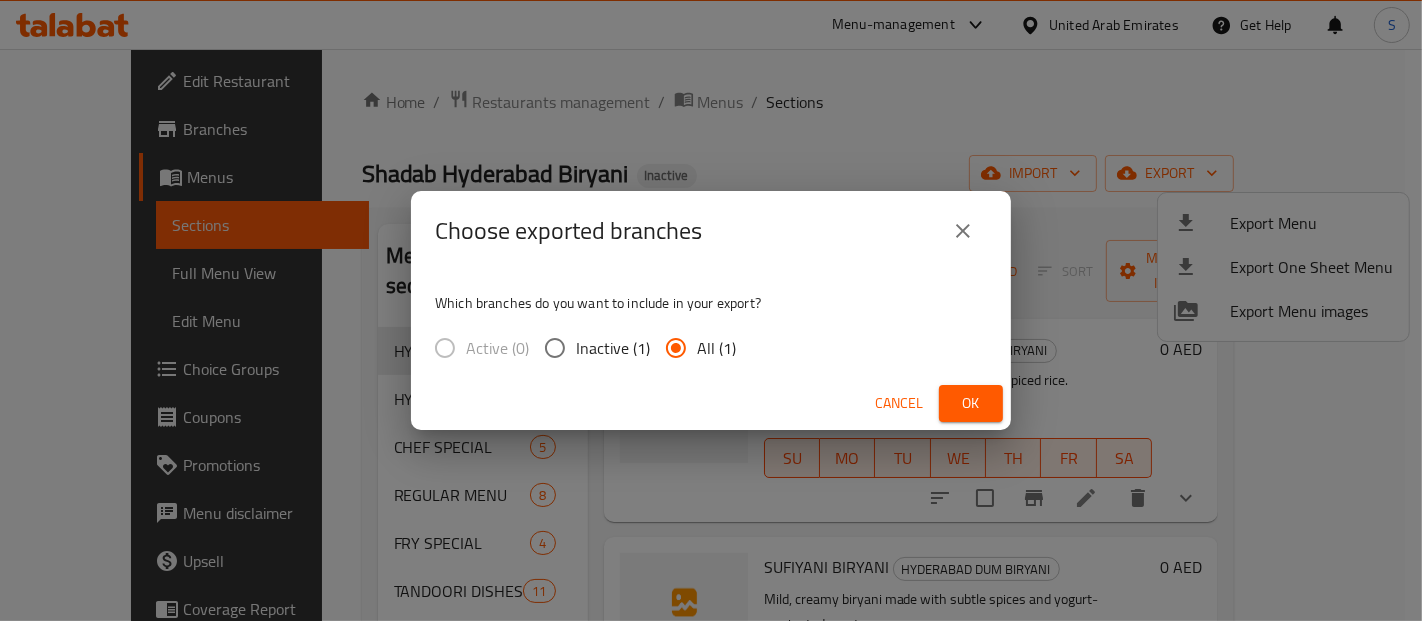 click on "Ok" at bounding box center (971, 403) 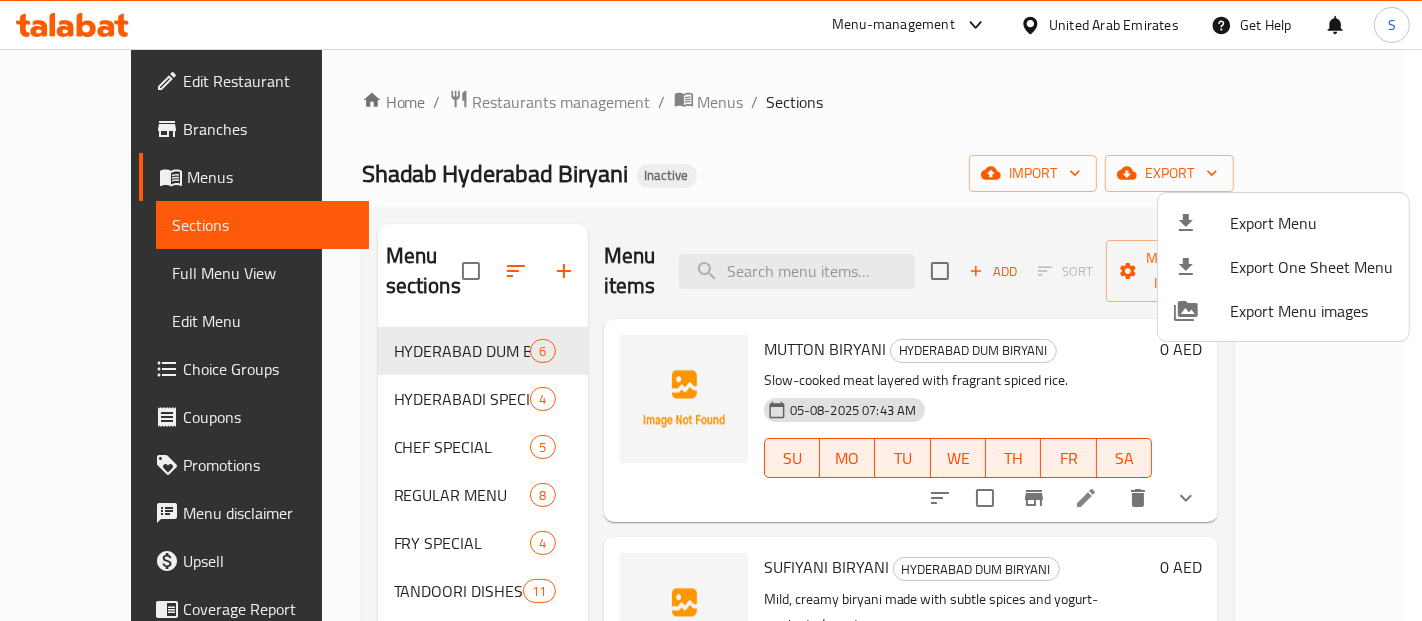 click at bounding box center [711, 310] 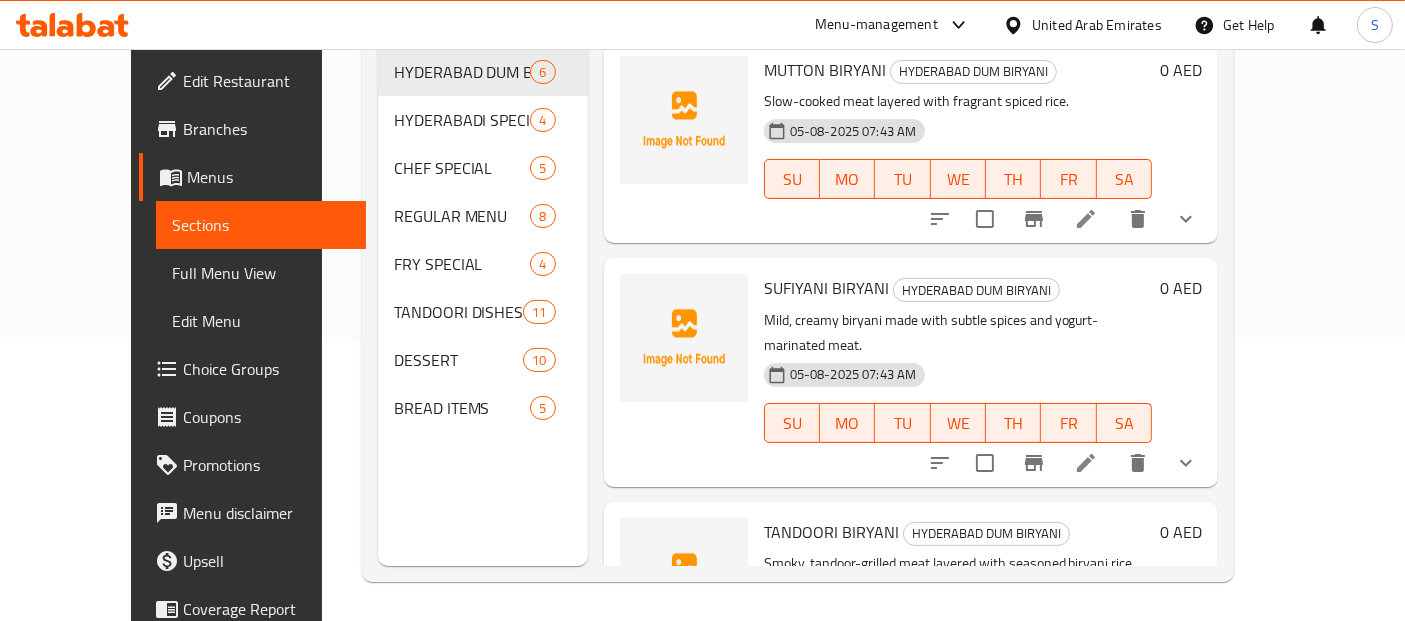 scroll, scrollTop: 0, scrollLeft: 0, axis: both 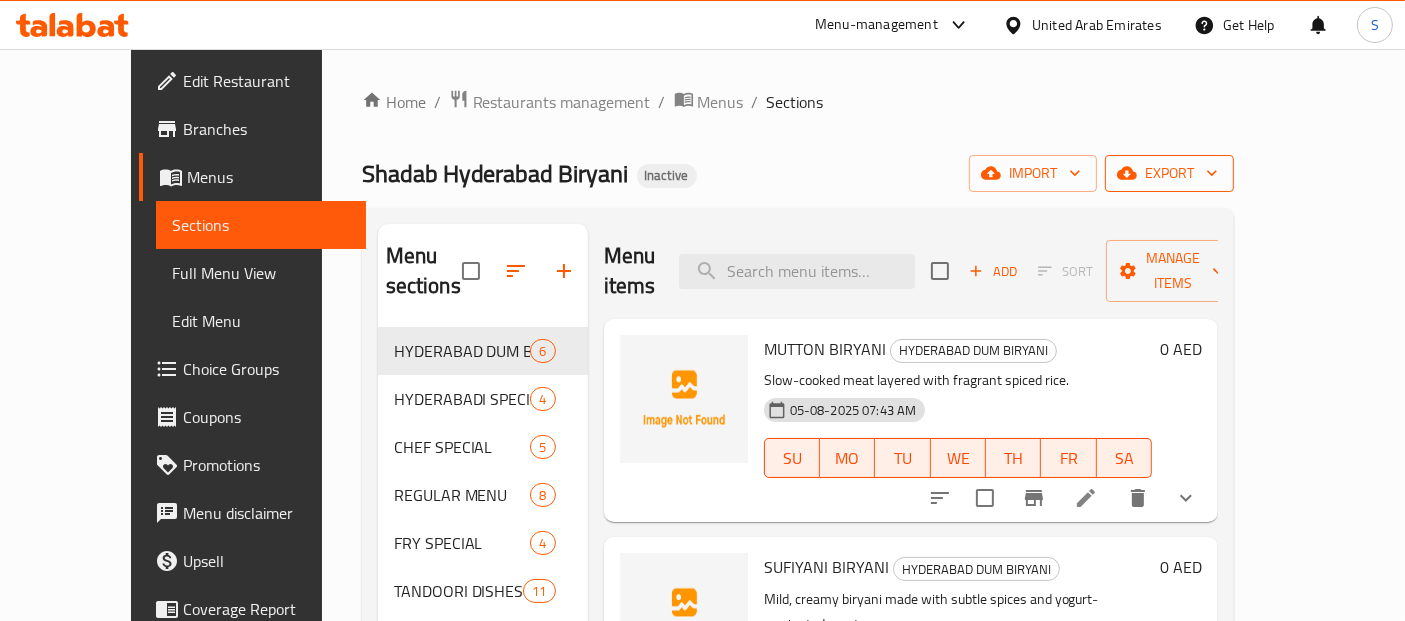 click on "export" at bounding box center (1169, 173) 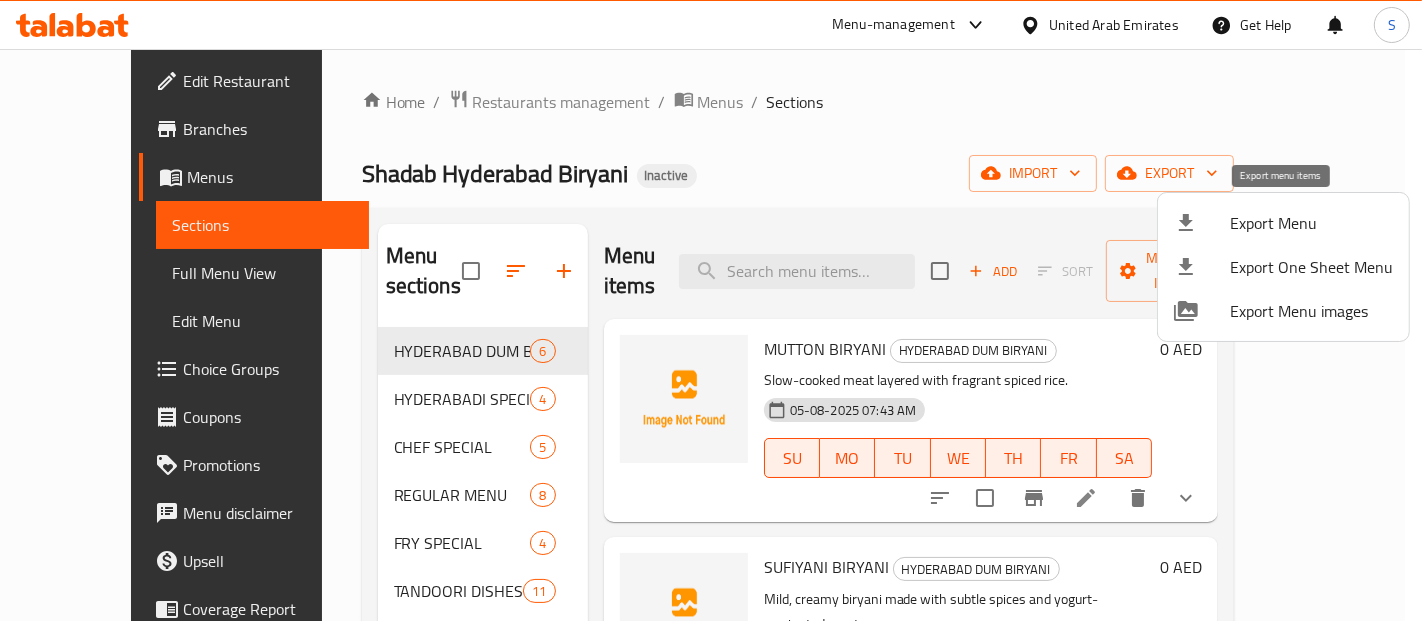 click on "Export Menu" at bounding box center [1283, 223] 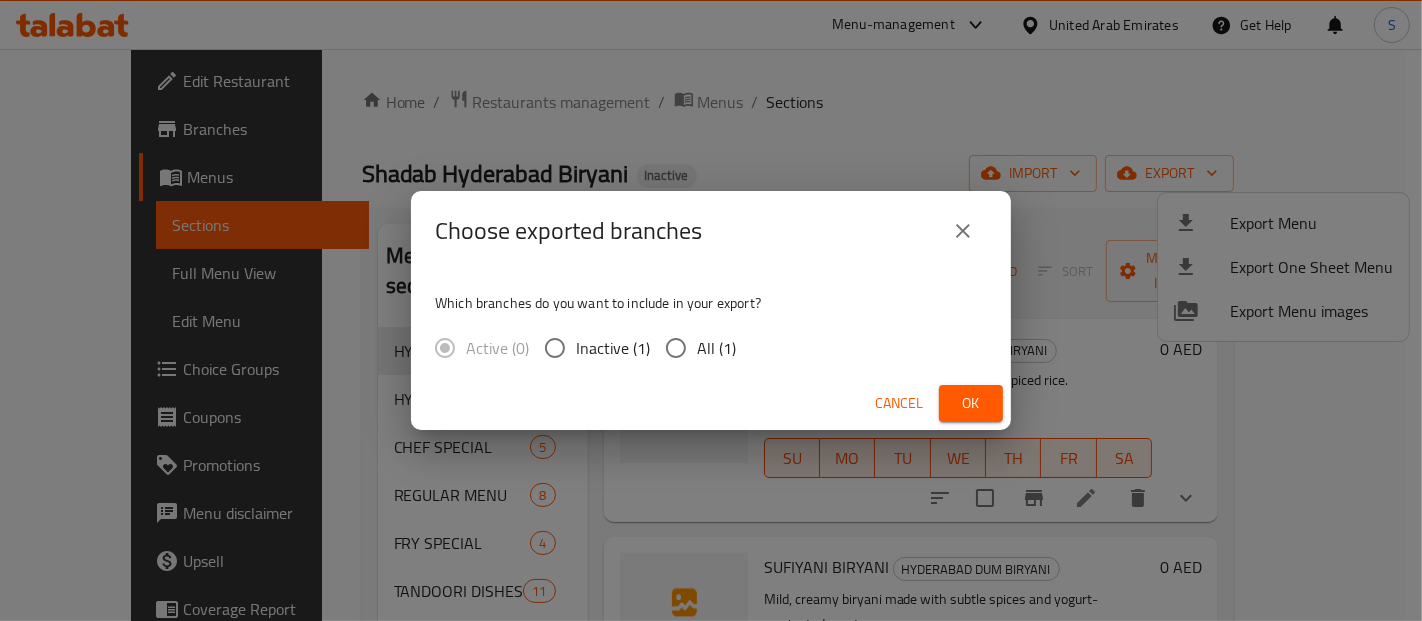 click on "All (1)" at bounding box center (676, 348) 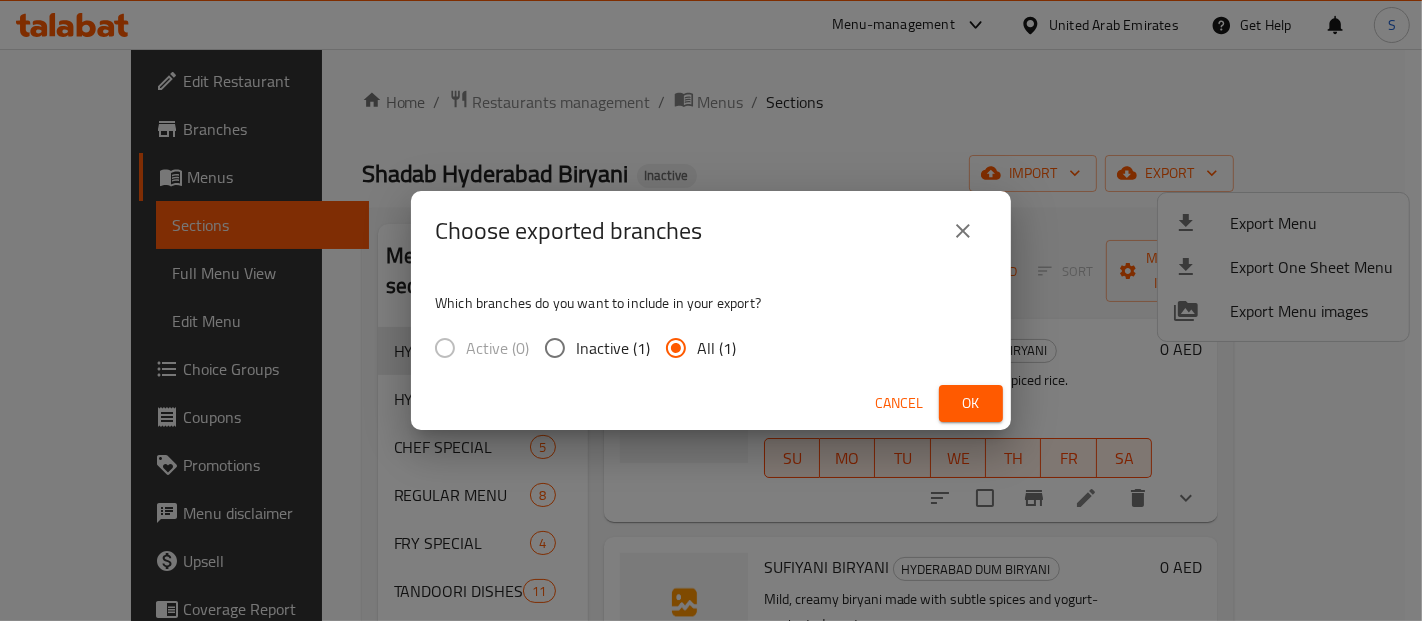 click on "Ok" at bounding box center (971, 403) 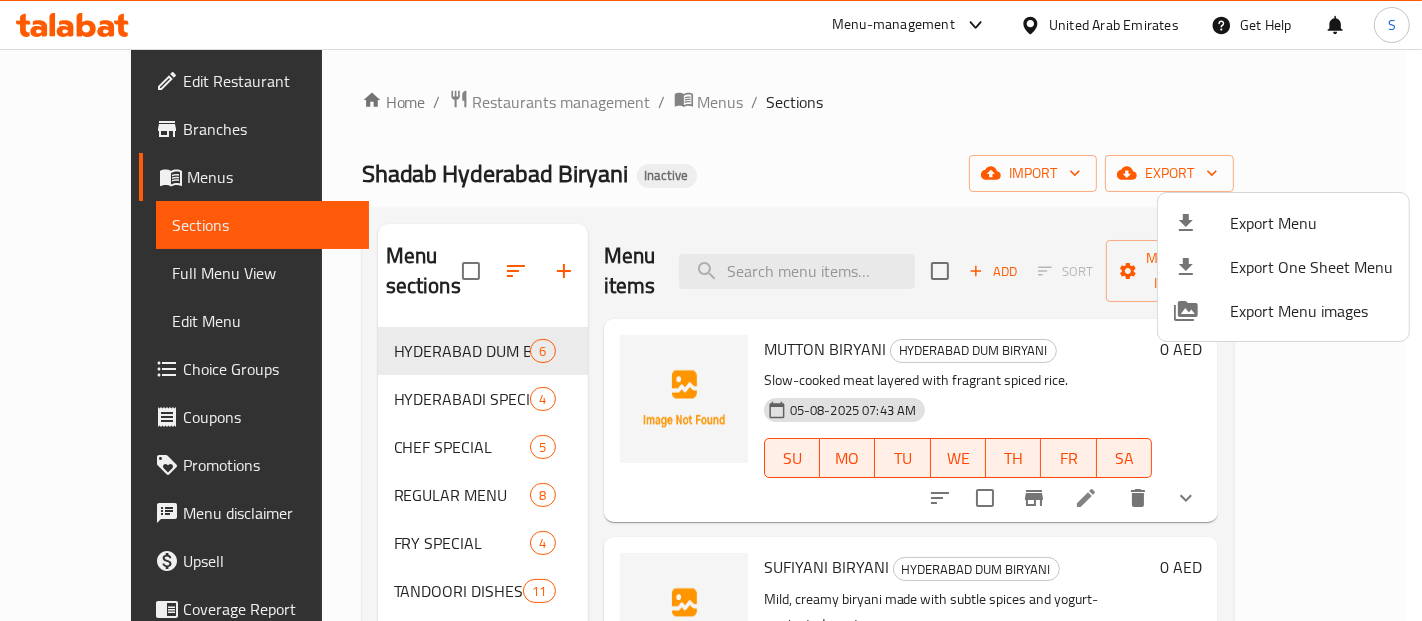 click at bounding box center (711, 310) 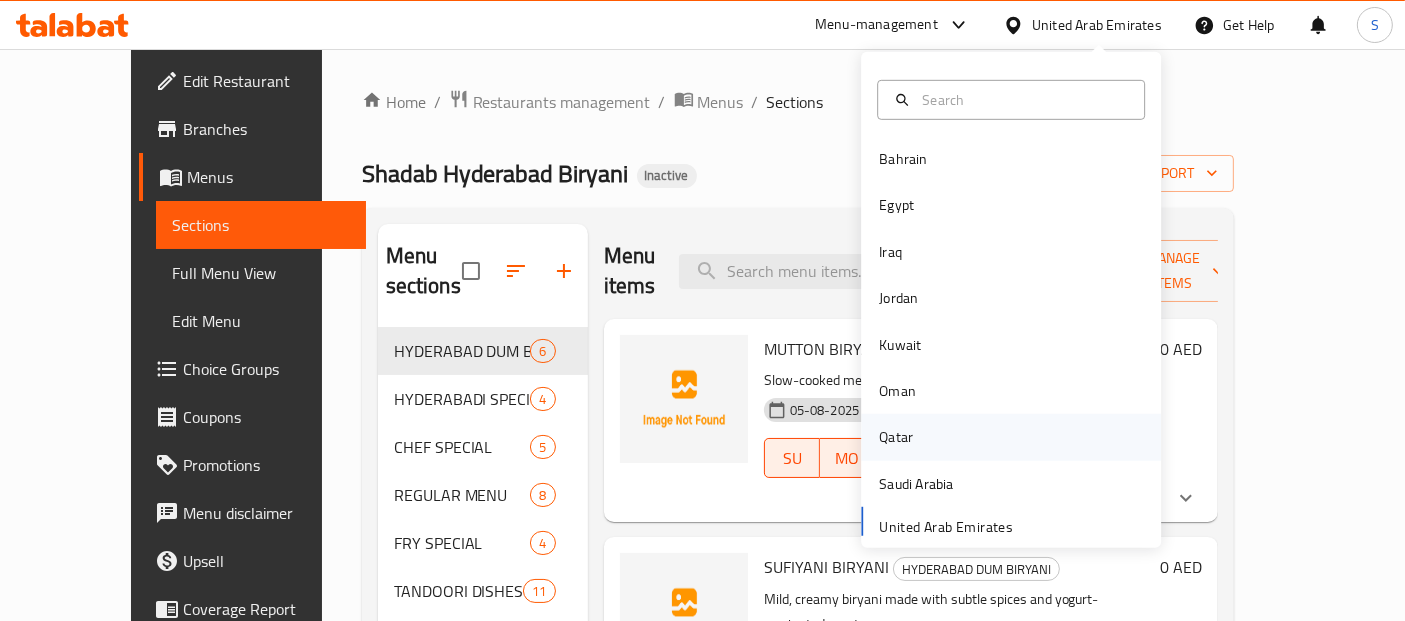 click on "Qatar" at bounding box center [896, 437] 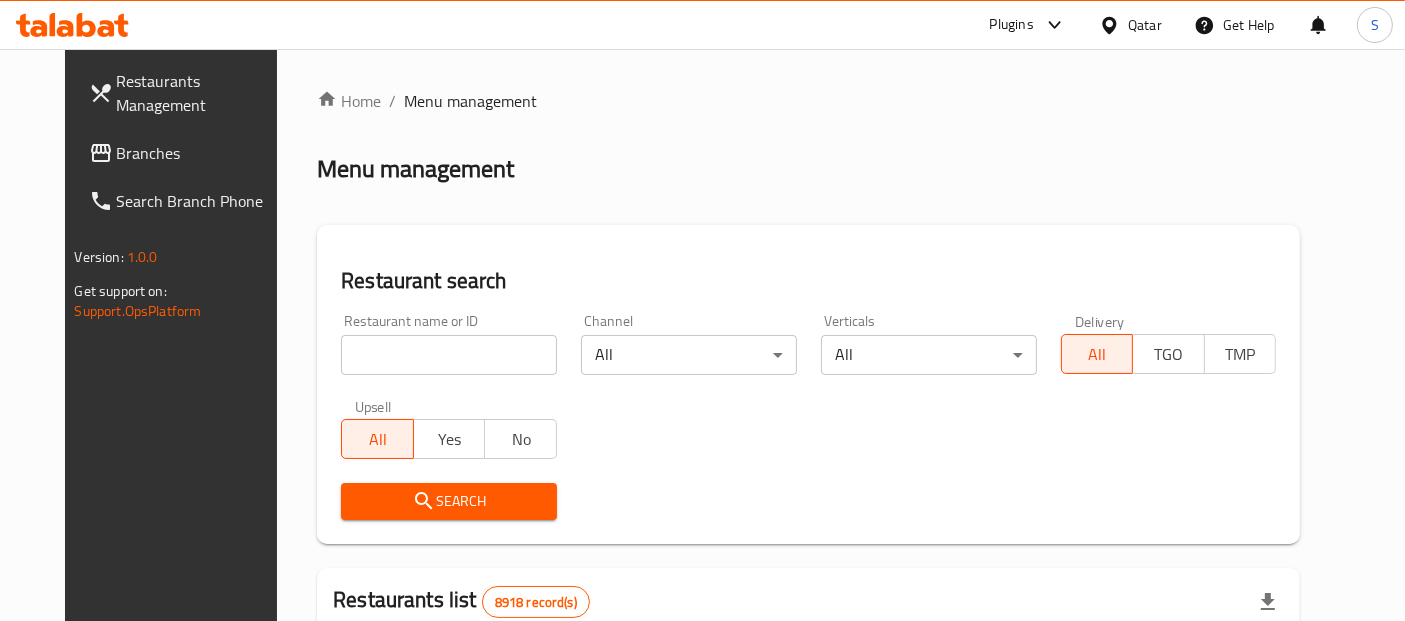 click at bounding box center (449, 355) 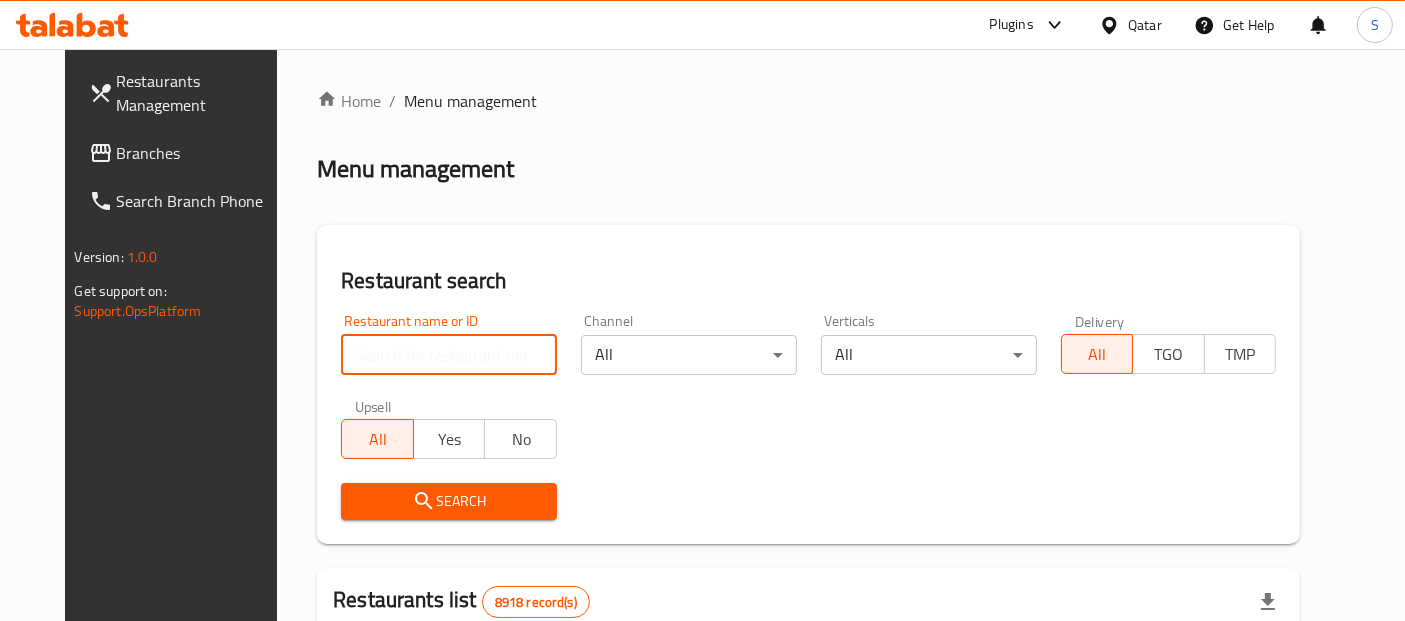 paste on "Nouvo Inizio" 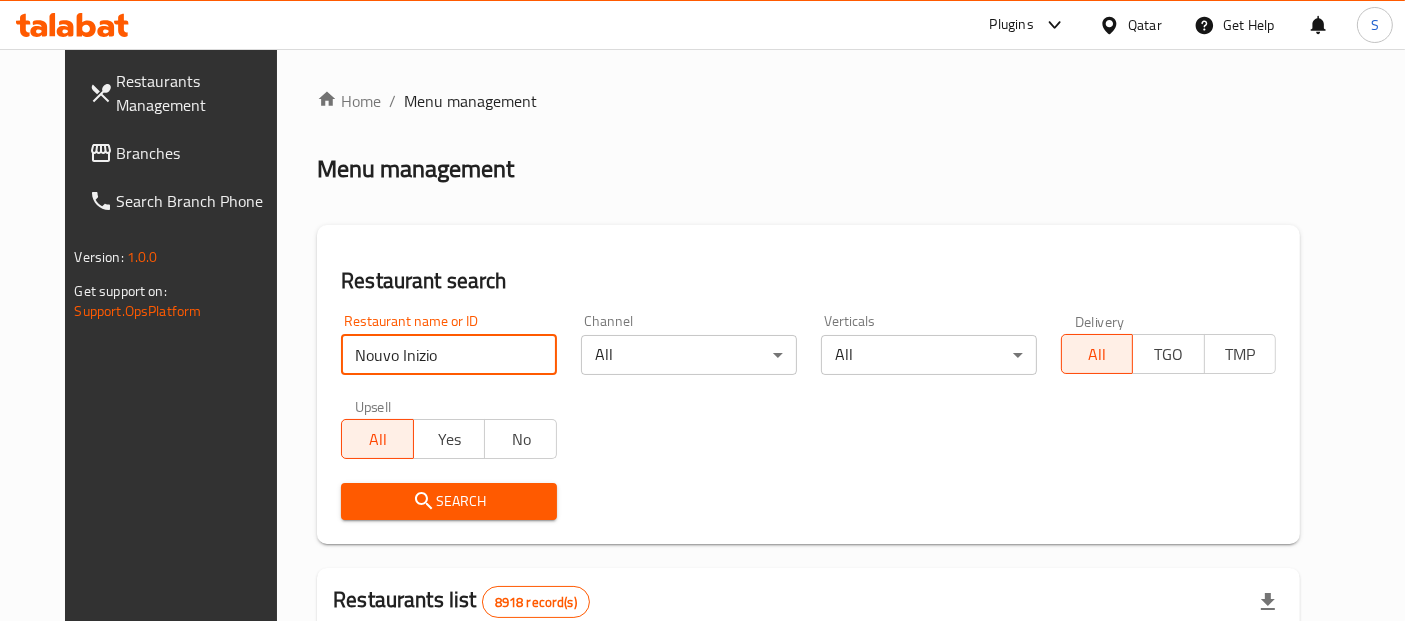type on "Nouvo Inizio" 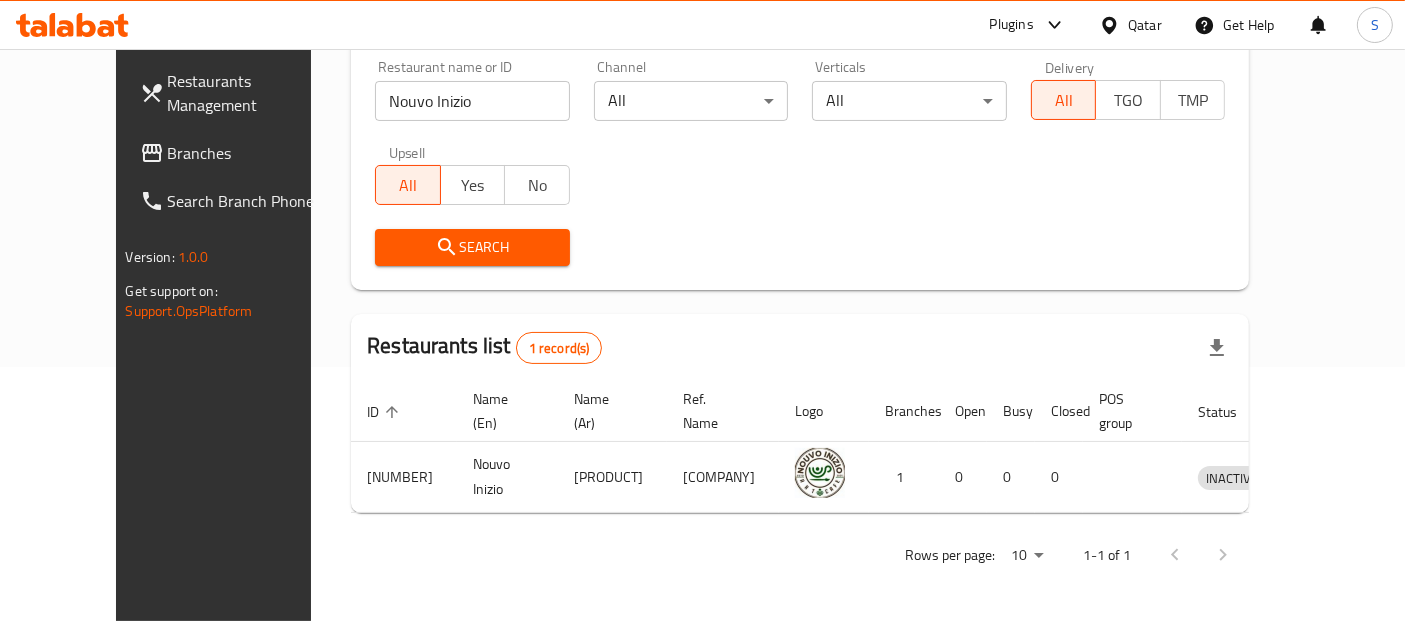 scroll, scrollTop: 253, scrollLeft: 0, axis: vertical 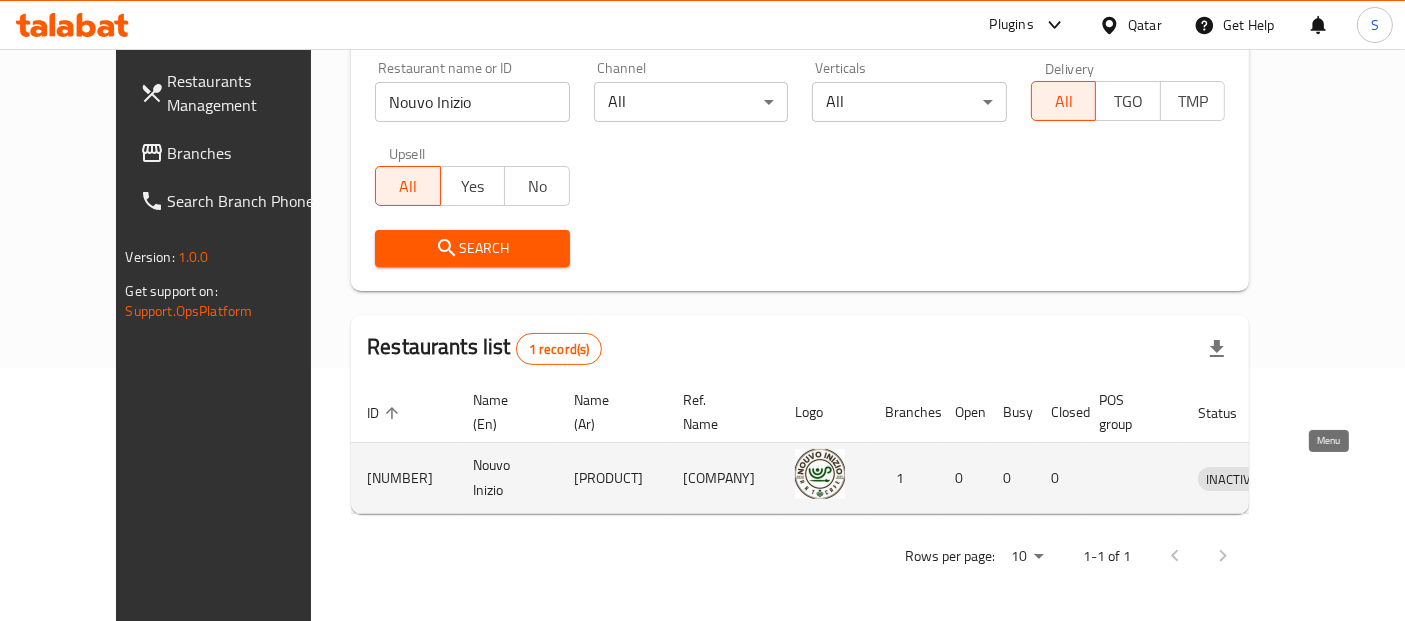 click 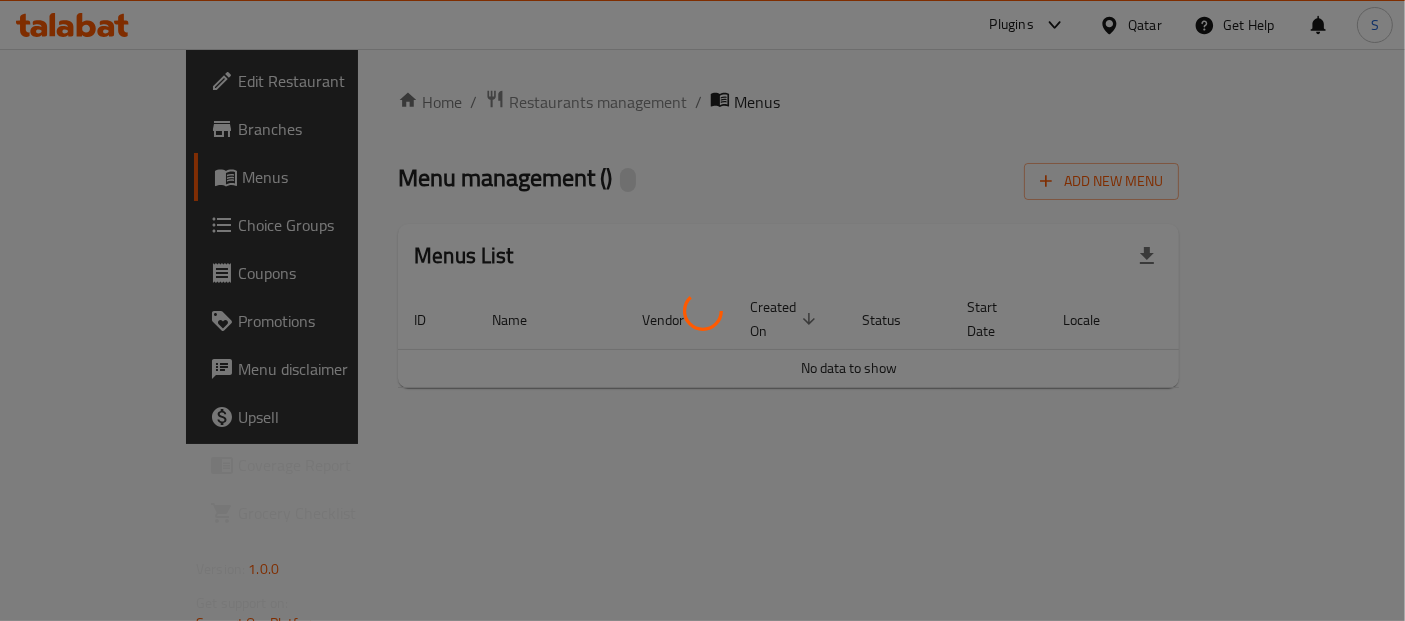 scroll, scrollTop: 0, scrollLeft: 0, axis: both 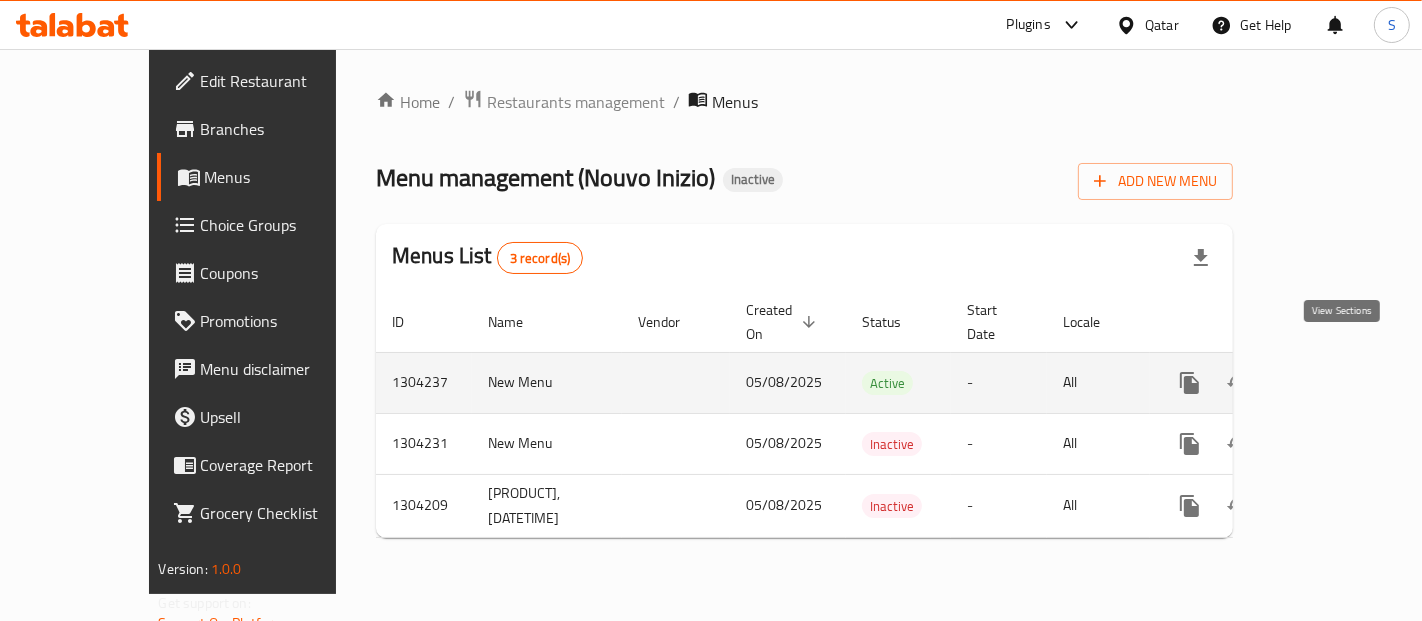 click 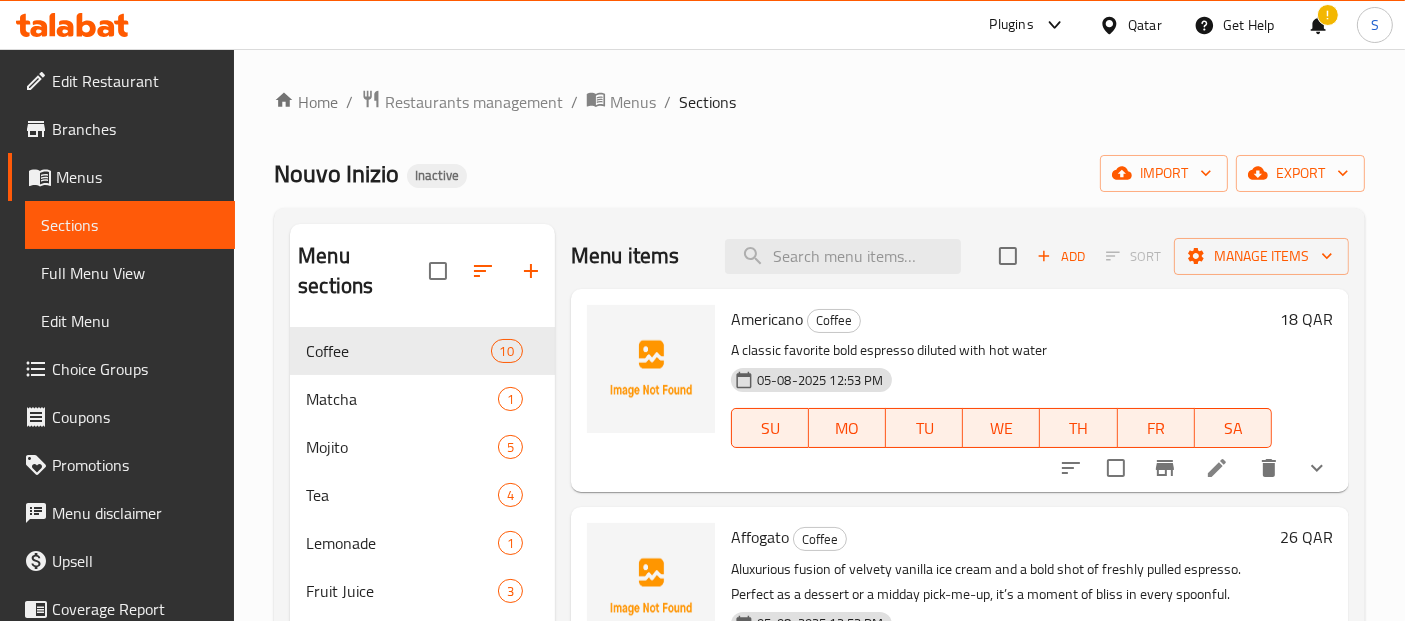 click on "Full Menu View" at bounding box center (130, 273) 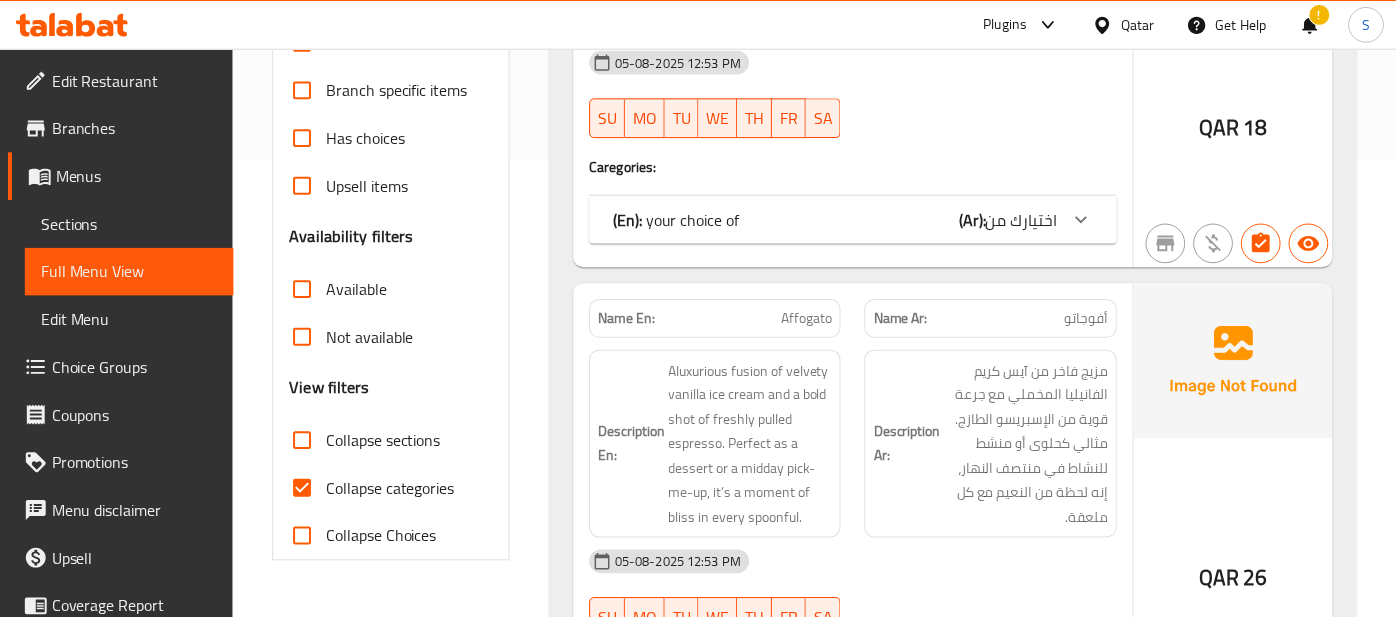 scroll, scrollTop: 481, scrollLeft: 0, axis: vertical 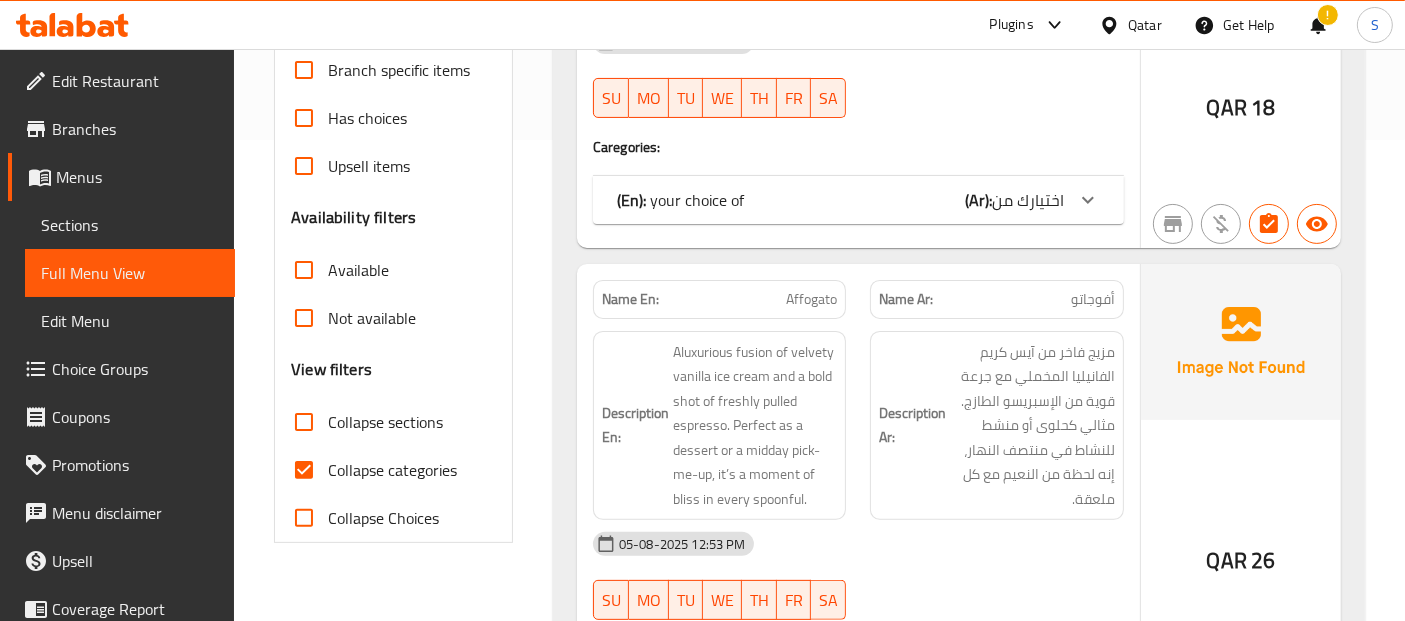 click on "Collapse categories" at bounding box center [368, 470] 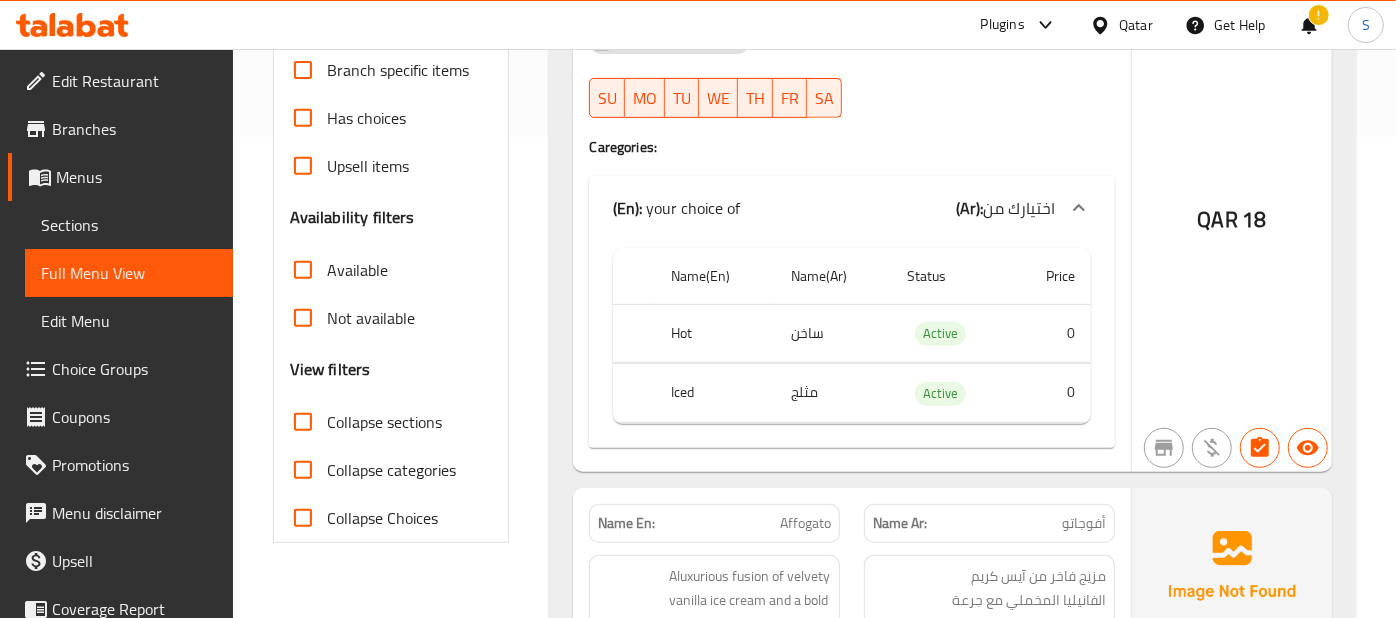 scroll, scrollTop: 0, scrollLeft: 0, axis: both 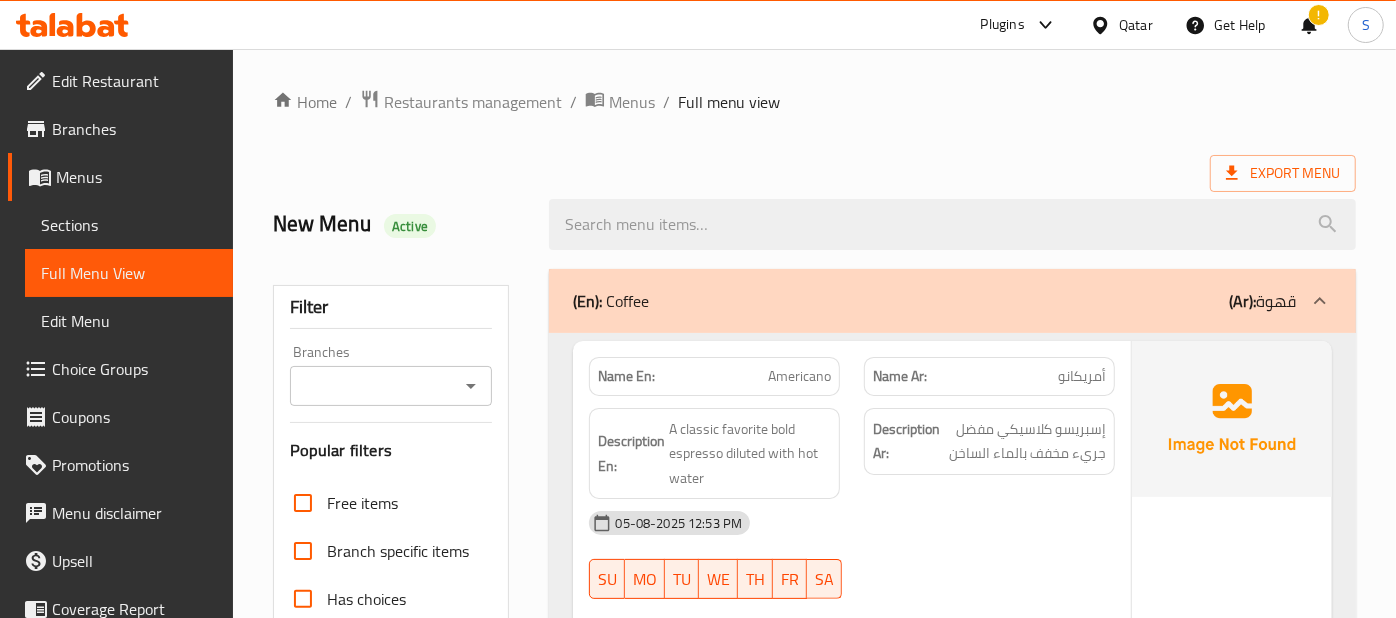 click on "Home / Restaurants management / Menus / Full menu view" at bounding box center (814, 102) 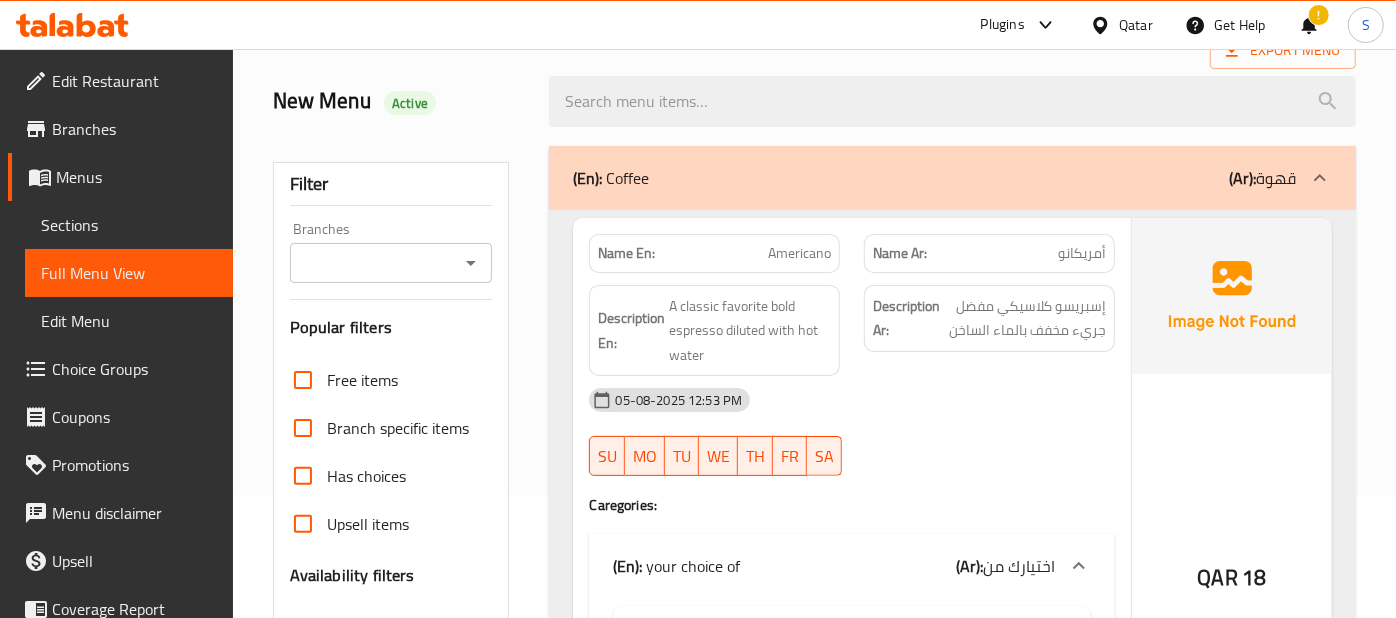 scroll, scrollTop: 129, scrollLeft: 0, axis: vertical 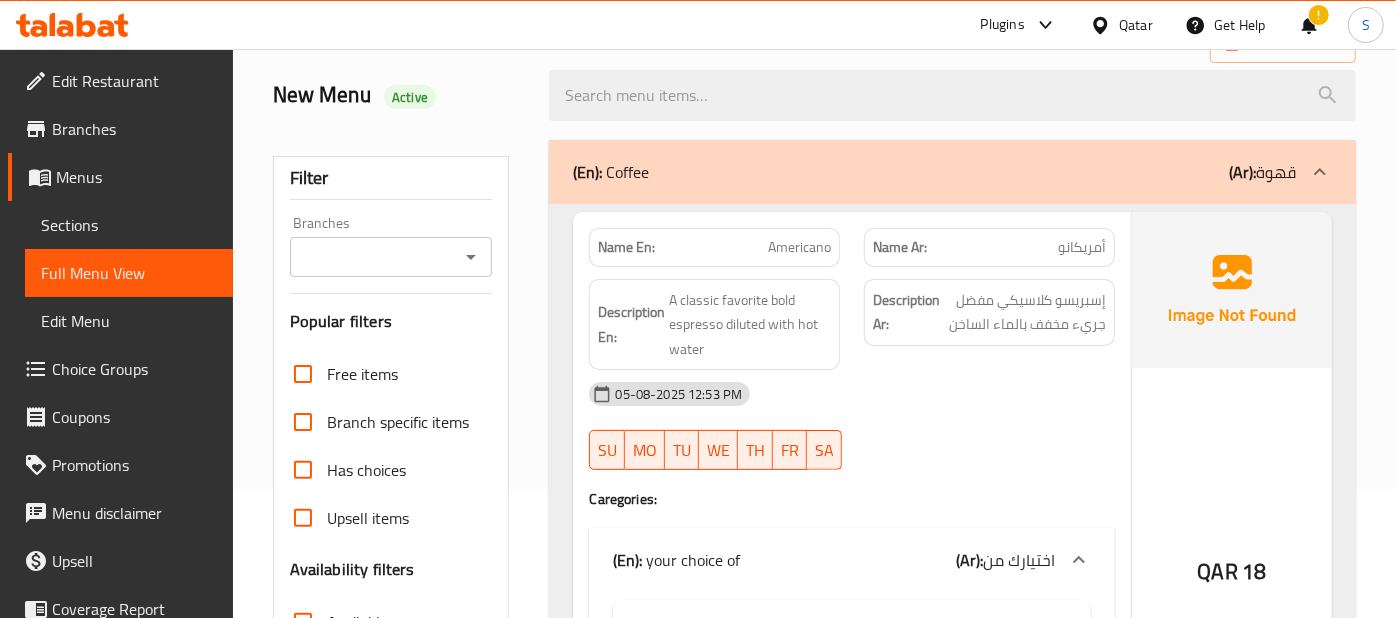 click on "Description Ar: إسبريسو كلاسيكي مفضل جريء مخفف بالماء الساخن" at bounding box center [989, 312] 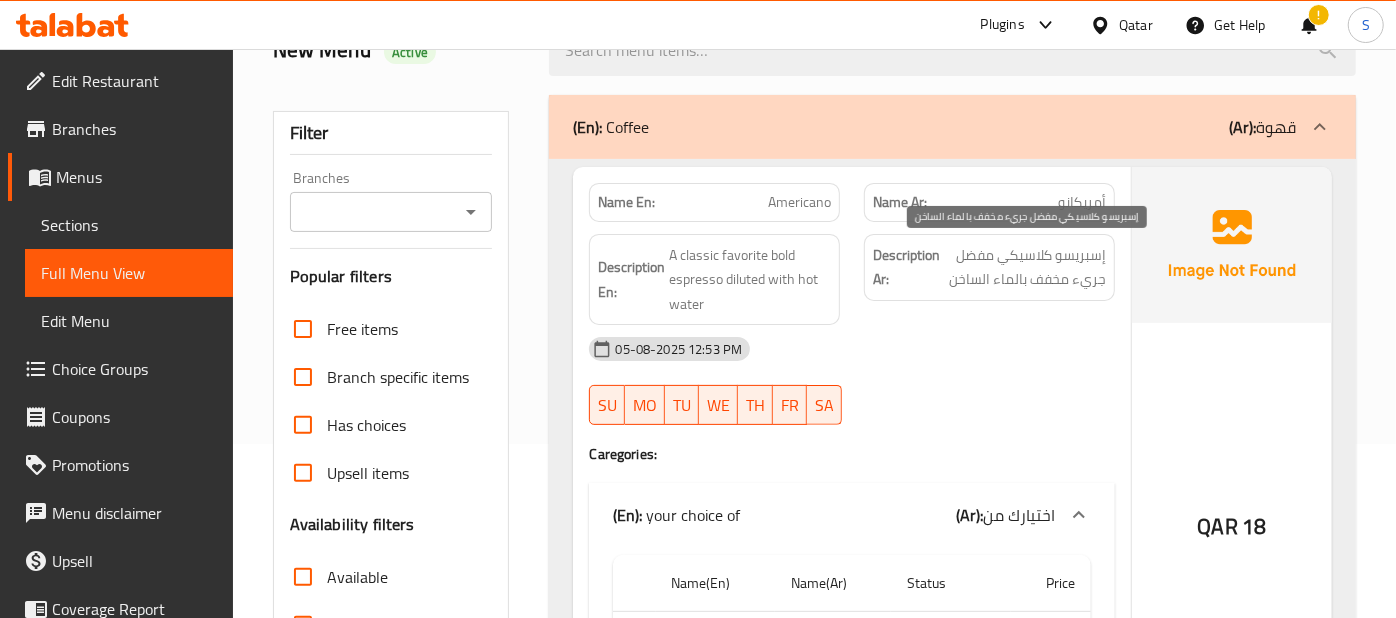 click on "إسبريسو كلاسيكي مفضل جريء مخفف بالماء الساخن" at bounding box center (1025, 267) 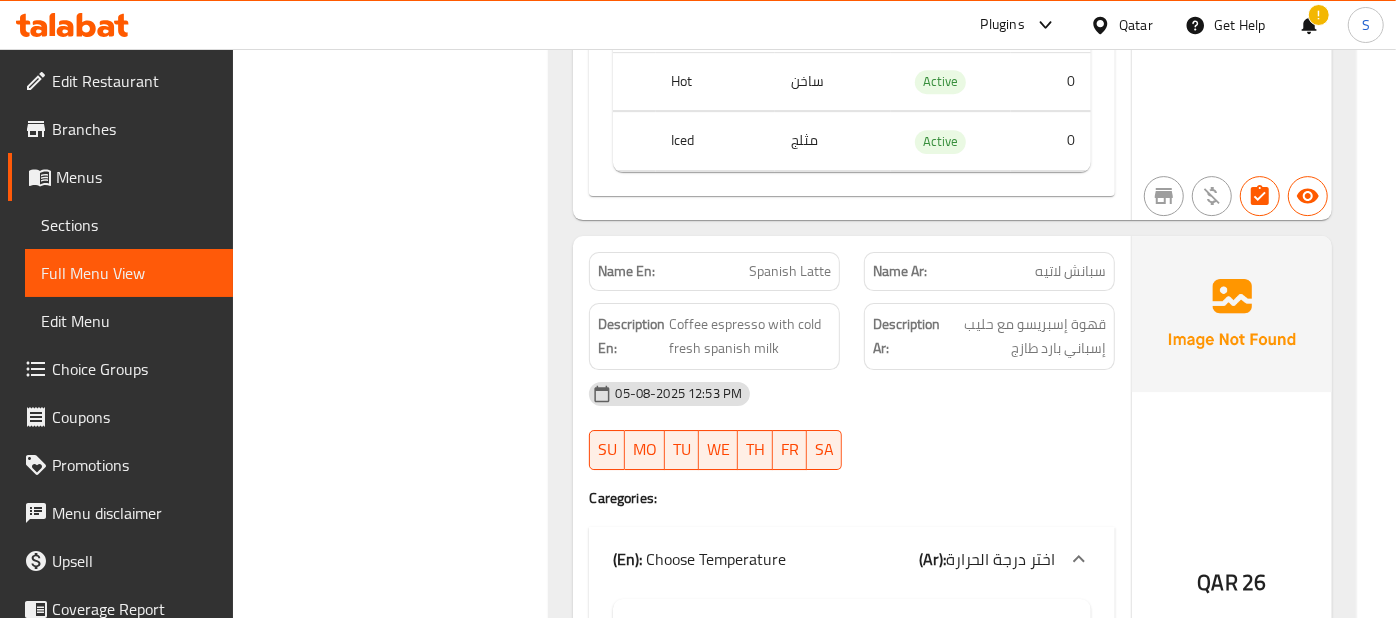 scroll, scrollTop: 143, scrollLeft: 0, axis: vertical 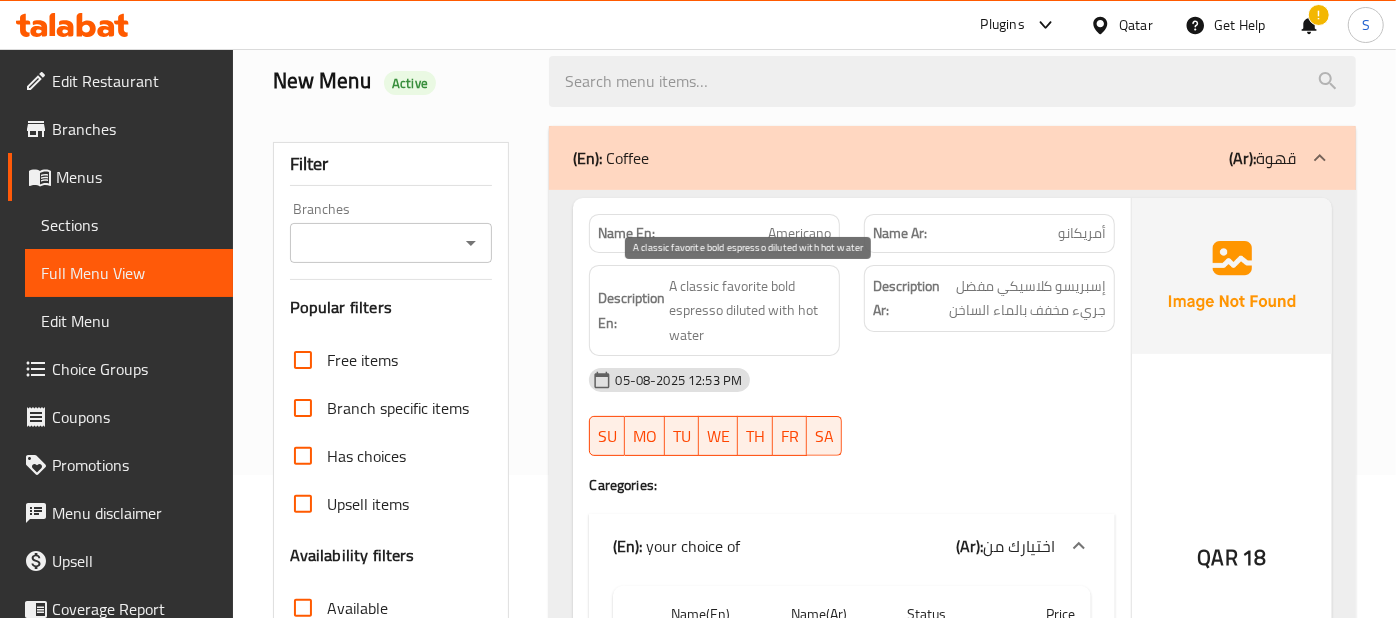 click on "A classic favorite bold espresso diluted with hot water" at bounding box center [750, 311] 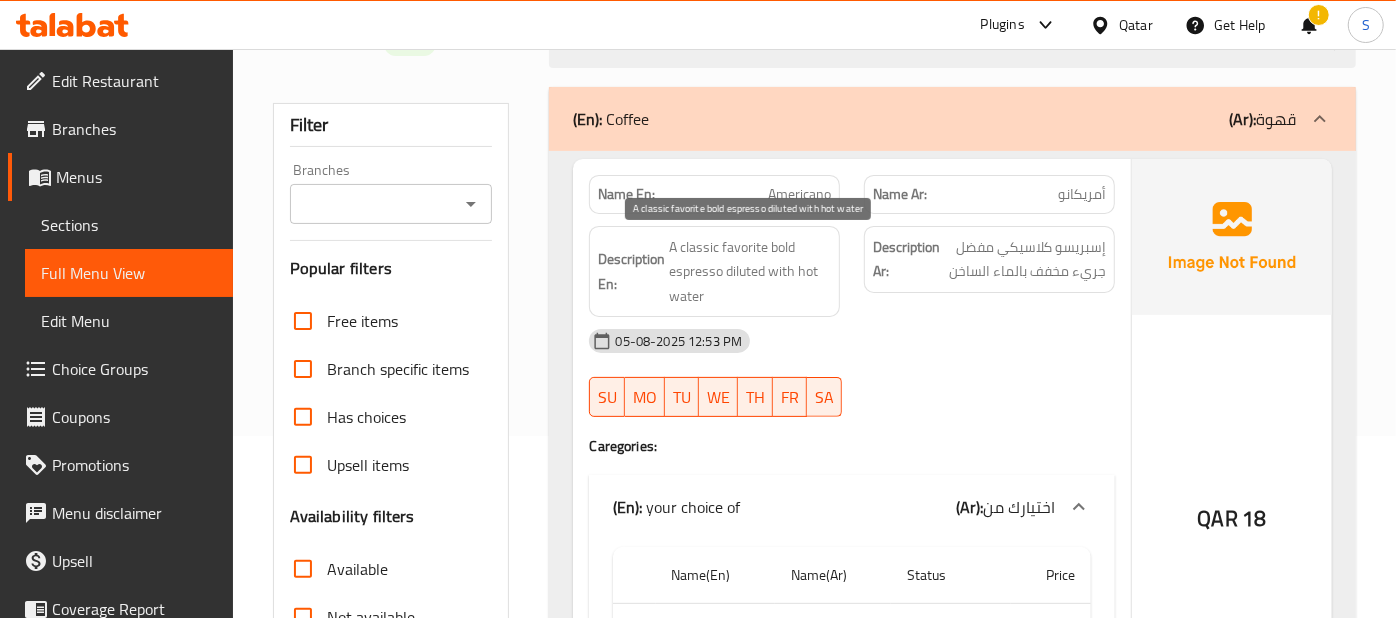 scroll, scrollTop: 188, scrollLeft: 0, axis: vertical 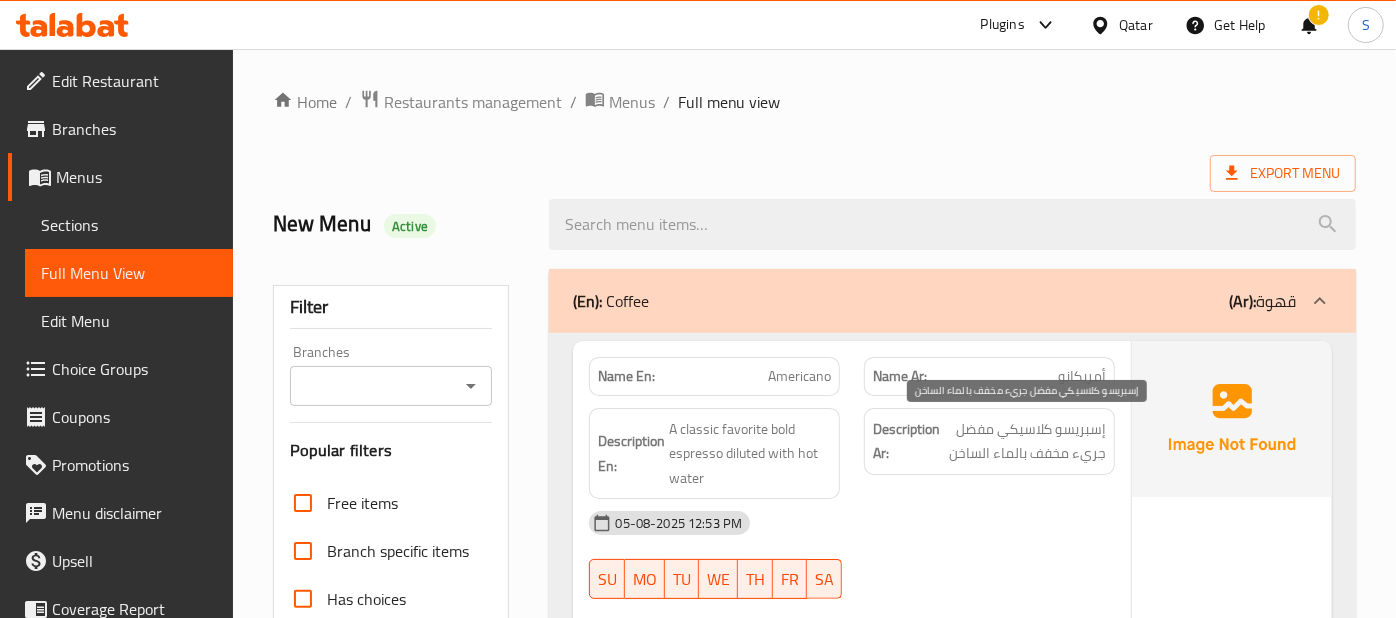 click on "إسبريسو كلاسيكي مفضل جريء مخفف بالماء الساخن" at bounding box center (1025, 441) 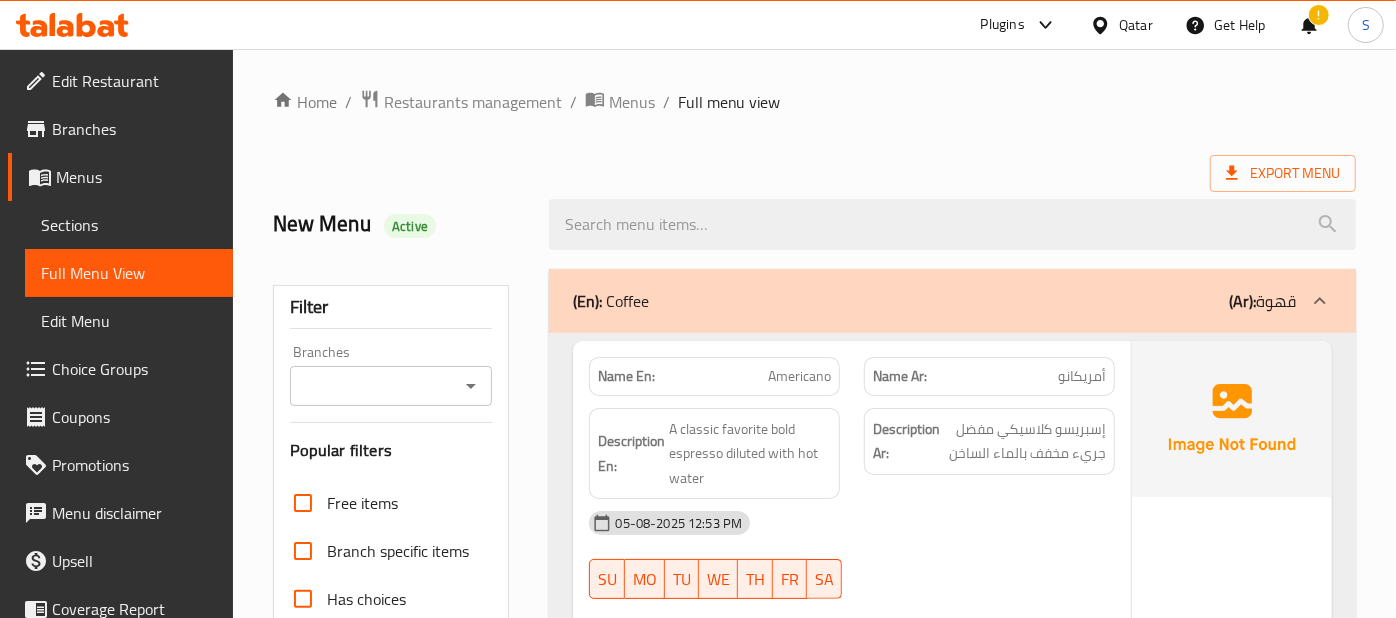 click on "Description Ar: إسبريسو كلاسيكي مفضل جريء مخفف بالماء الساخن" at bounding box center (989, 454) 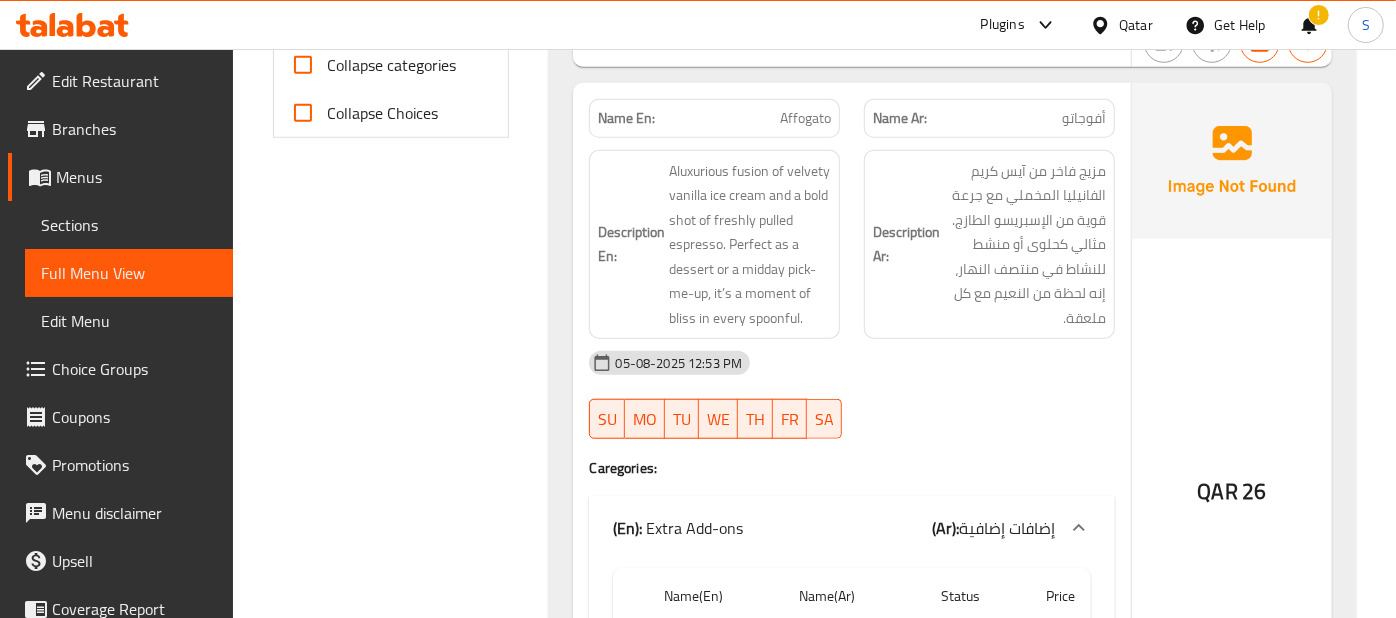 scroll, scrollTop: 888, scrollLeft: 0, axis: vertical 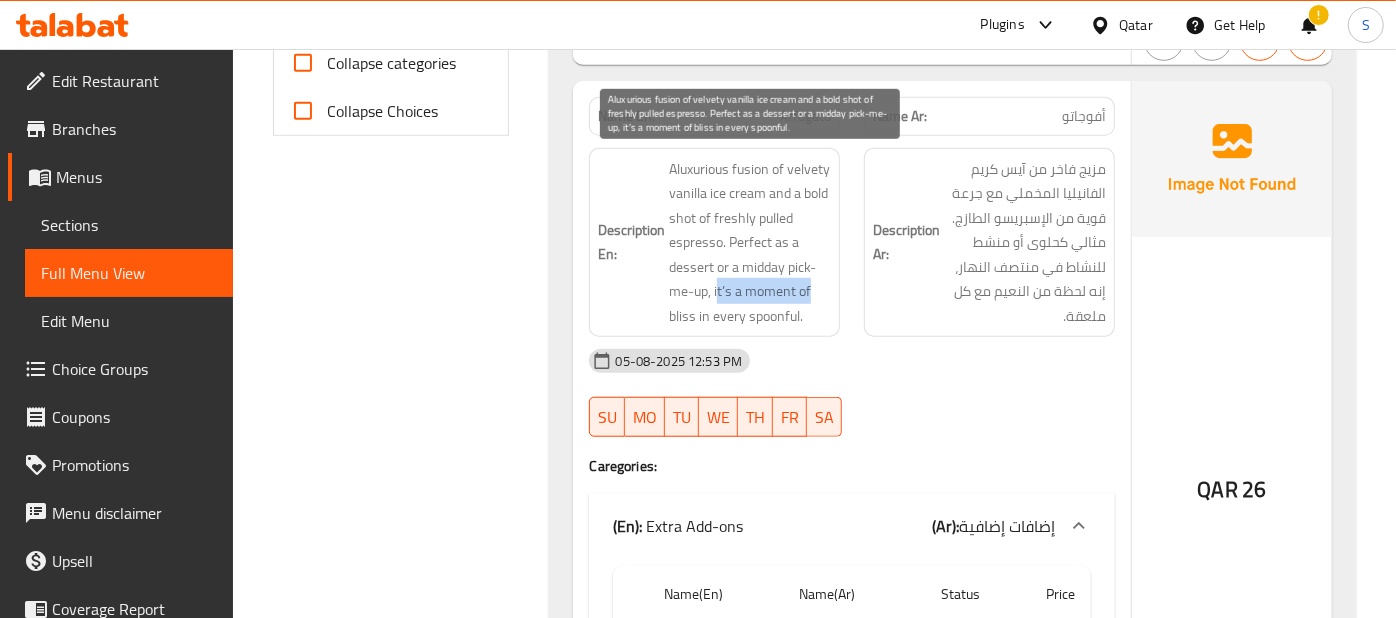 drag, startPoint x: 825, startPoint y: 299, endPoint x: 719, endPoint y: 287, distance: 106.677086 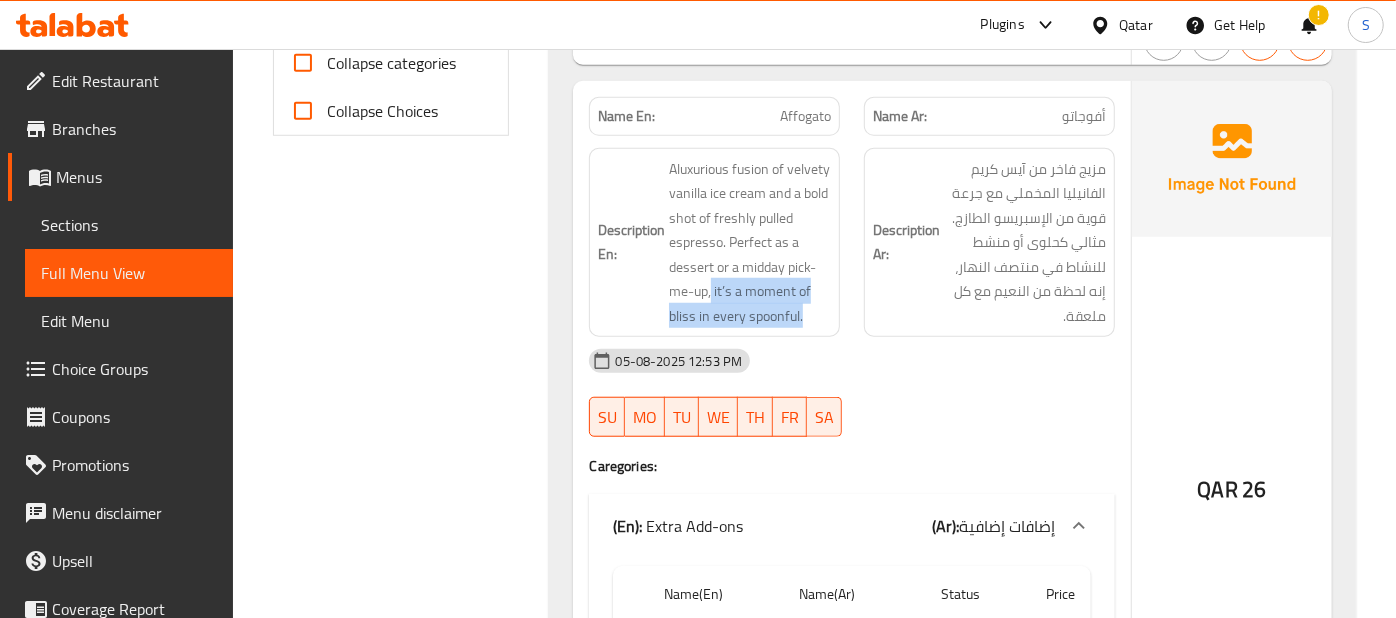 drag, startPoint x: 714, startPoint y: 286, endPoint x: 811, endPoint y: 327, distance: 105.30907 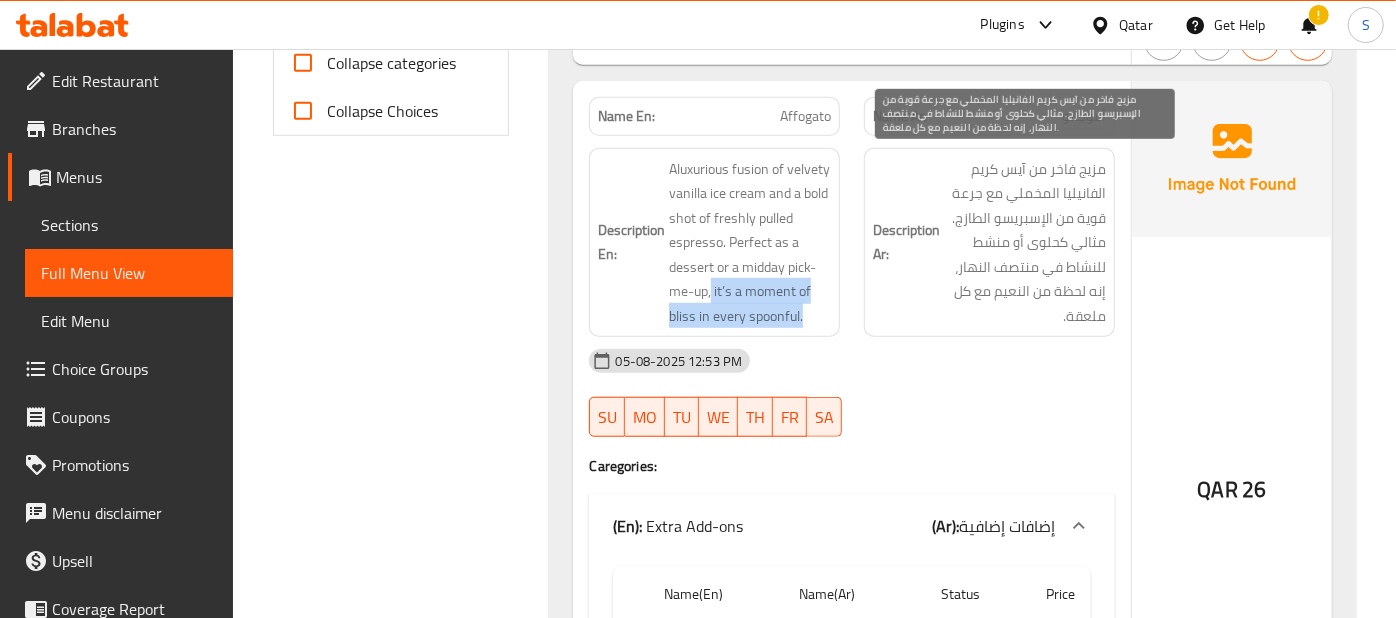 click on "مزيج فاخر من آيس كريم الفانيليا المخملي مع جرعة قوية من الإسبريسو الطازج. مثالي كحلوى أو منشط للنشاط في منتصف النهار، إنه لحظة من النعيم مع كل ملعقة." at bounding box center (1025, 243) 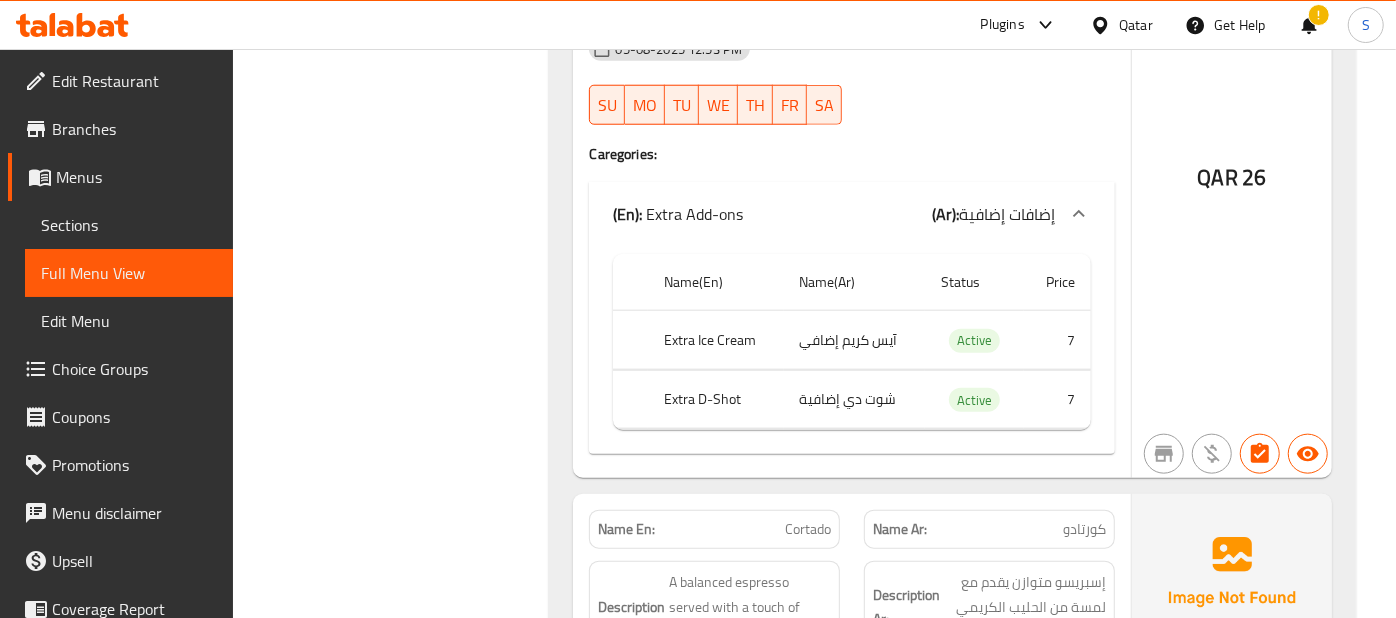 scroll, scrollTop: 1244, scrollLeft: 0, axis: vertical 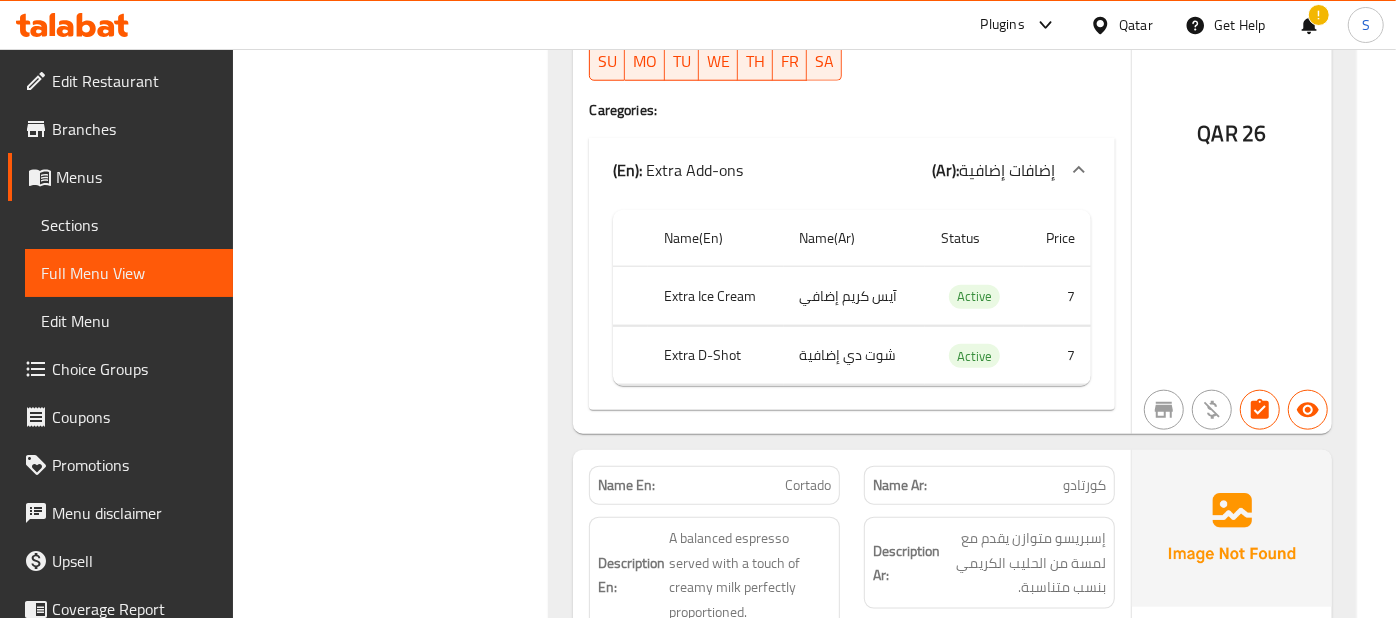 click on "Name Ar: كورتادو" at bounding box center [989, 485] 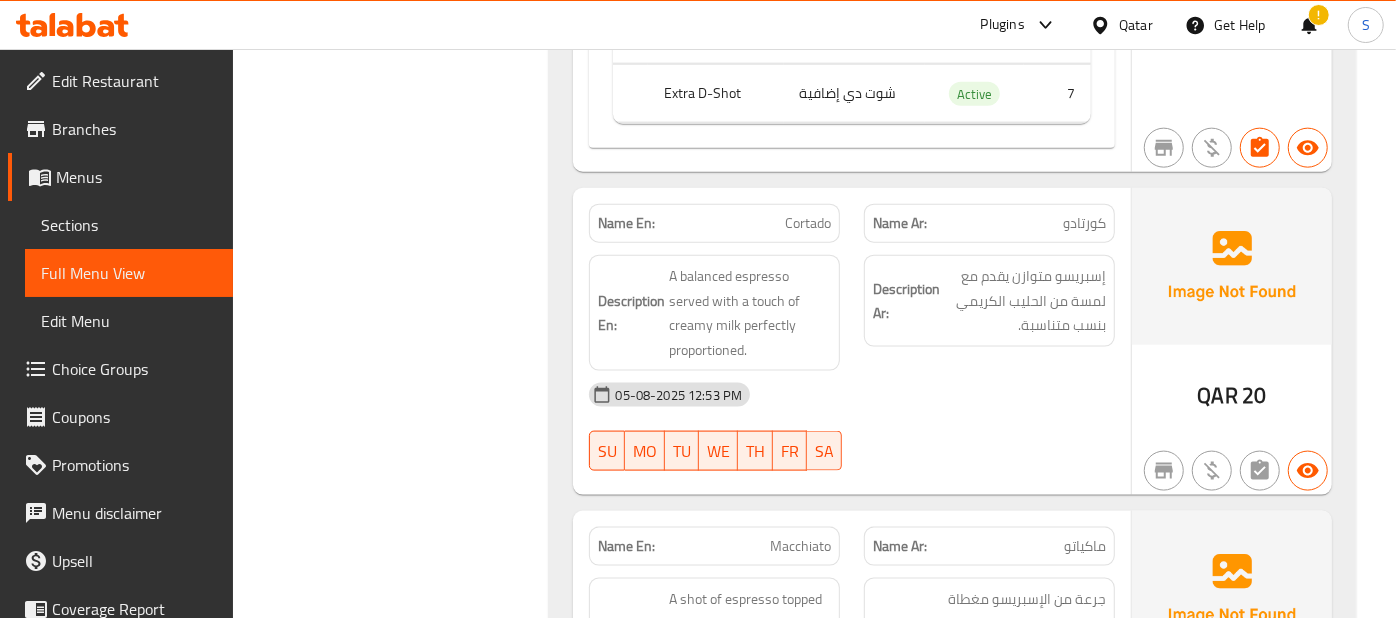 scroll, scrollTop: 1511, scrollLeft: 0, axis: vertical 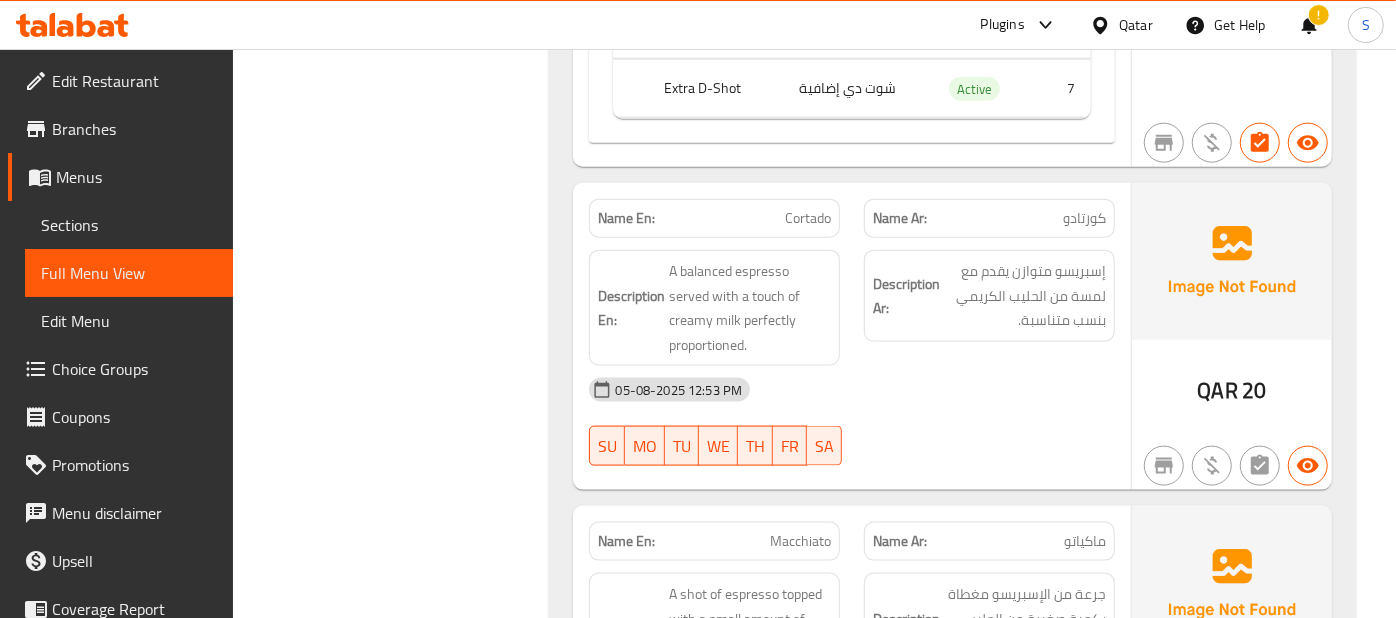 click on "05-08-2025 12:53 PM" at bounding box center (851, 390) 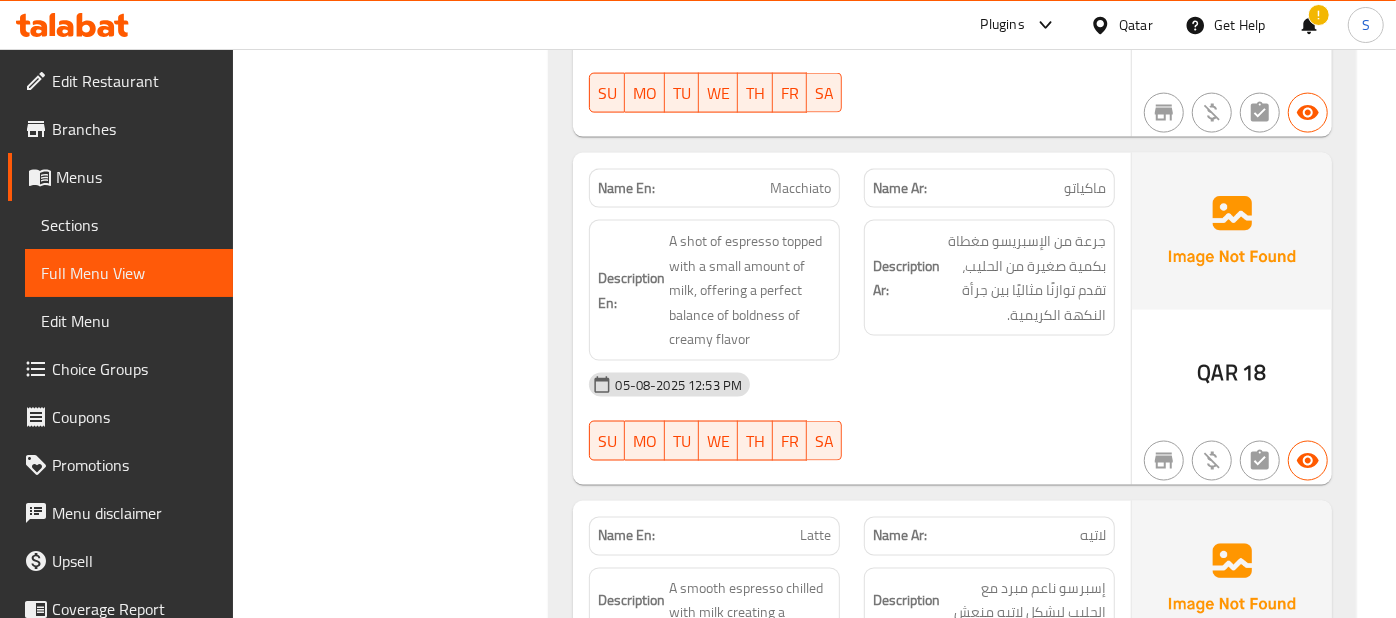 scroll, scrollTop: 1866, scrollLeft: 0, axis: vertical 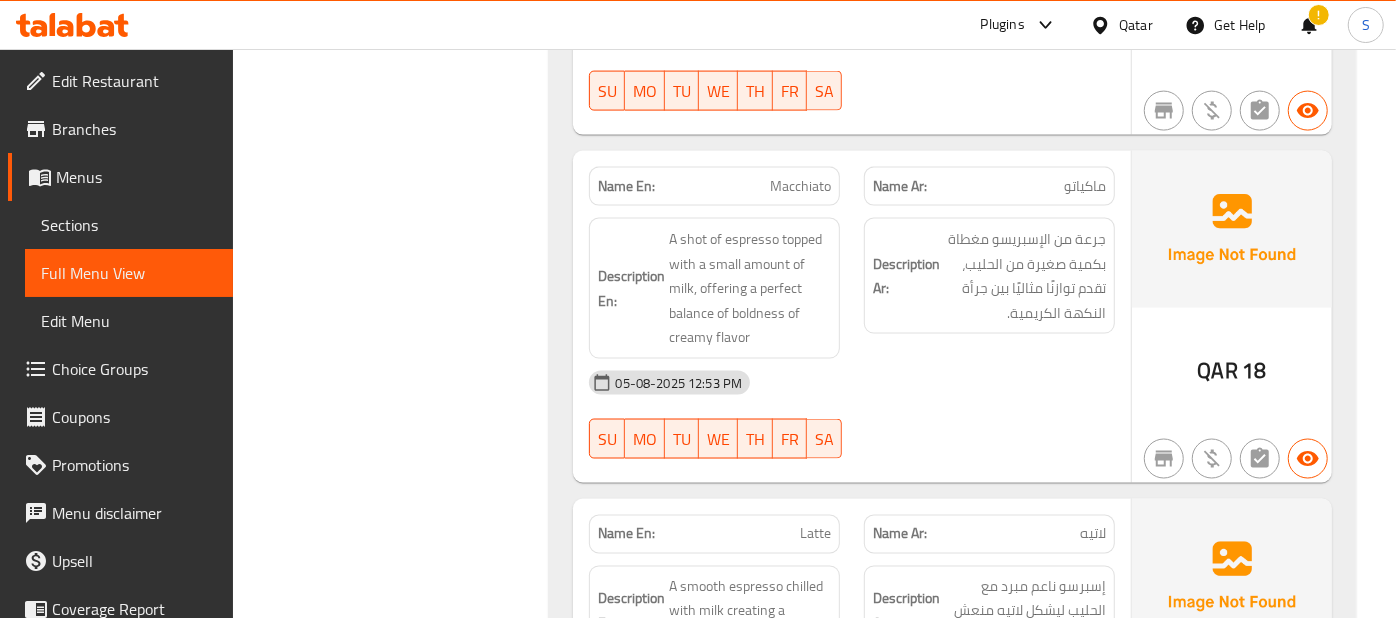 click on "Description Ar: جرعة من الإسبريسو مغطاة بكمية صغيرة من الحليب، تقدم توازنًا مثاليًا بين جرأة النكهة الكريمية." at bounding box center (989, 288) 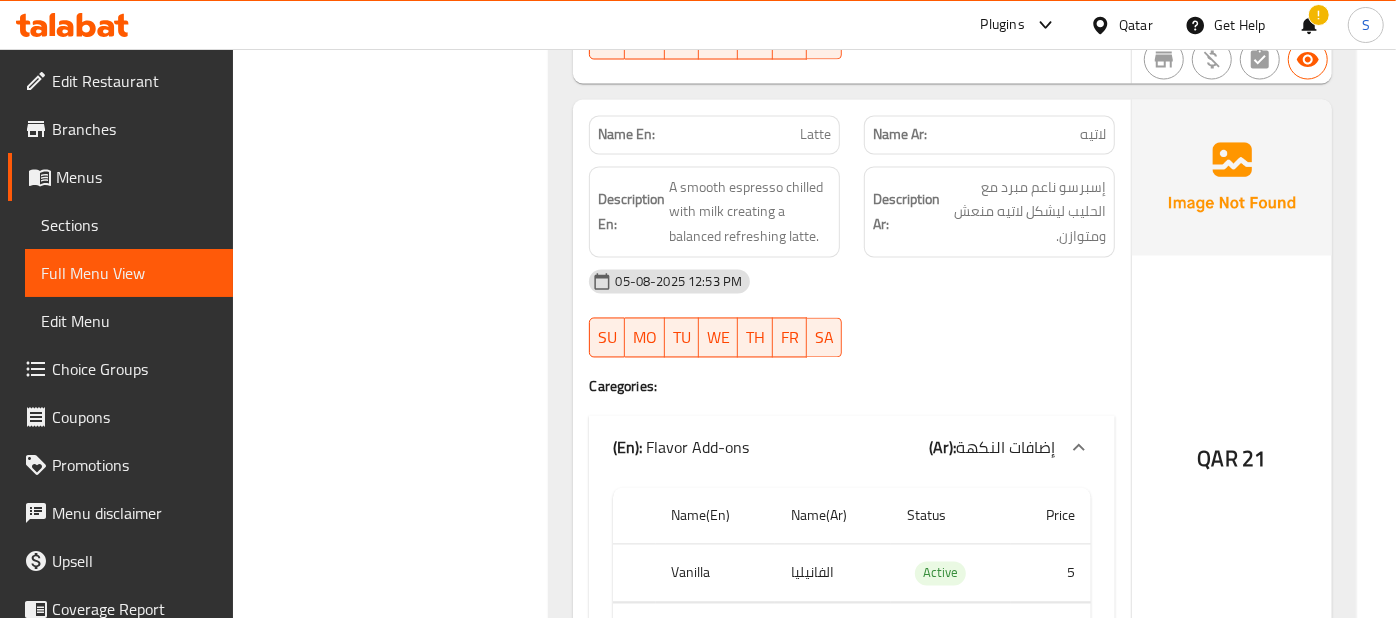 scroll, scrollTop: 2266, scrollLeft: 0, axis: vertical 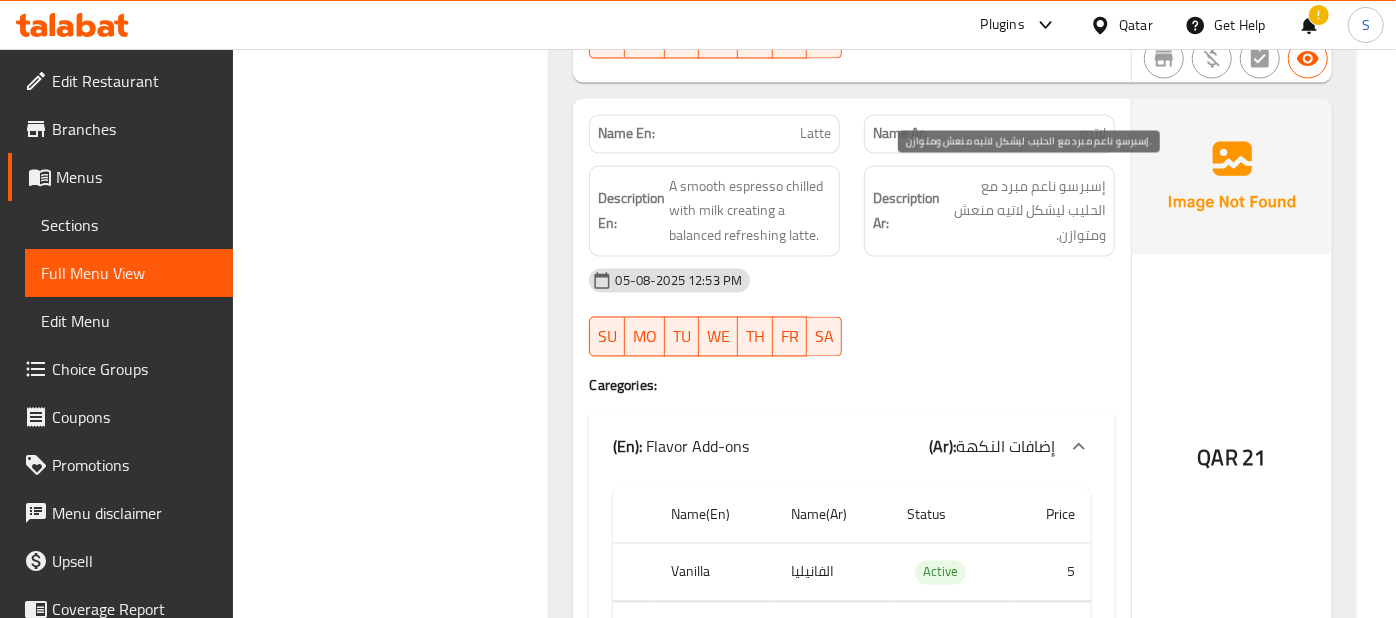 click on "إسبرسو ناعم مبرد مع الحليب ليشكل لاتيه منعش ومتوازن." at bounding box center [1025, 212] 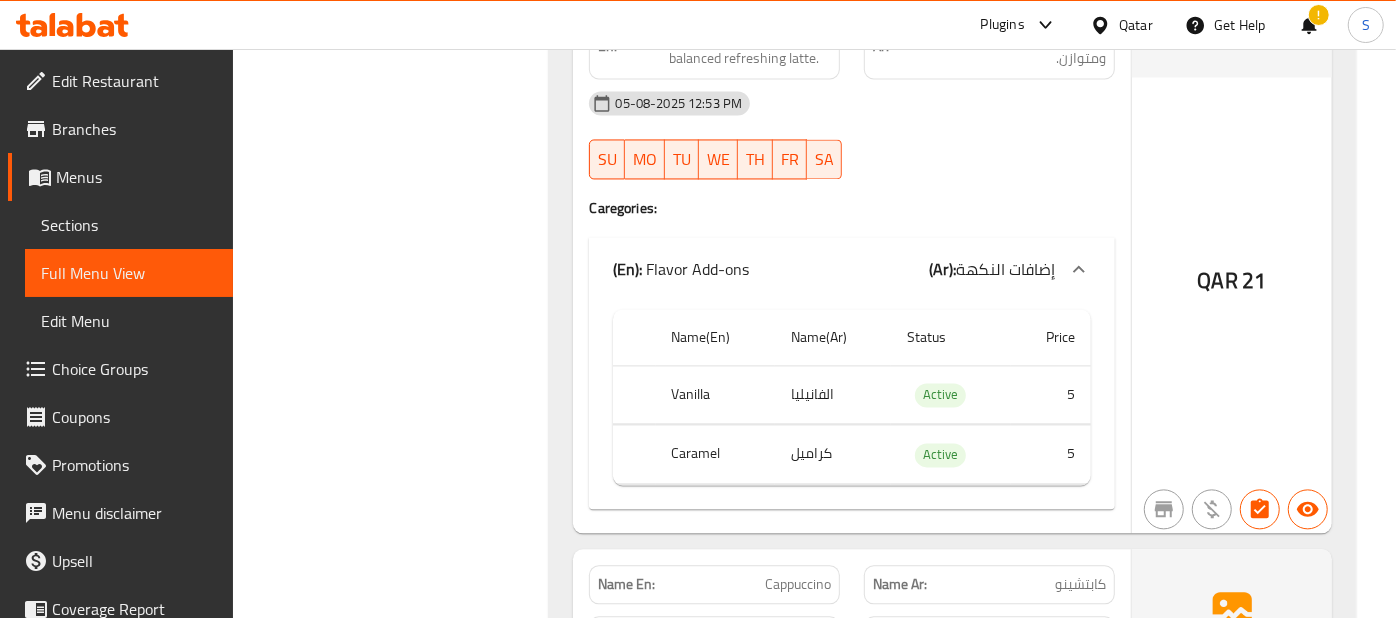 scroll, scrollTop: 2488, scrollLeft: 0, axis: vertical 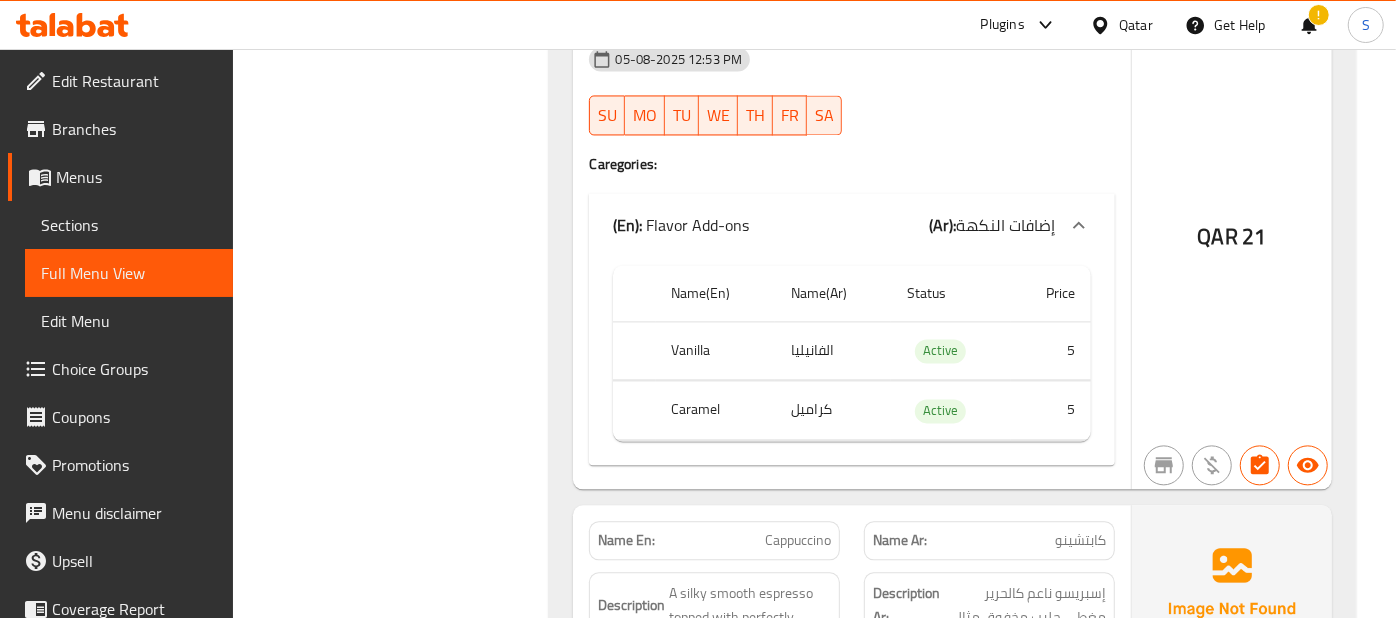 click on "Name Ar: كابتشينو" at bounding box center (989, 540) 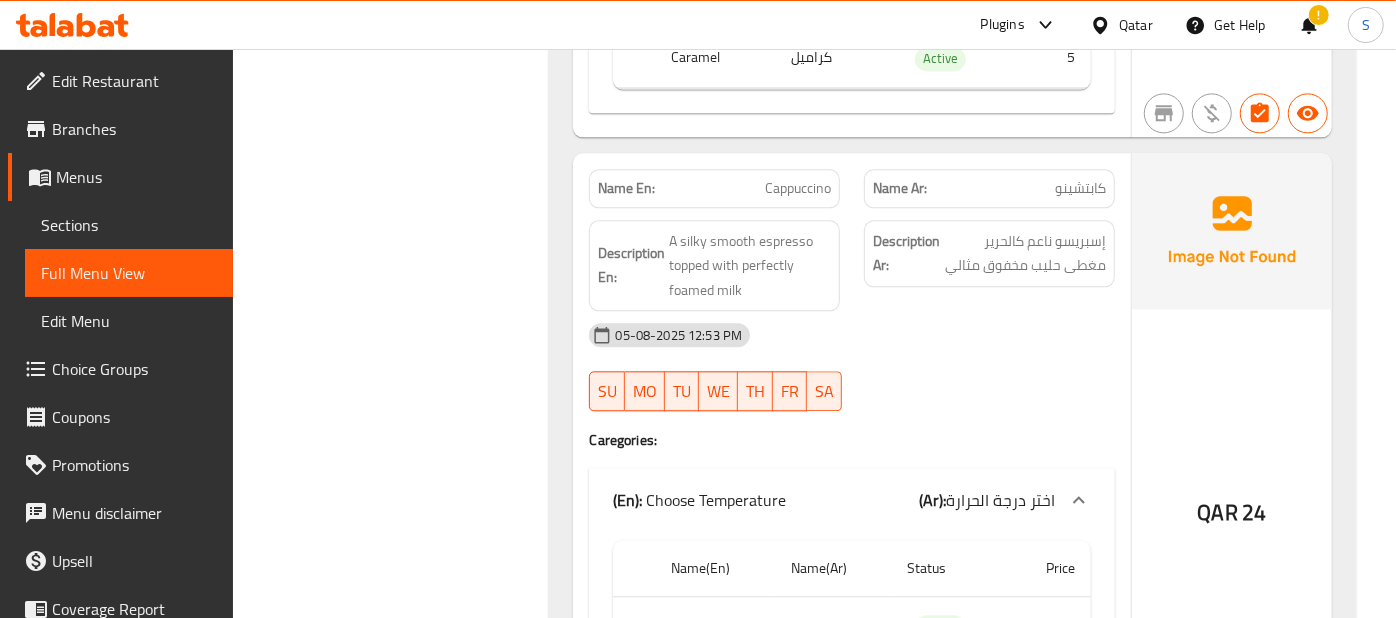scroll, scrollTop: 2844, scrollLeft: 0, axis: vertical 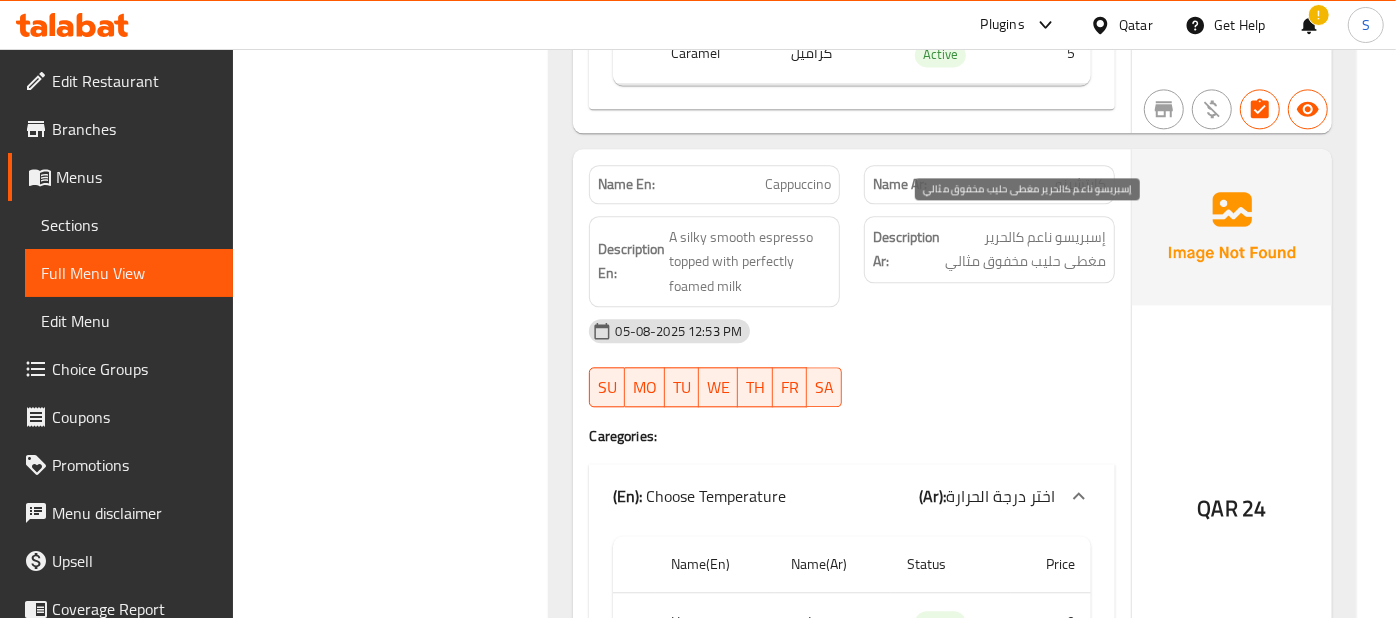 click on "إسبريسو ناعم كالحرير مغطى حليب مخفوق مثالي" at bounding box center (1025, 249) 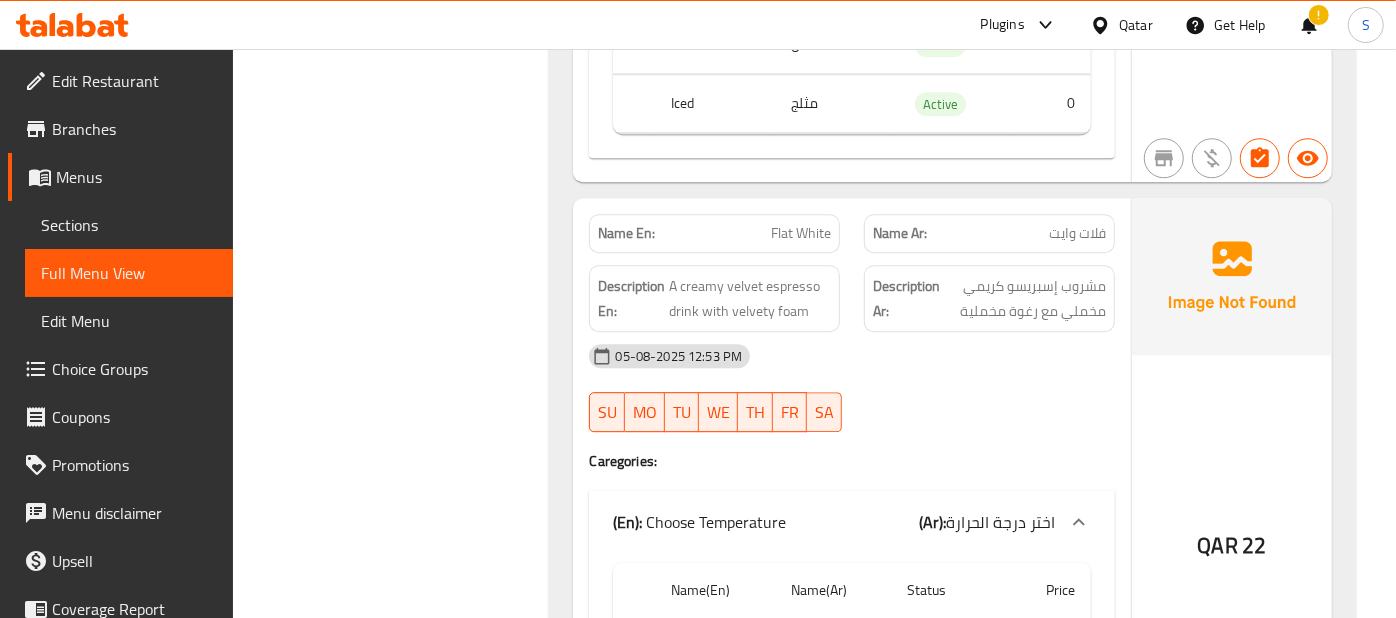 scroll, scrollTop: 3466, scrollLeft: 0, axis: vertical 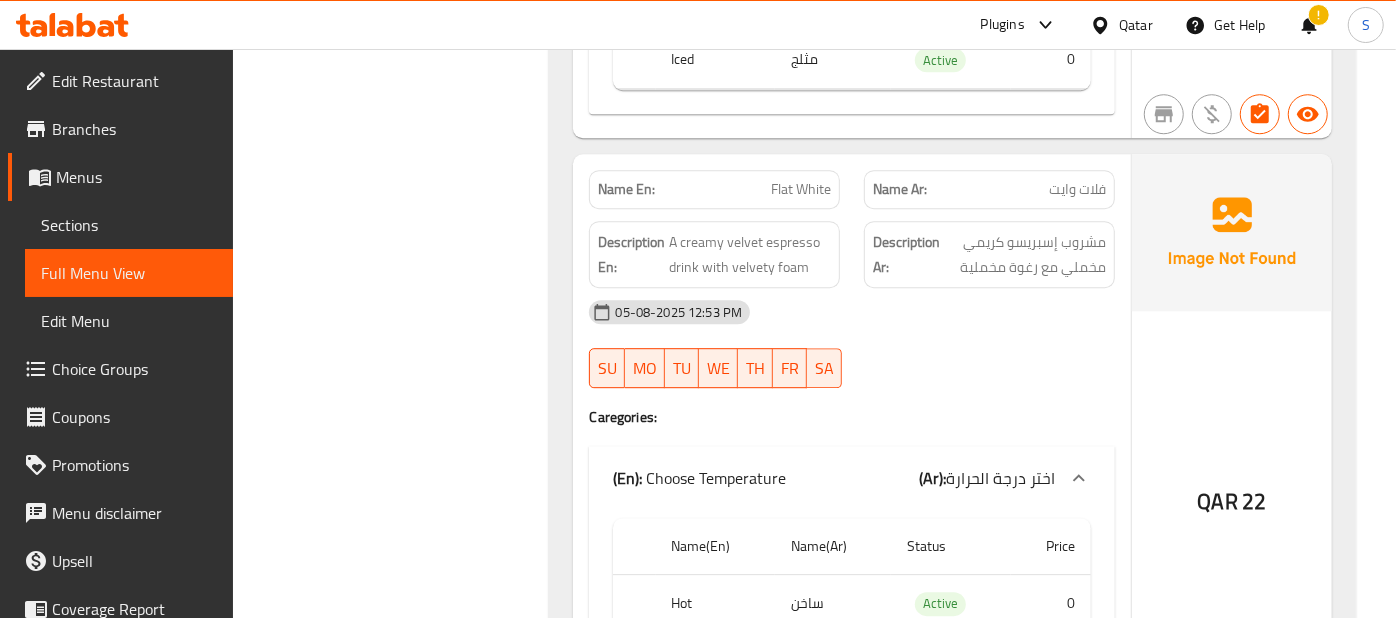 click on "05-08-2025 12:53 PM" at bounding box center (851, 312) 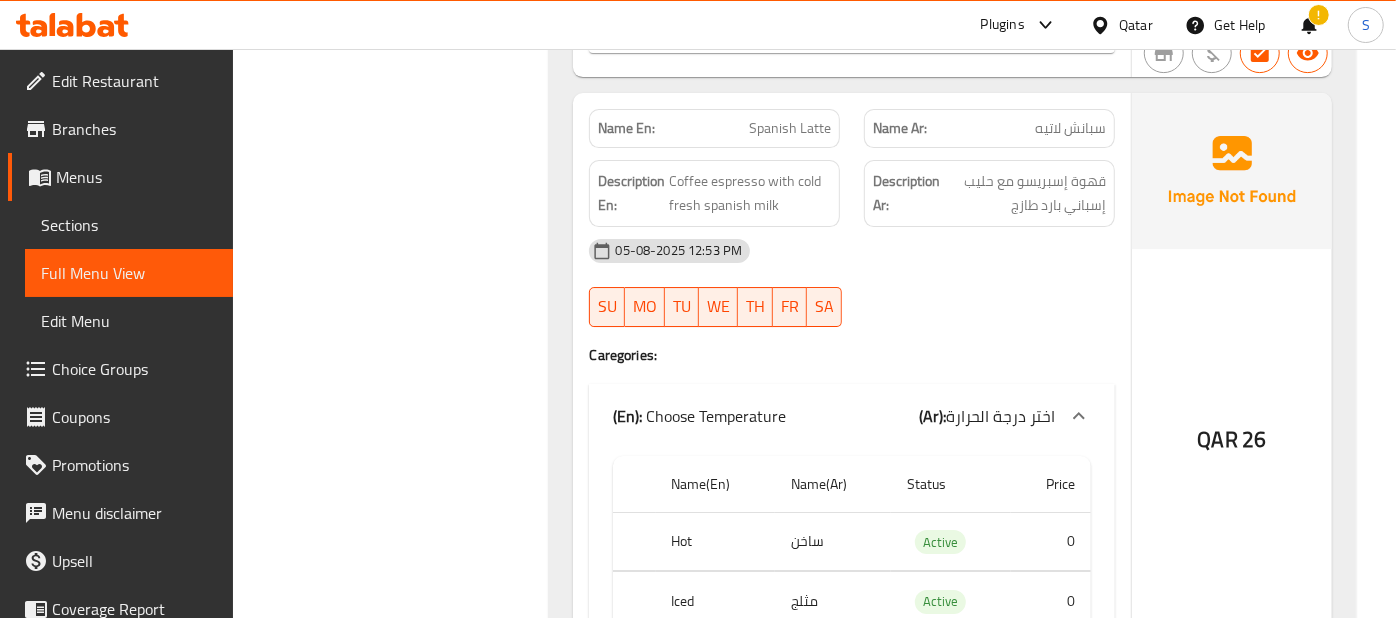 scroll, scrollTop: 4133, scrollLeft: 0, axis: vertical 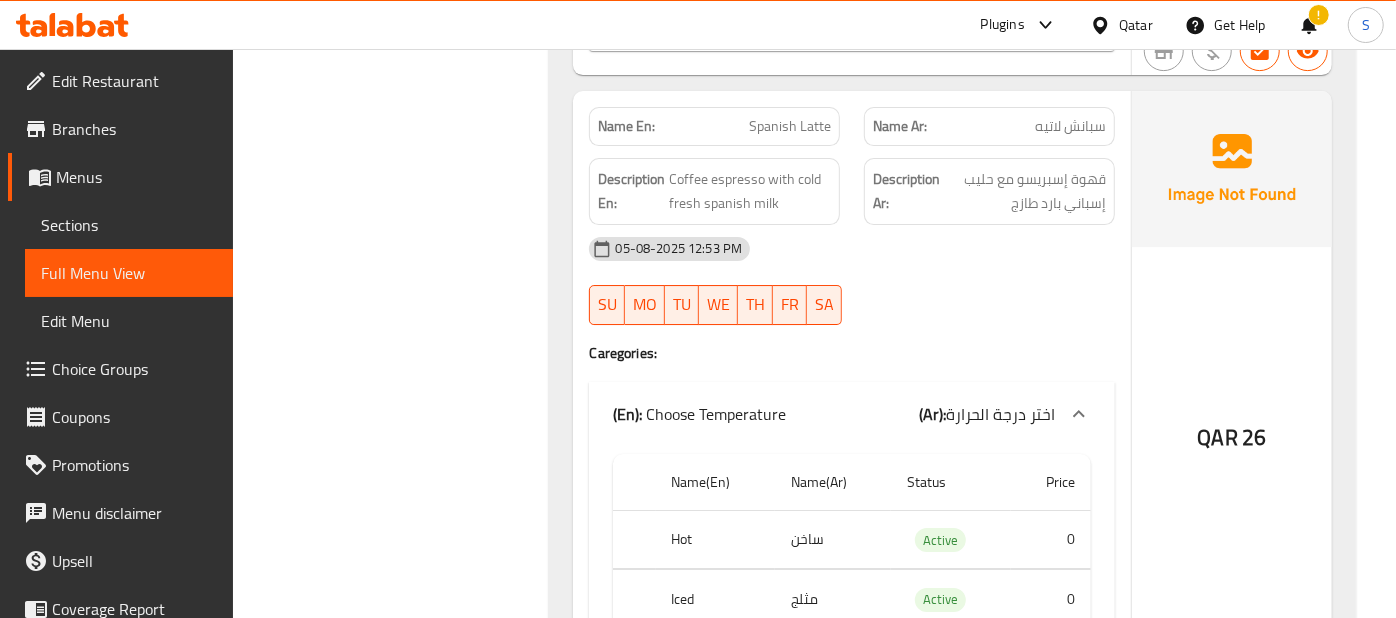 click on "05-08-2025 12:53 PM" at bounding box center (851, 249) 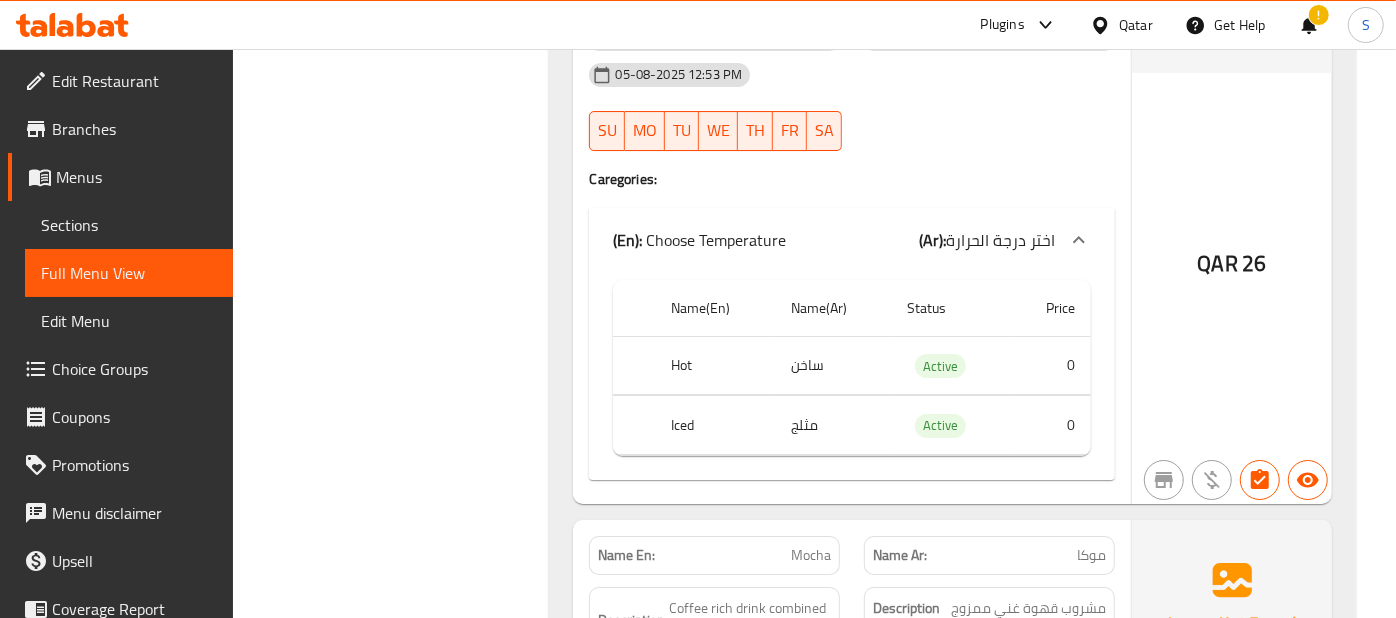 scroll, scrollTop: 4311, scrollLeft: 0, axis: vertical 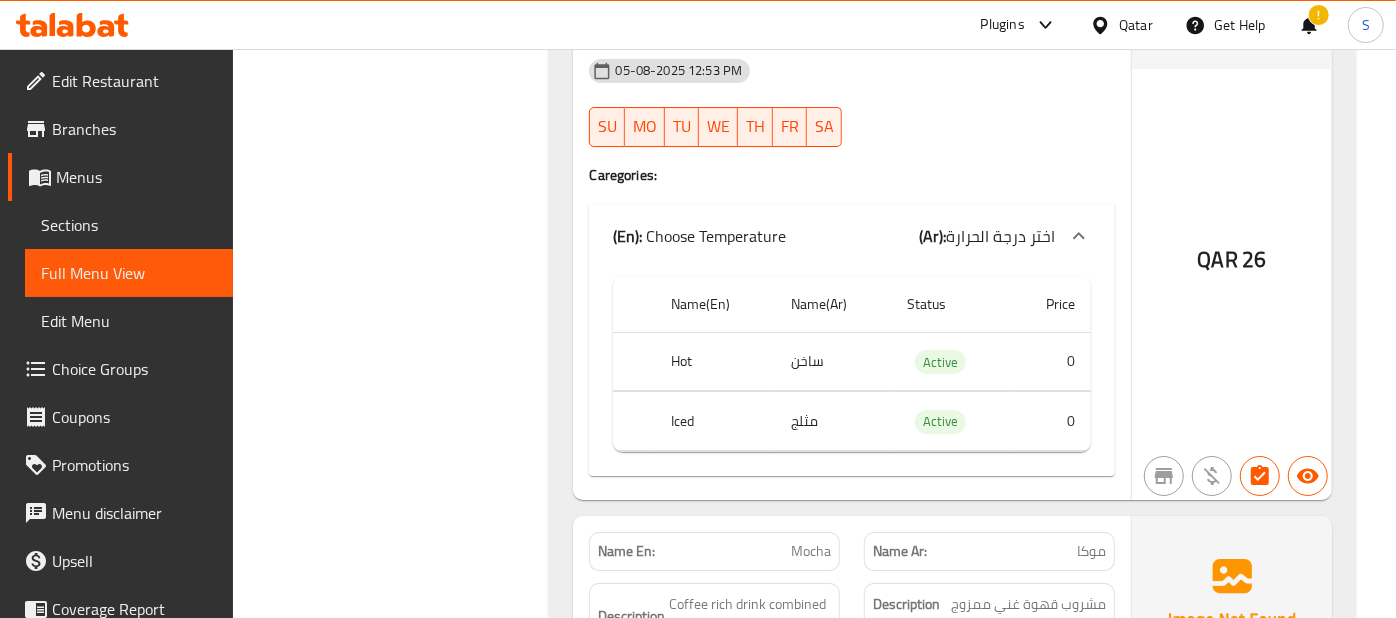 click on "Name Ar: موكا" at bounding box center [989, 551] 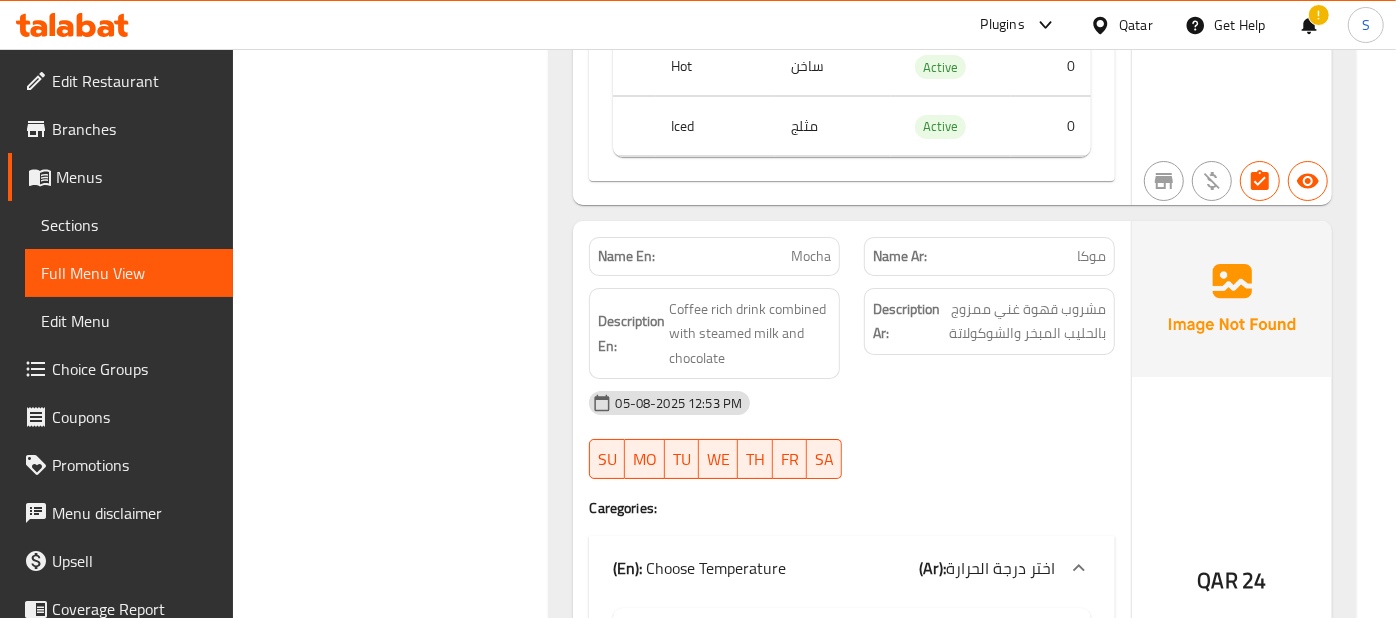 scroll, scrollTop: 4711, scrollLeft: 0, axis: vertical 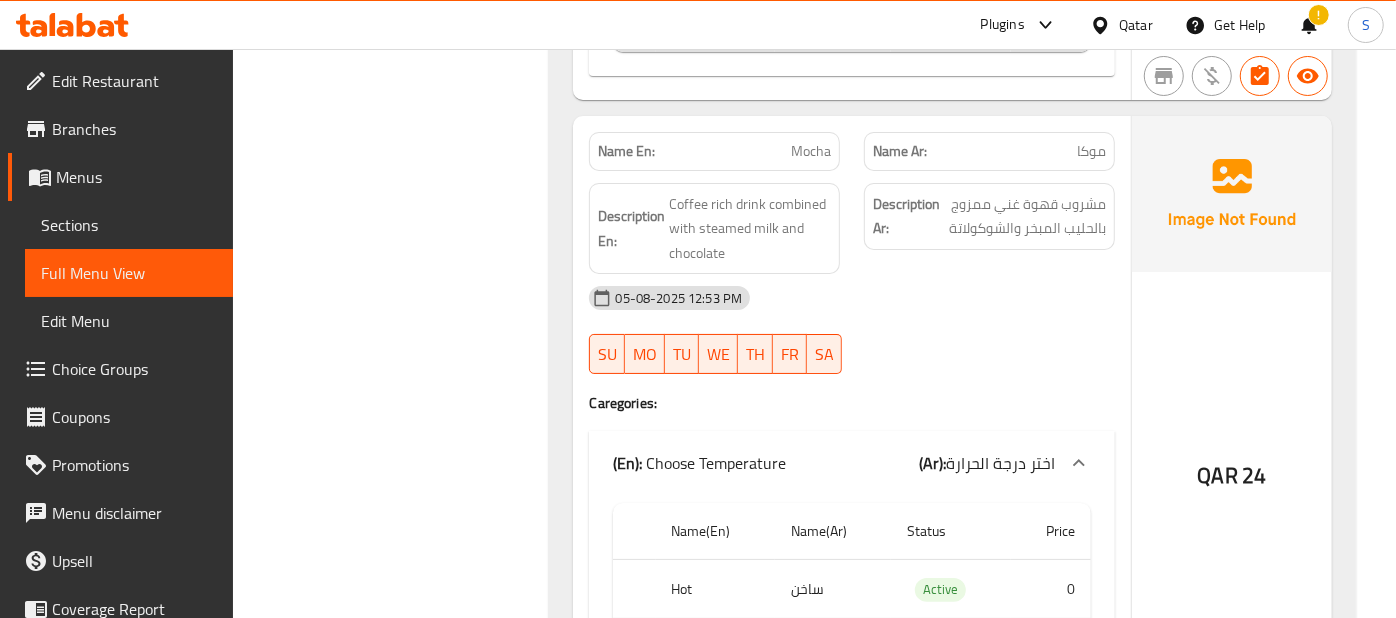 click on "Description Ar: مشروب قهوة غني ممزوج بالحليب المبخر والشوكولاتة" at bounding box center [989, 216] 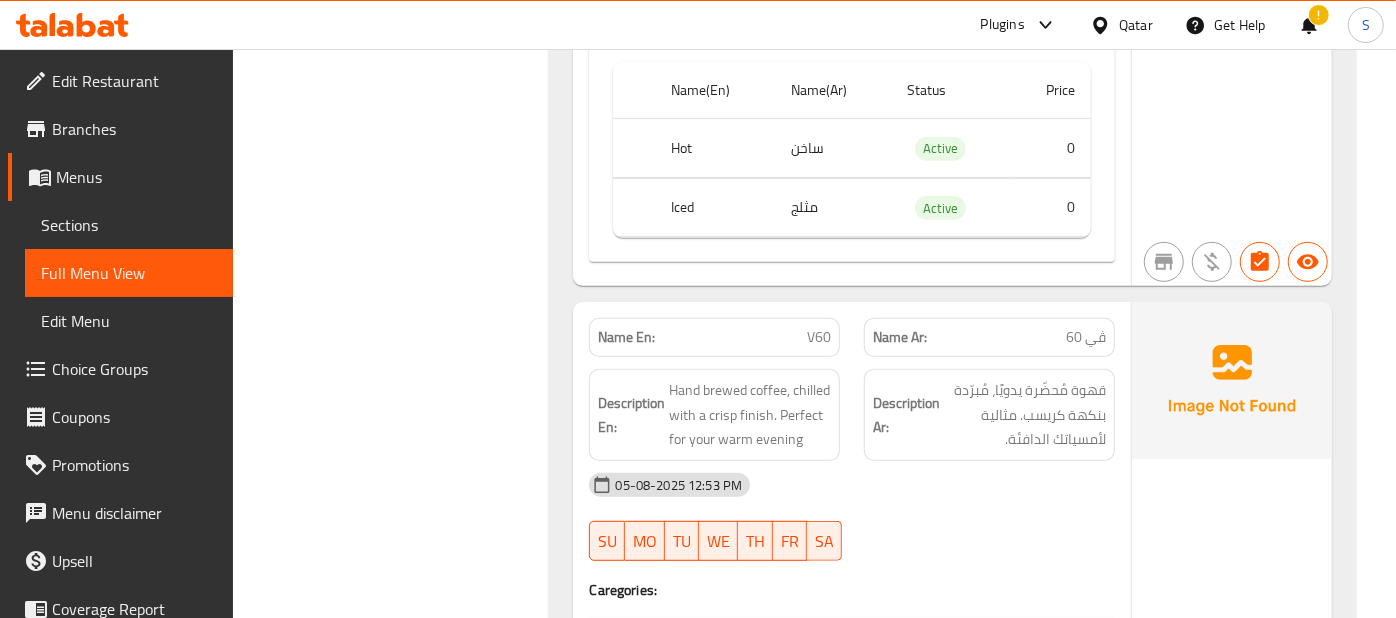 scroll, scrollTop: 5155, scrollLeft: 0, axis: vertical 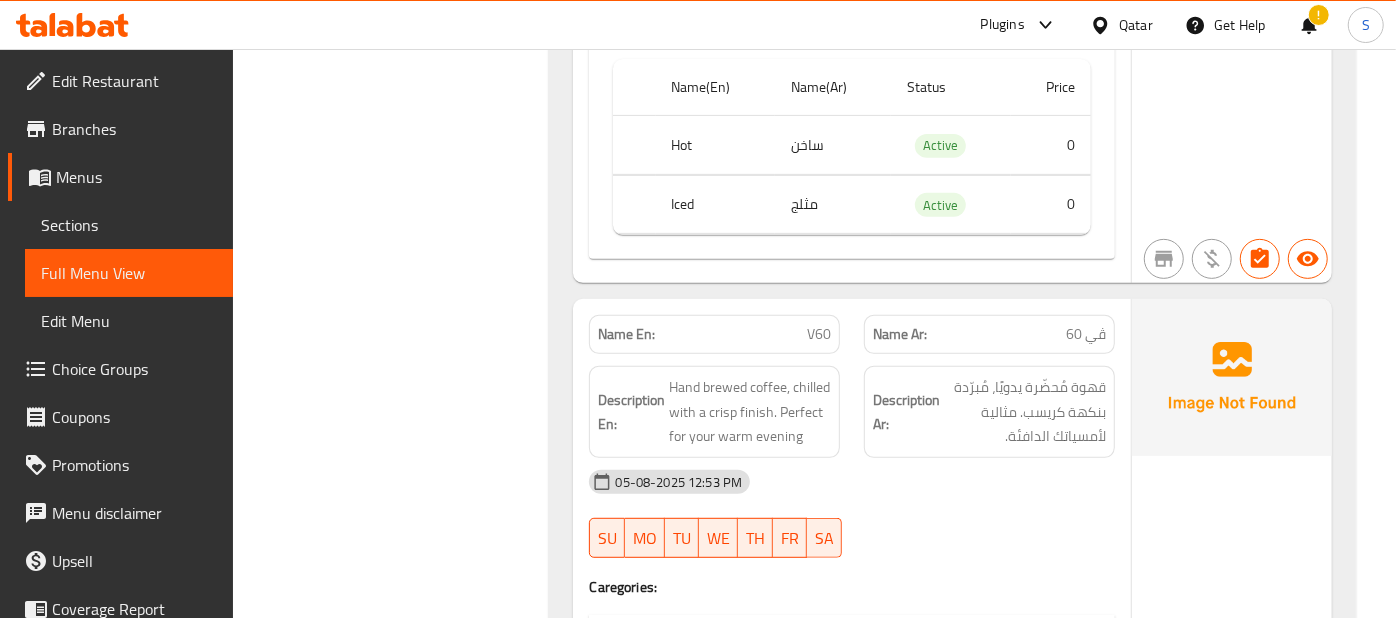 click on "Description Ar: قهوة مُحضّرة يدويًا، مُبرّدة بنكهة كريسب. مثالية لأمسياتك الدافئة." at bounding box center (989, 412) 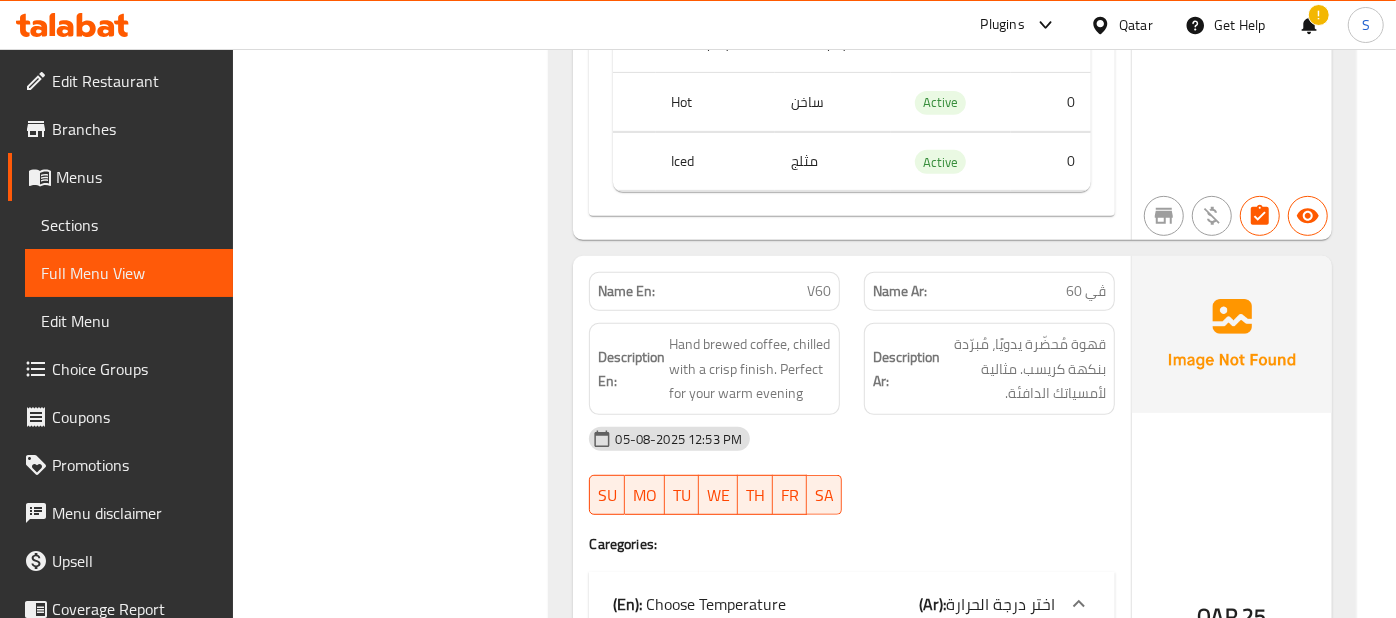 scroll, scrollTop: 5200, scrollLeft: 0, axis: vertical 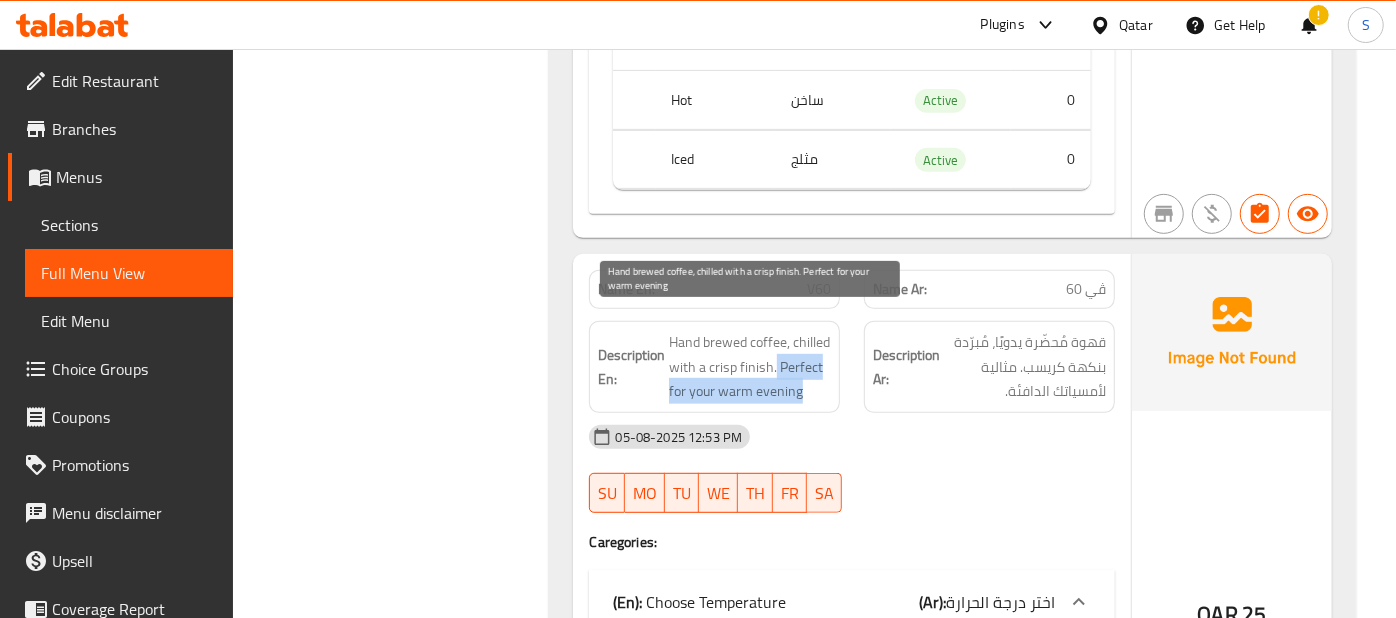 drag, startPoint x: 774, startPoint y: 342, endPoint x: 805, endPoint y: 374, distance: 44.553337 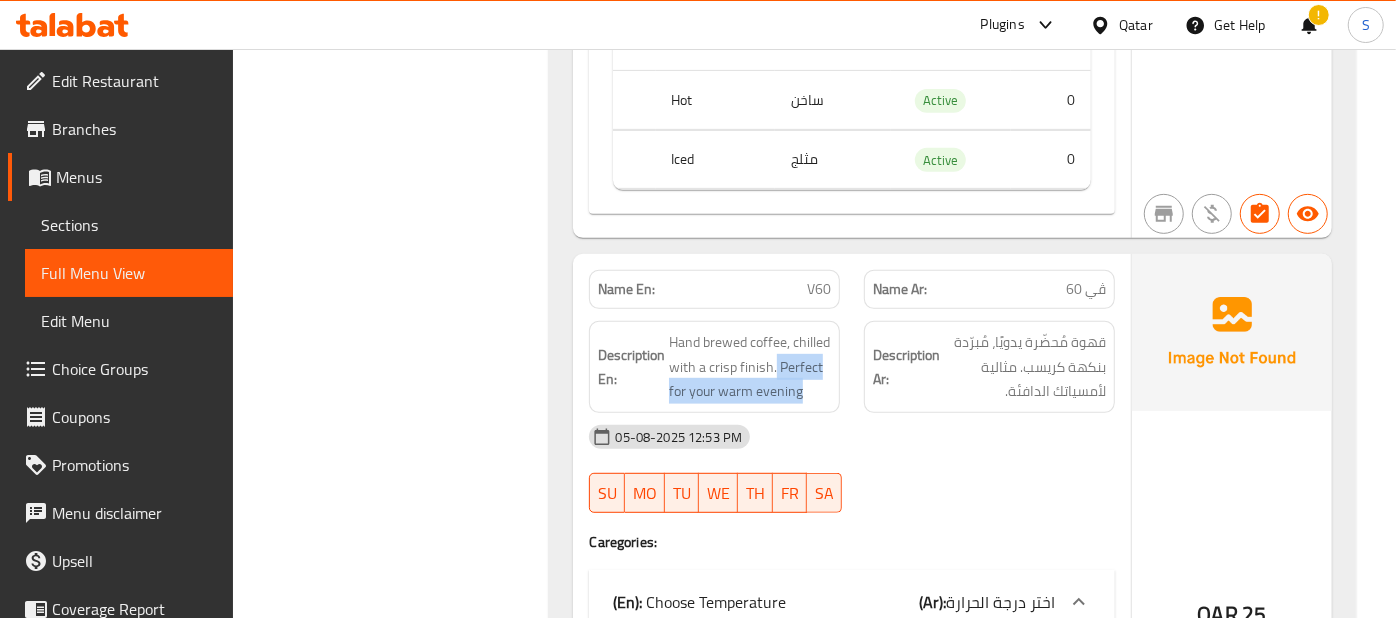 click on "Name Ar: ڤي 60" at bounding box center [989, 289] 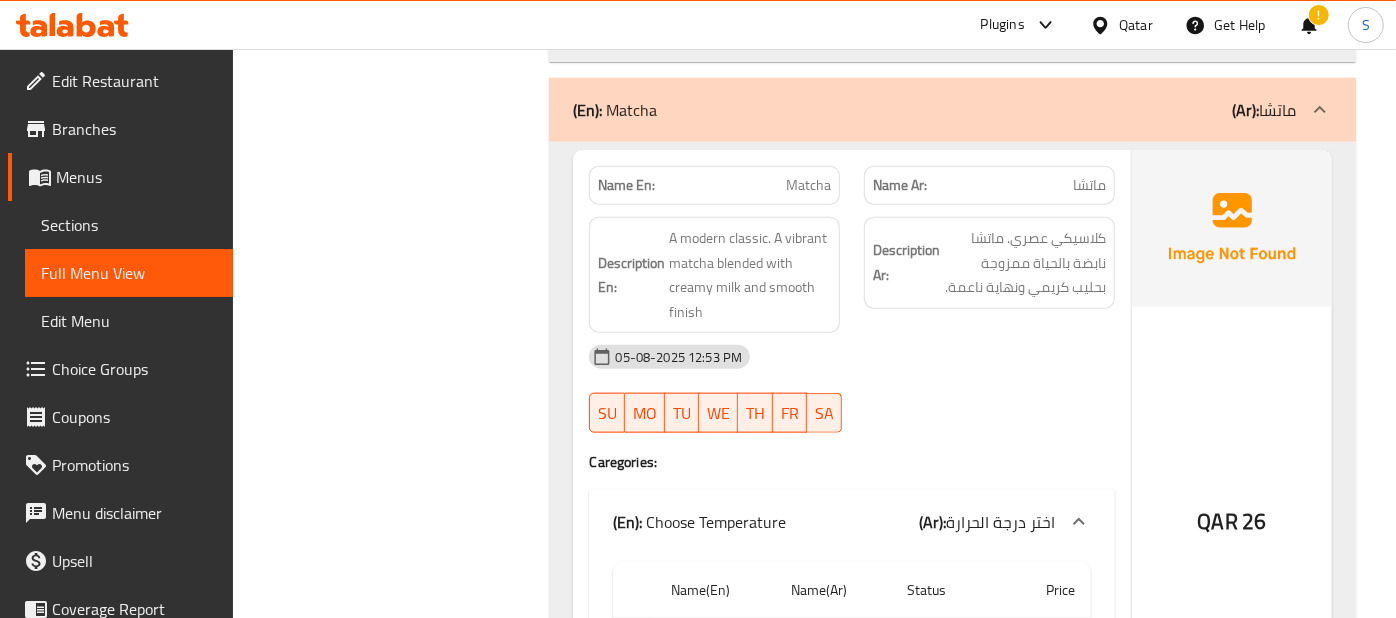 scroll, scrollTop: 6088, scrollLeft: 0, axis: vertical 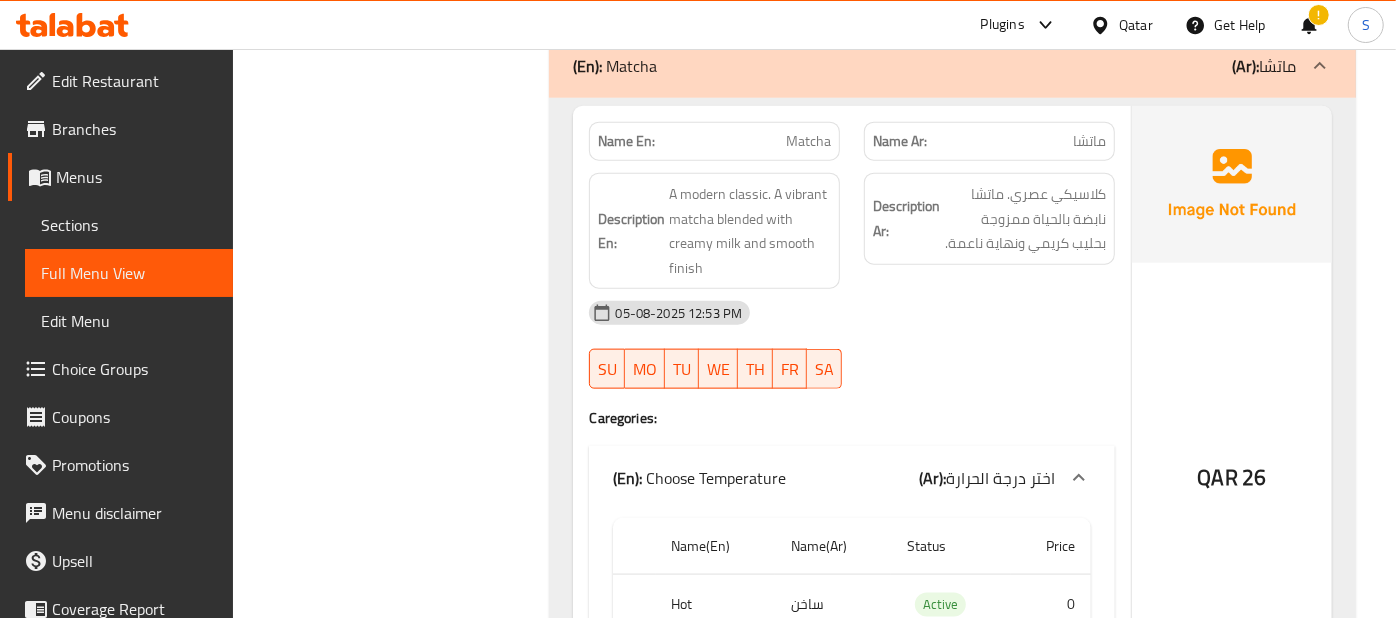 click on "05-08-2025 12:53 PM SU MO TU WE TH FR SA" at bounding box center [851, -5533] 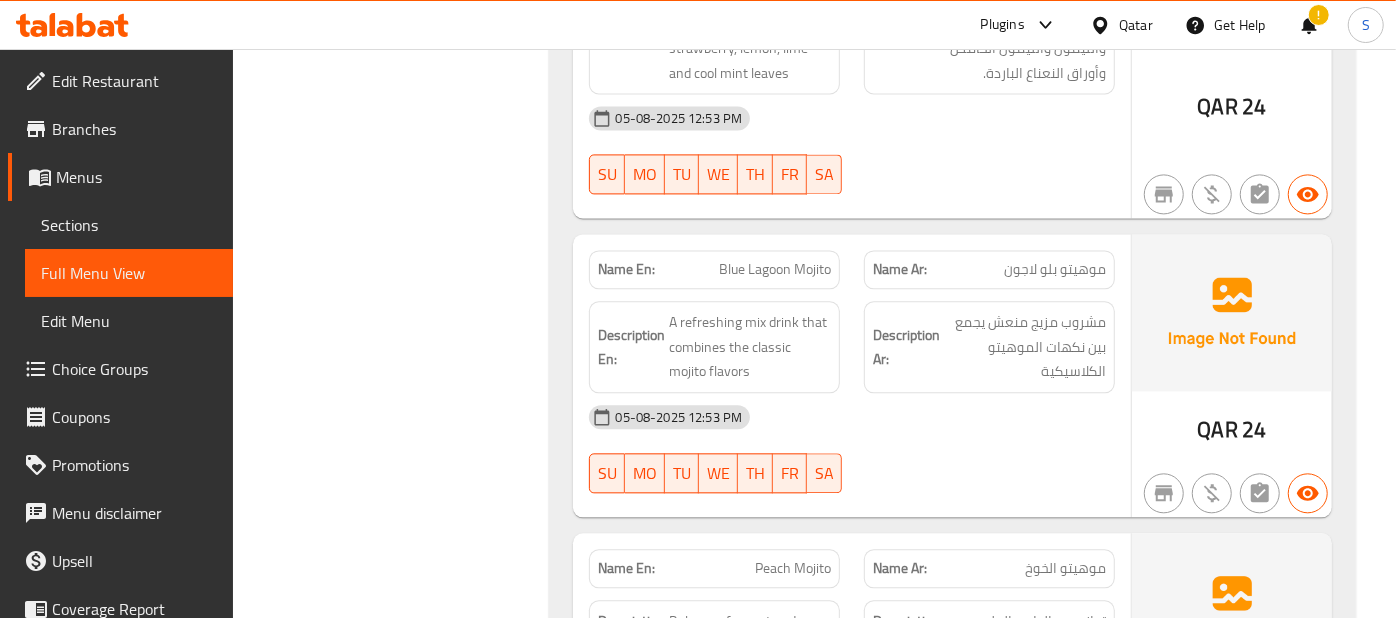 scroll, scrollTop: 7400, scrollLeft: 0, axis: vertical 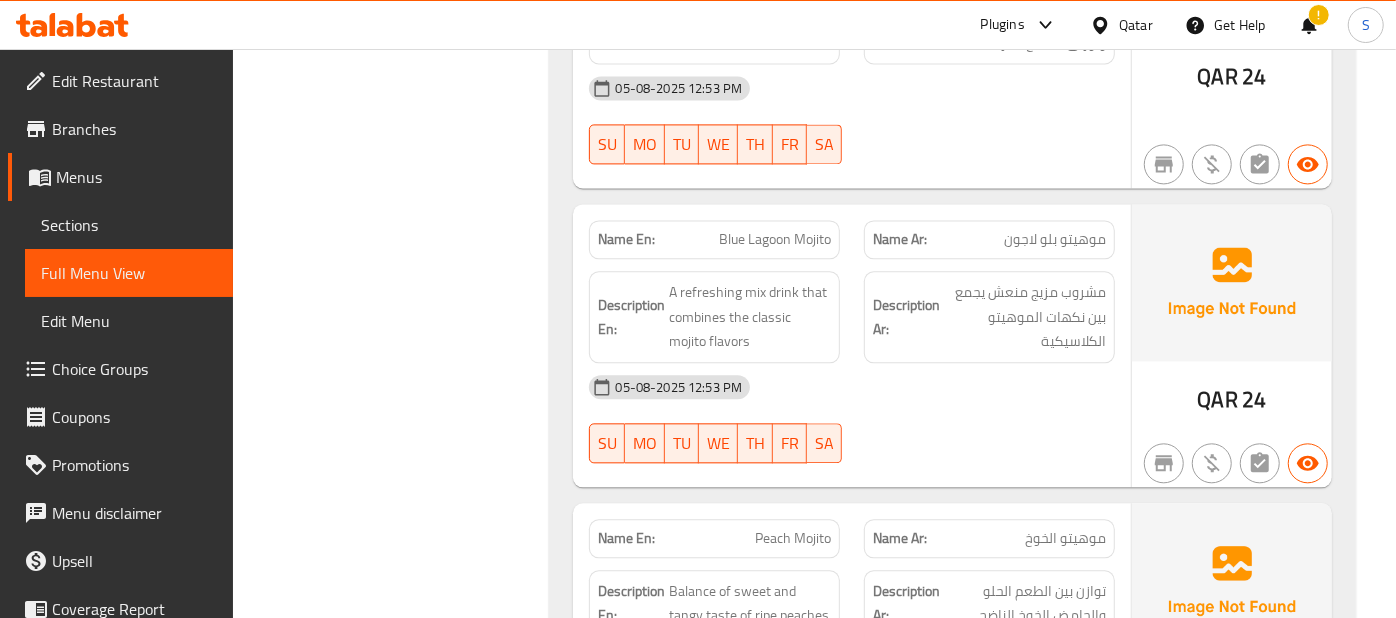 click on "05-08-2025 12:53 PM SU MO TU WE TH FR SA" at bounding box center (851, -5467) 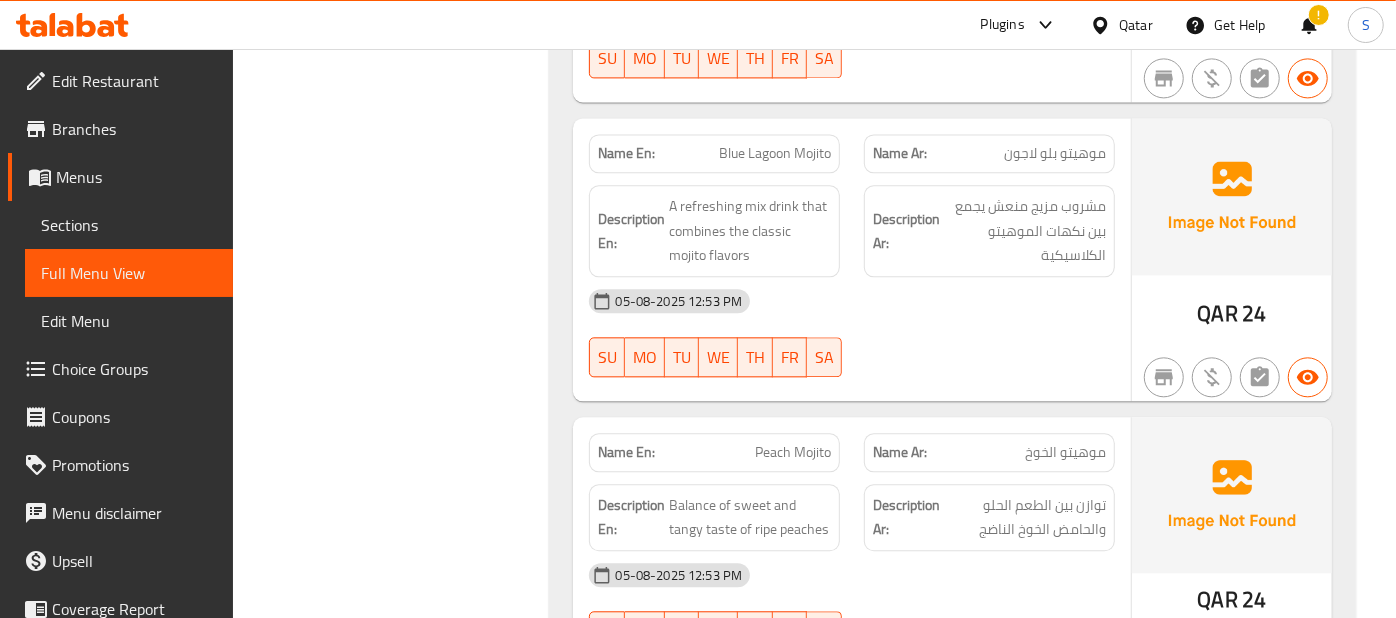 scroll, scrollTop: 7488, scrollLeft: 0, axis: vertical 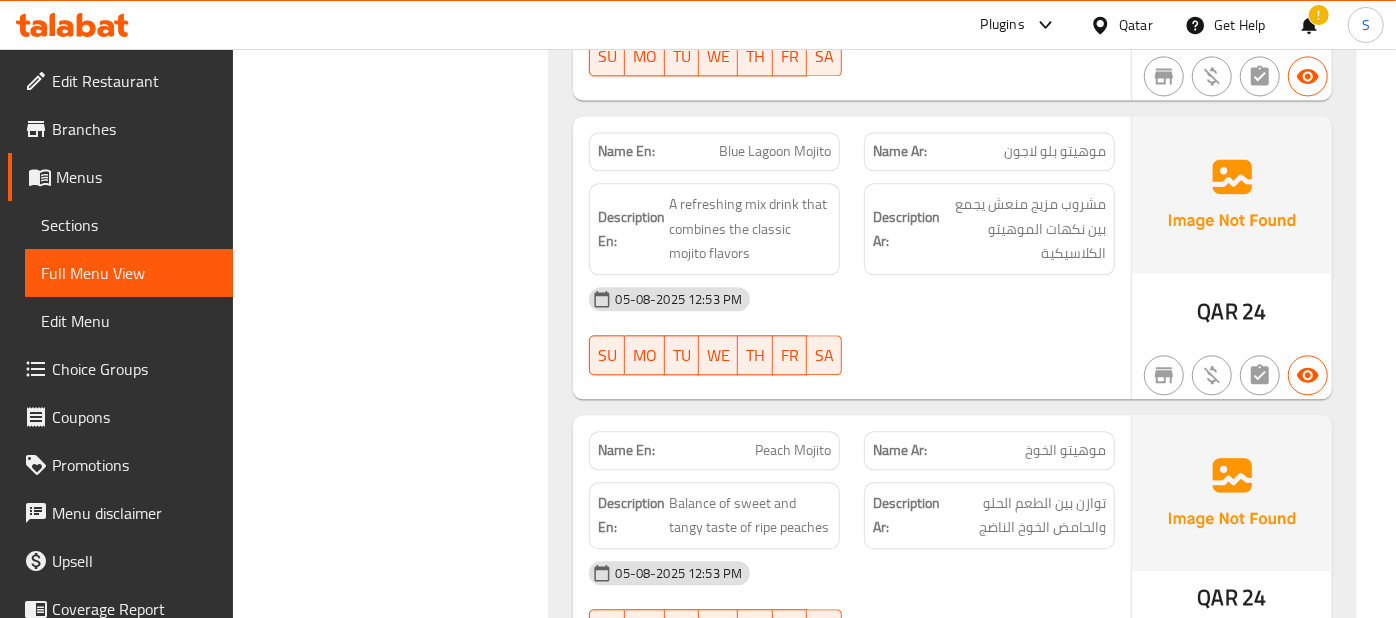 click on "QAR 24" at bounding box center [1232, -5641] 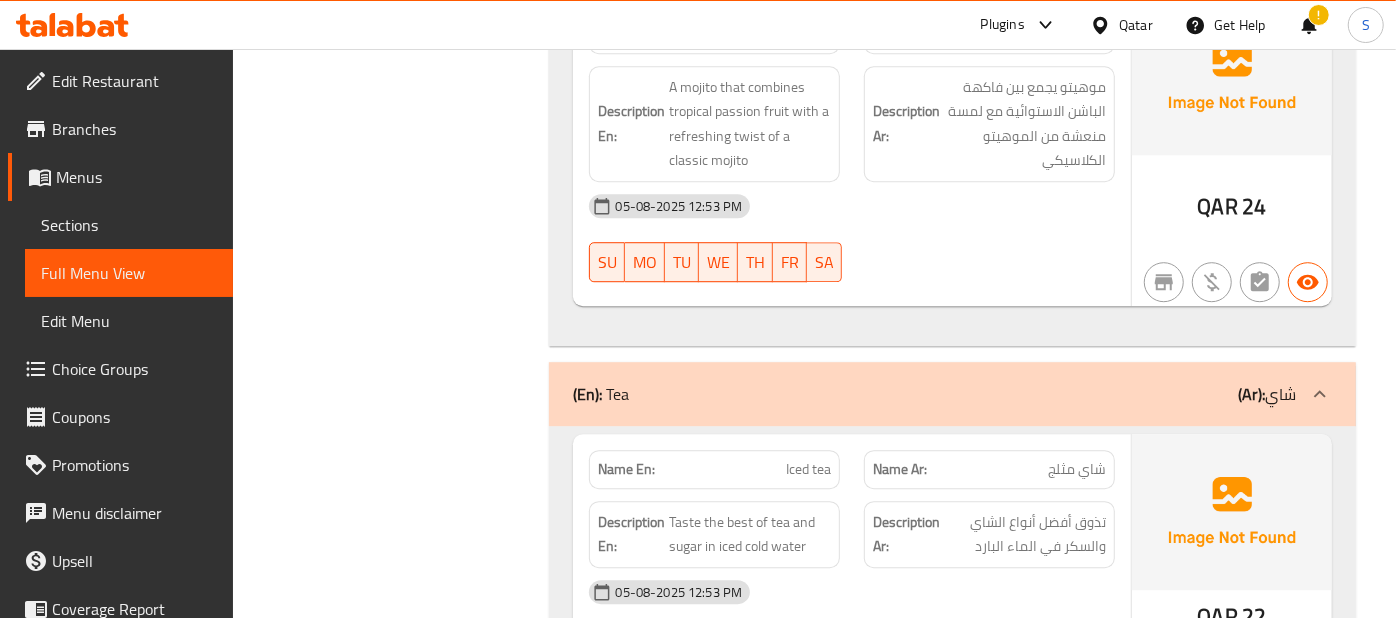 scroll, scrollTop: 8077, scrollLeft: 0, axis: vertical 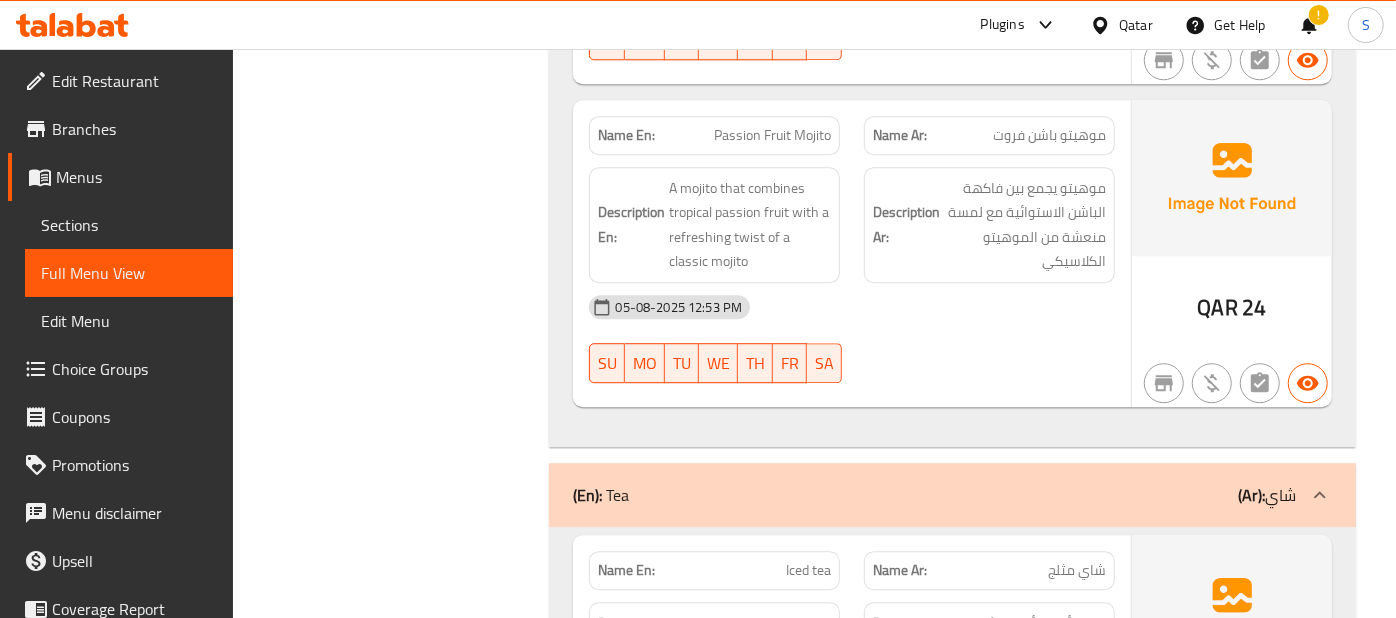 click on "Description Ar: موهيتو يجمع بين فاكهة الباشن الاستوائية مع لمسة منعشة من الموهيتو الكلاسيكي" at bounding box center [989, -5599] 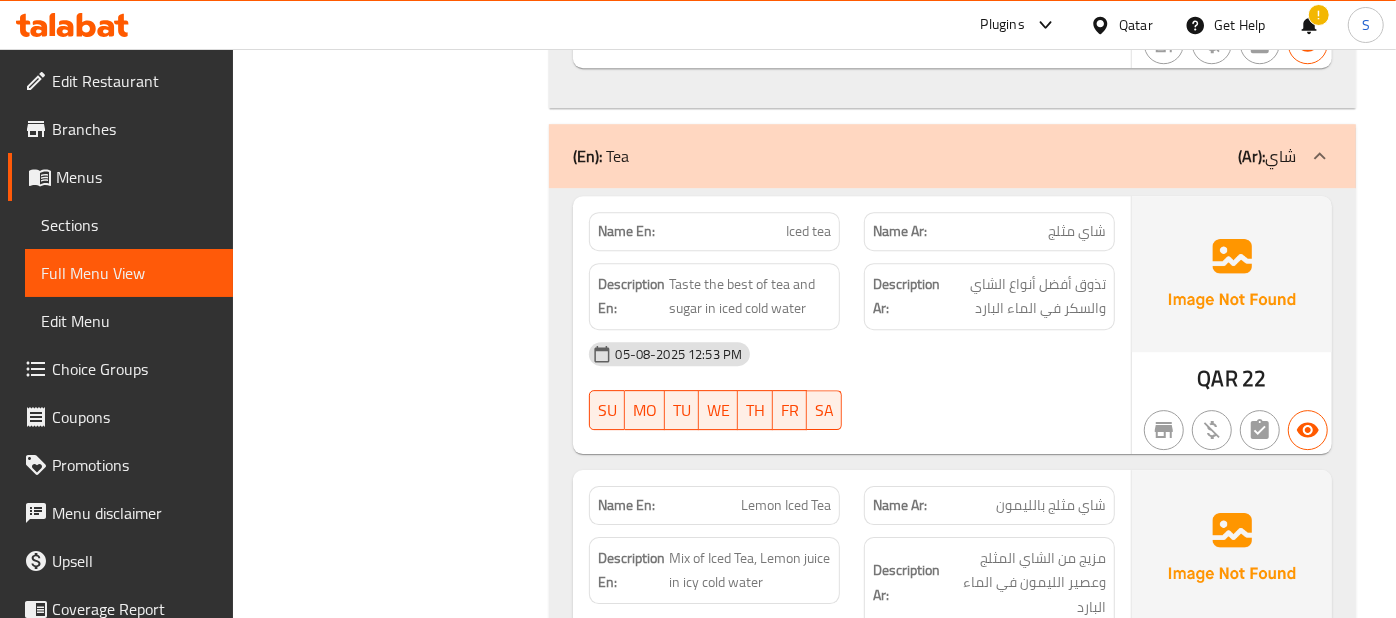 scroll, scrollTop: 8477, scrollLeft: 0, axis: vertical 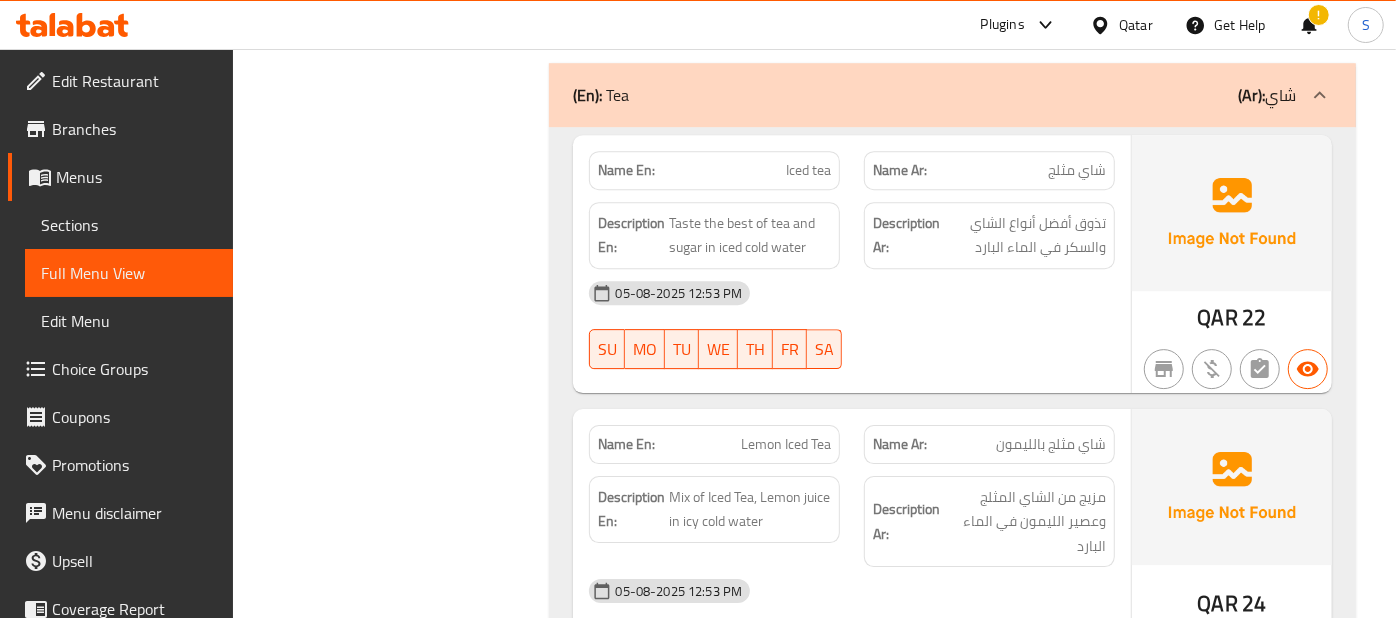 click at bounding box center (1232, -8058) 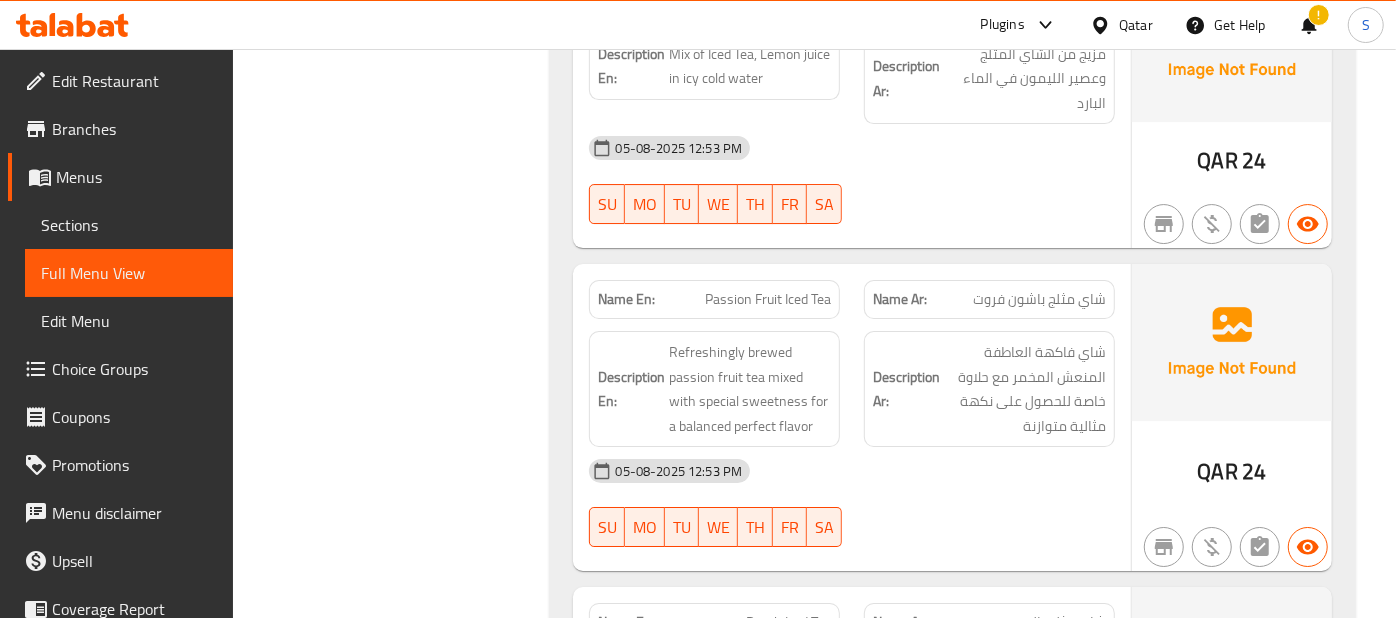 scroll, scrollTop: 8922, scrollLeft: 0, axis: vertical 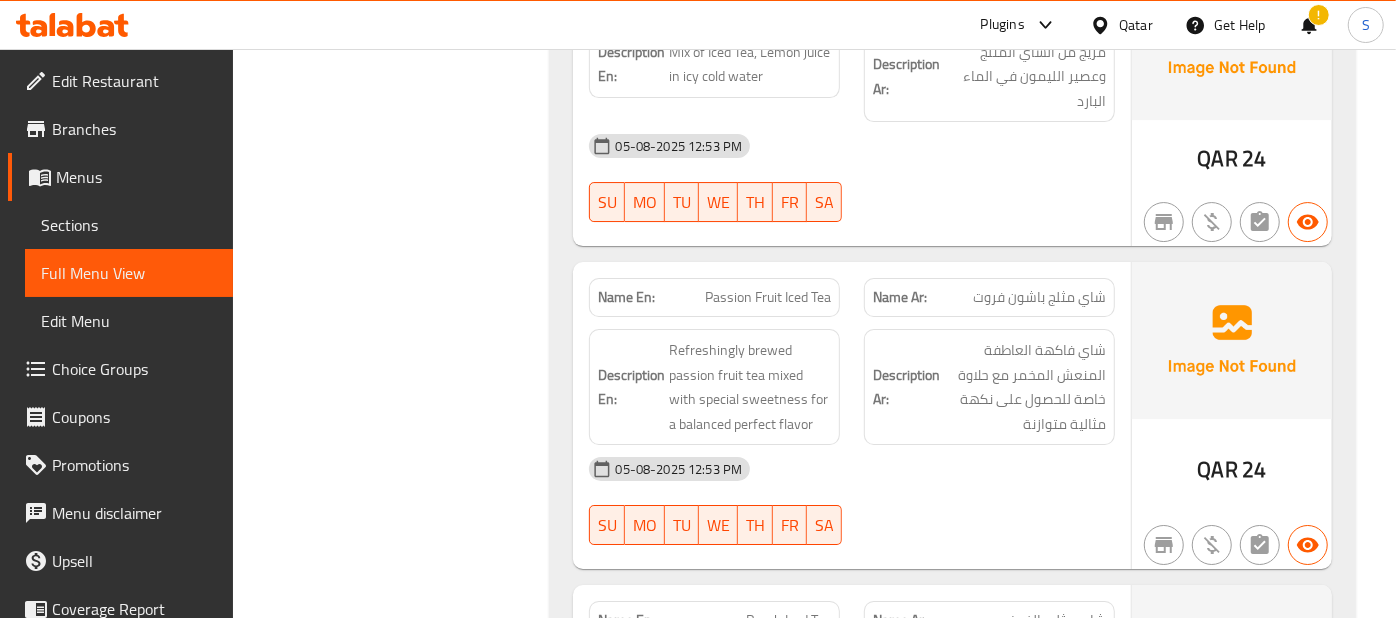 click at bounding box center (1232, -7150) 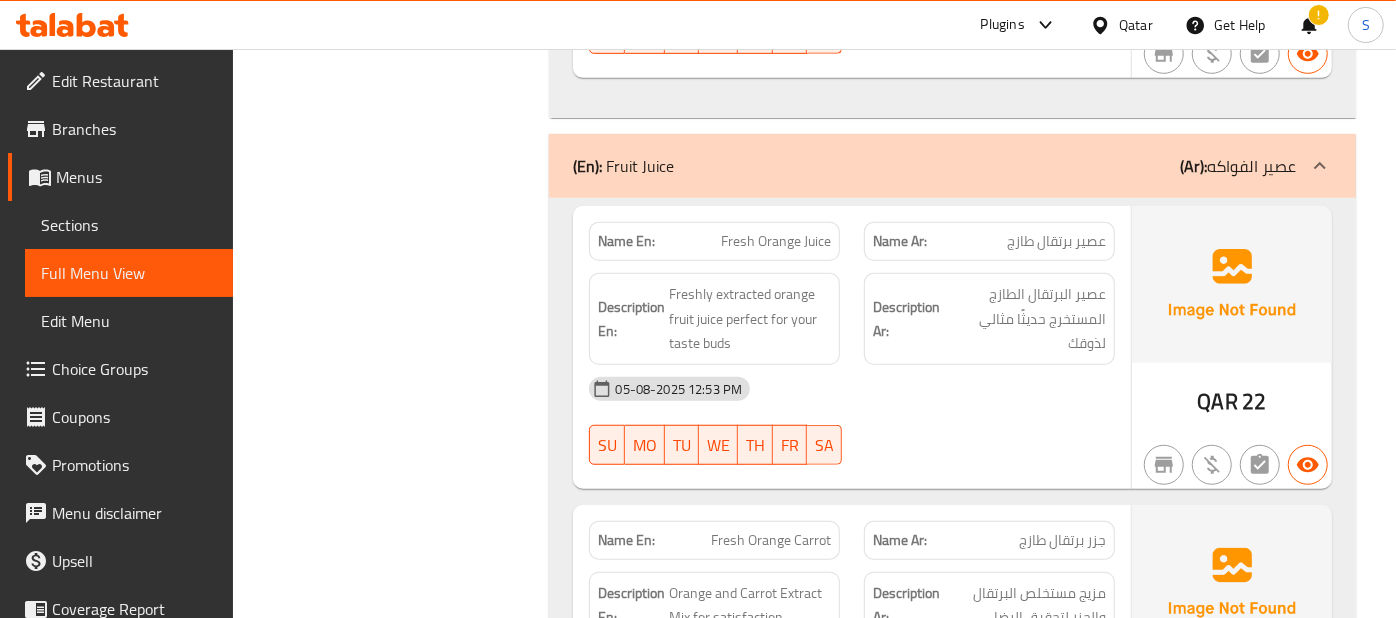 scroll, scrollTop: 10166, scrollLeft: 0, axis: vertical 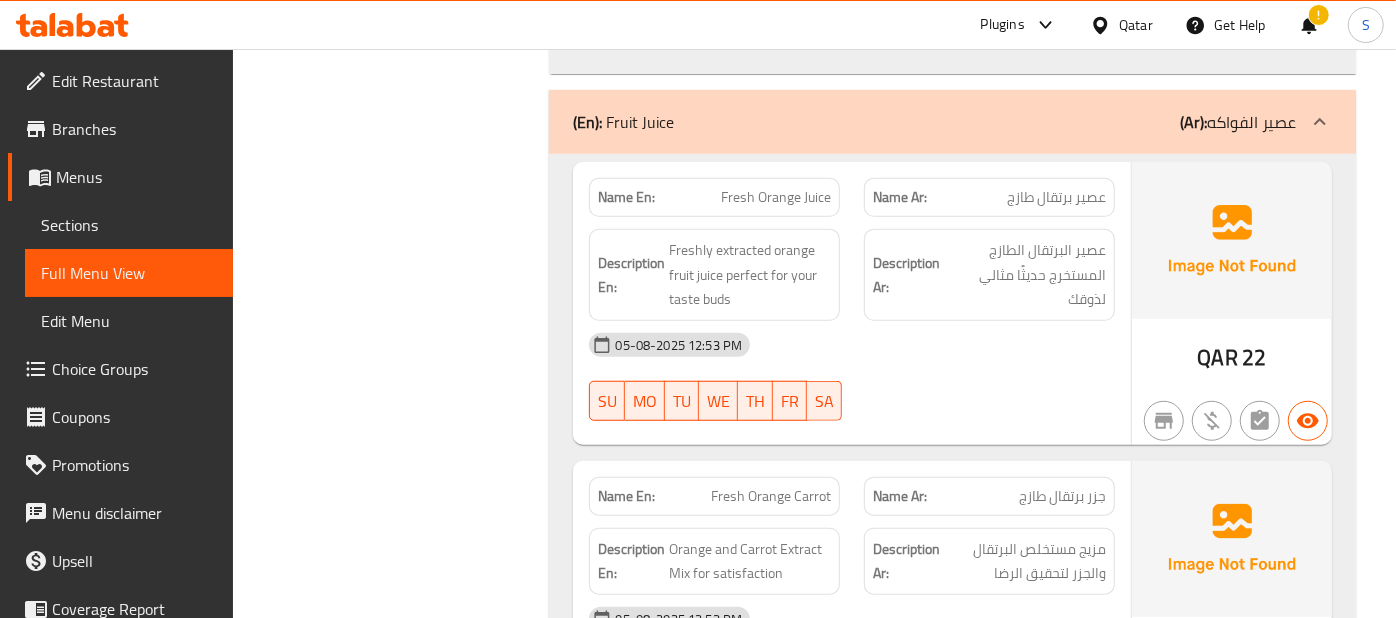 click on "05-08-2025 12:53 PM SU MO TU WE TH FR SA" at bounding box center (851, -9611) 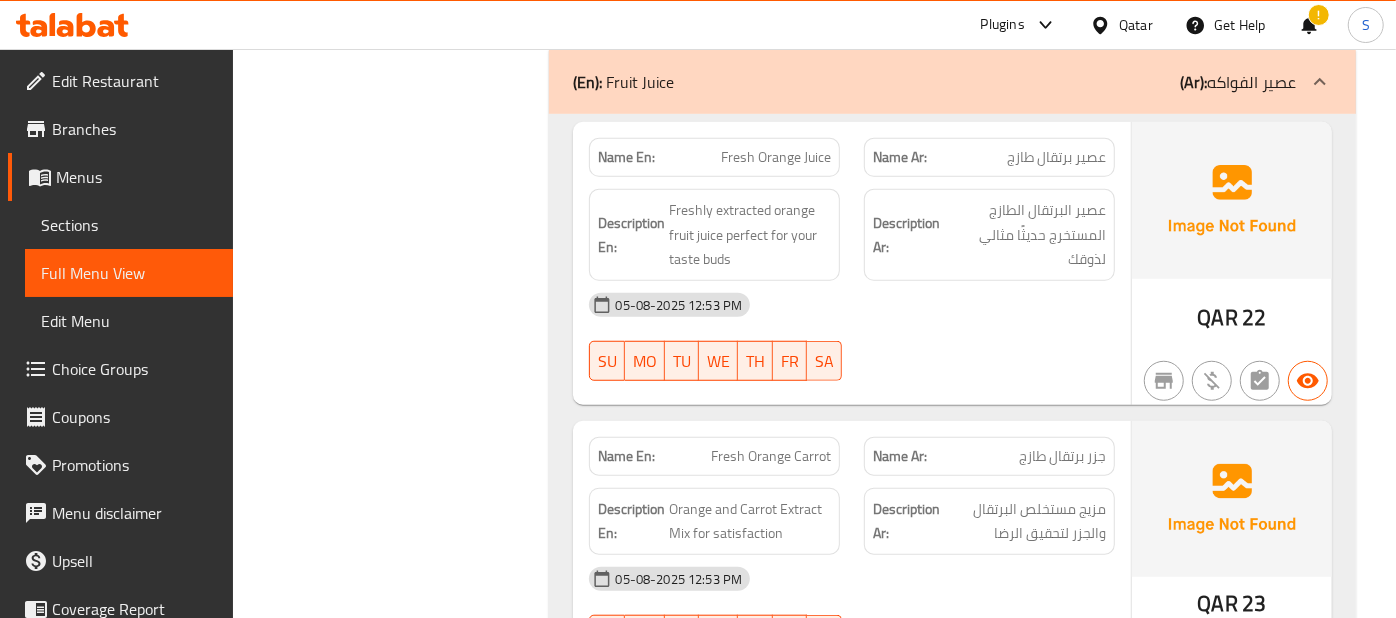 scroll, scrollTop: 10211, scrollLeft: 0, axis: vertical 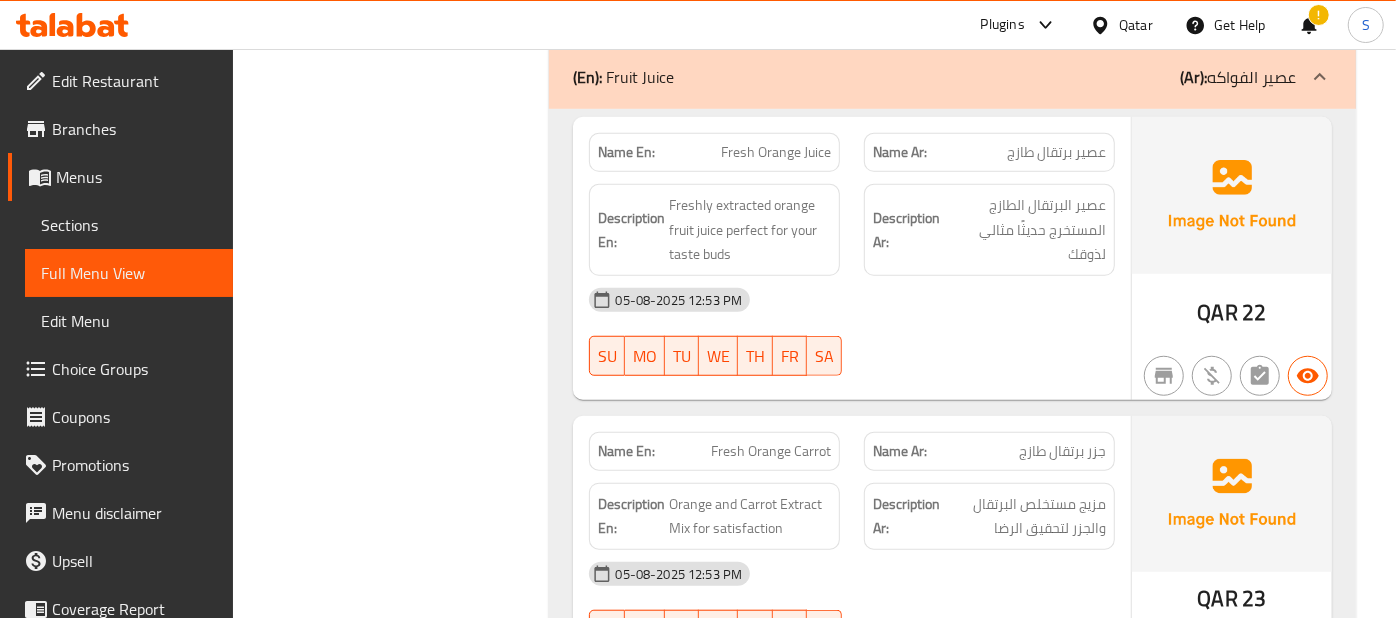 click on "Name En: Fresh Orange Juice Name Ar: عصير برتقال طازج Description En: Freshly extracted orange fruit juice perfect for your taste buds Description Ar: عصير البرتقال الطازج المستخرج حديثًا مثالي لذوقك 05-08-2025 12:53 PM SU MO TU WE TH FR SA" at bounding box center (851, -9564) 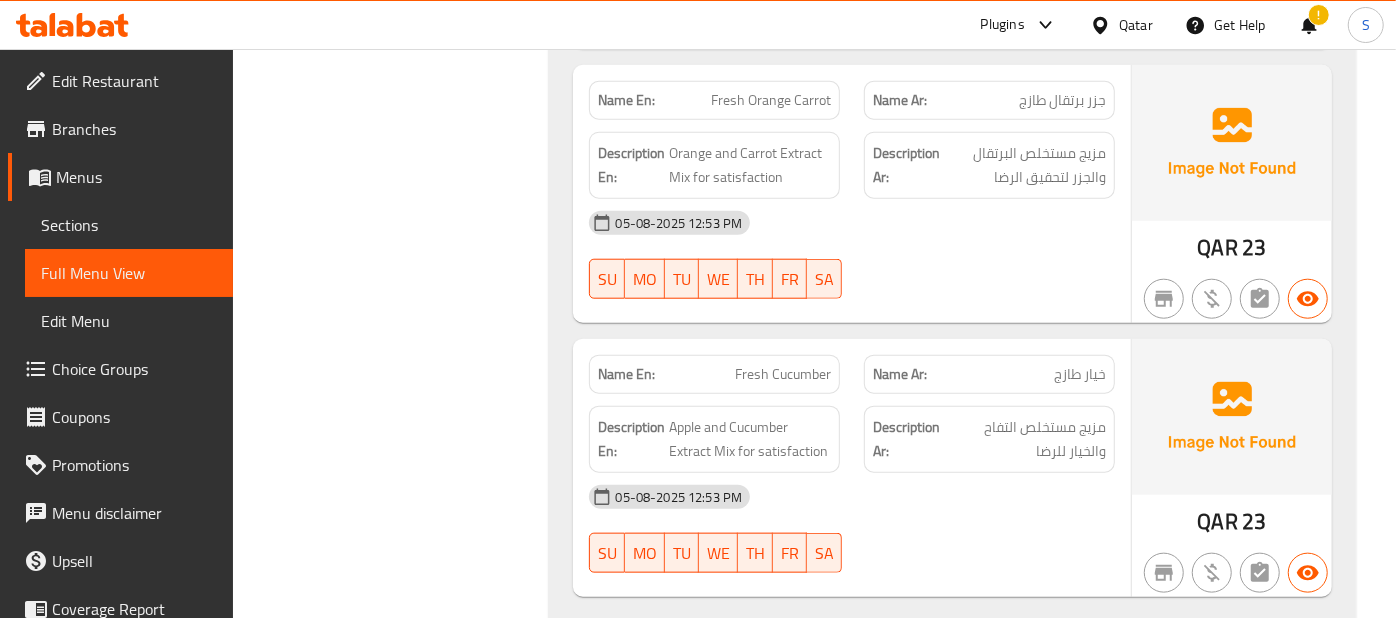 scroll, scrollTop: 10566, scrollLeft: 0, axis: vertical 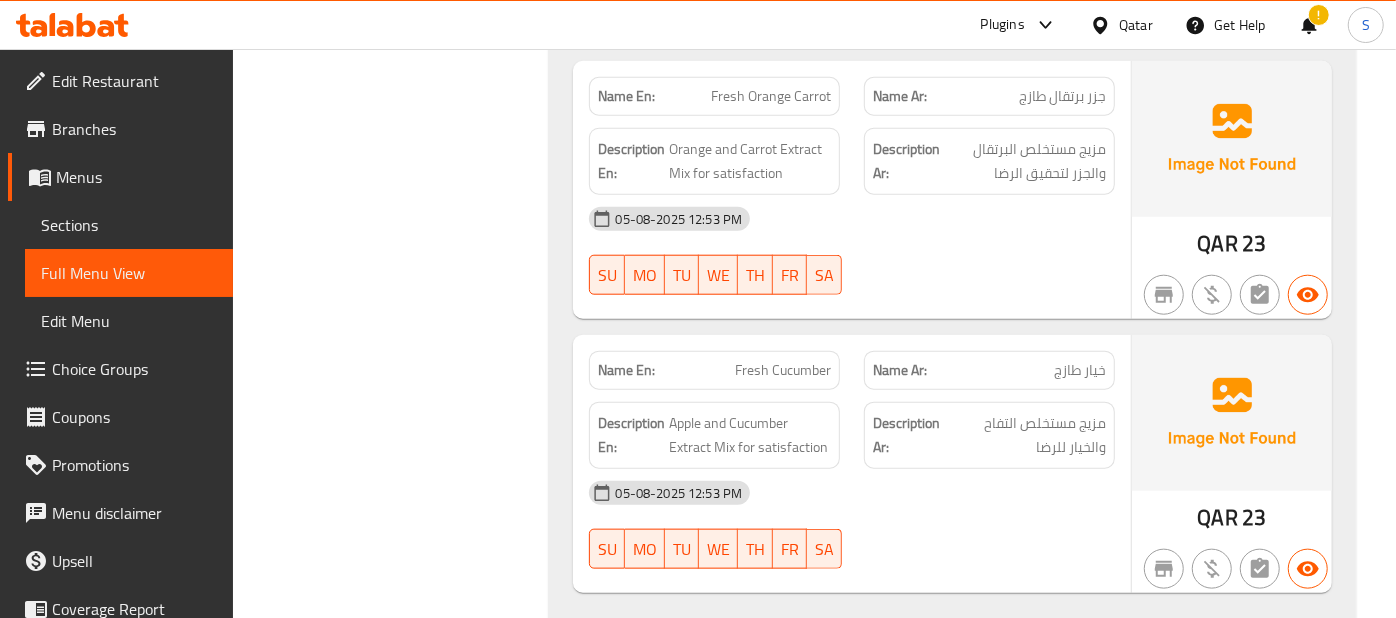 click on "Description Ar: مزيج مستخلص التفاح والخيار للرضا" at bounding box center [989, -8747] 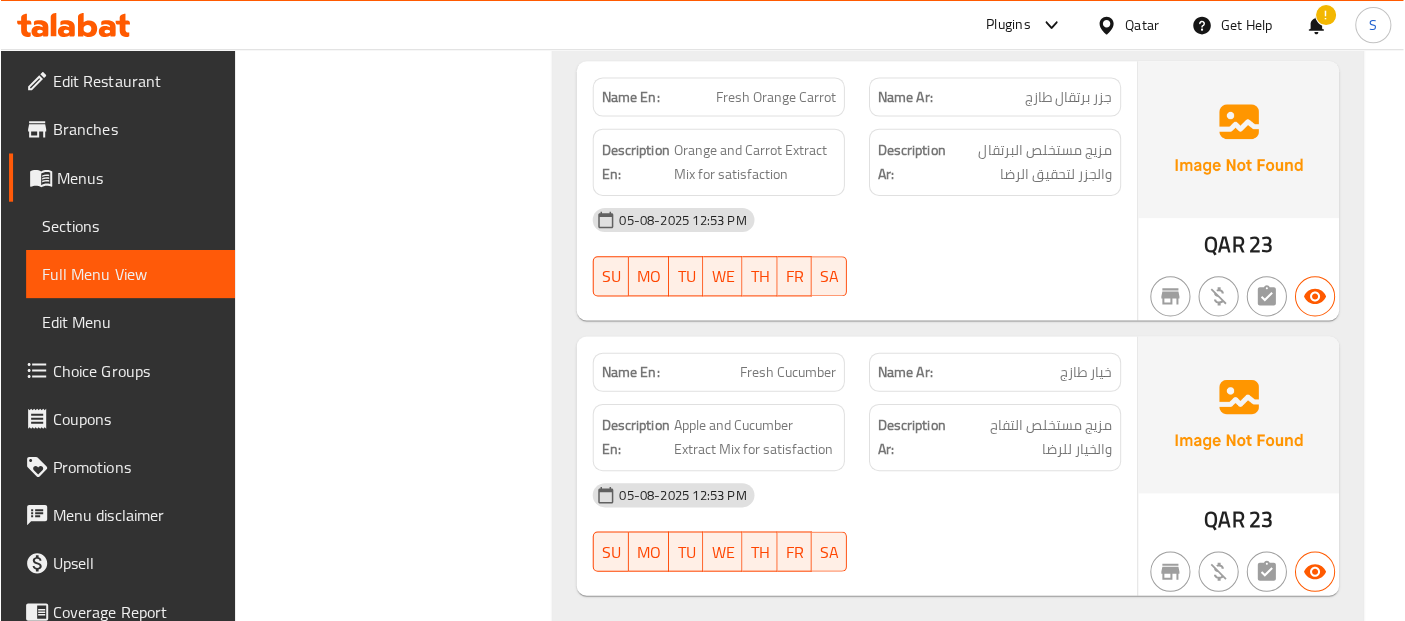 scroll, scrollTop: 10530, scrollLeft: 0, axis: vertical 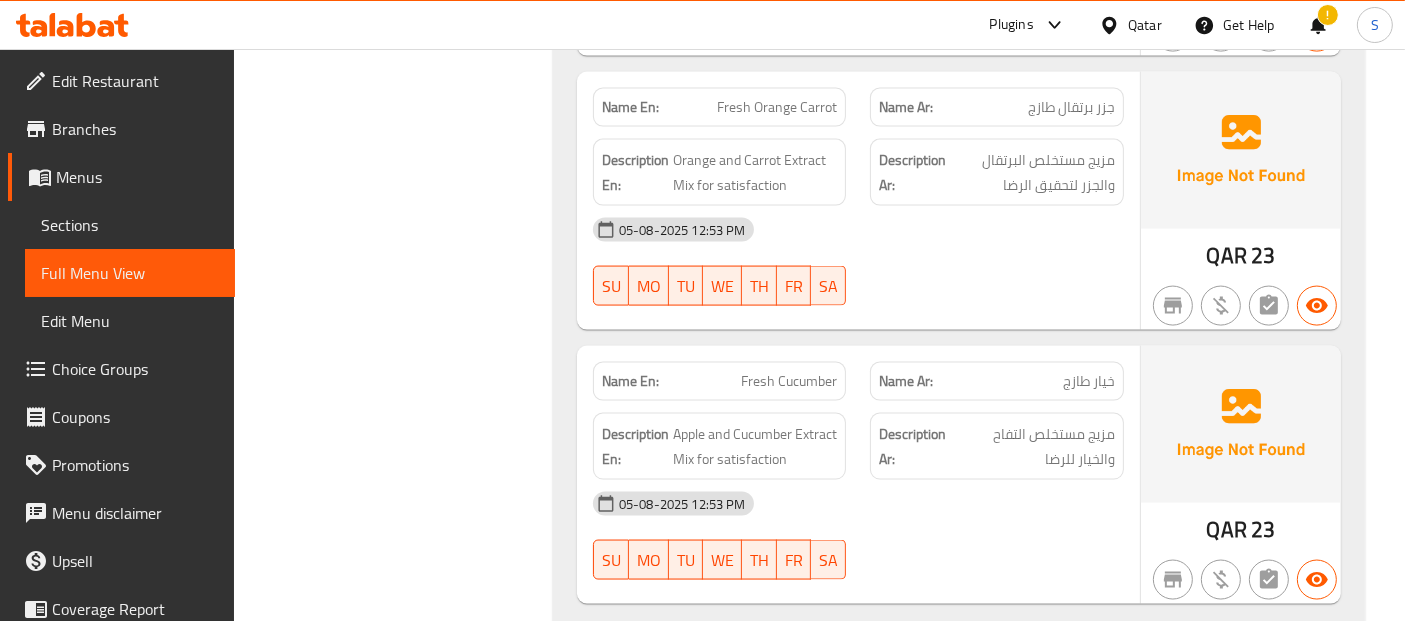 click on "Filter Branches Branches Popular filters Free items Branch specific items Has choices Upsell items Availability filters Available Not available View filters Collapse sections Collapse categories Collapse Choices" at bounding box center (401, -4808) 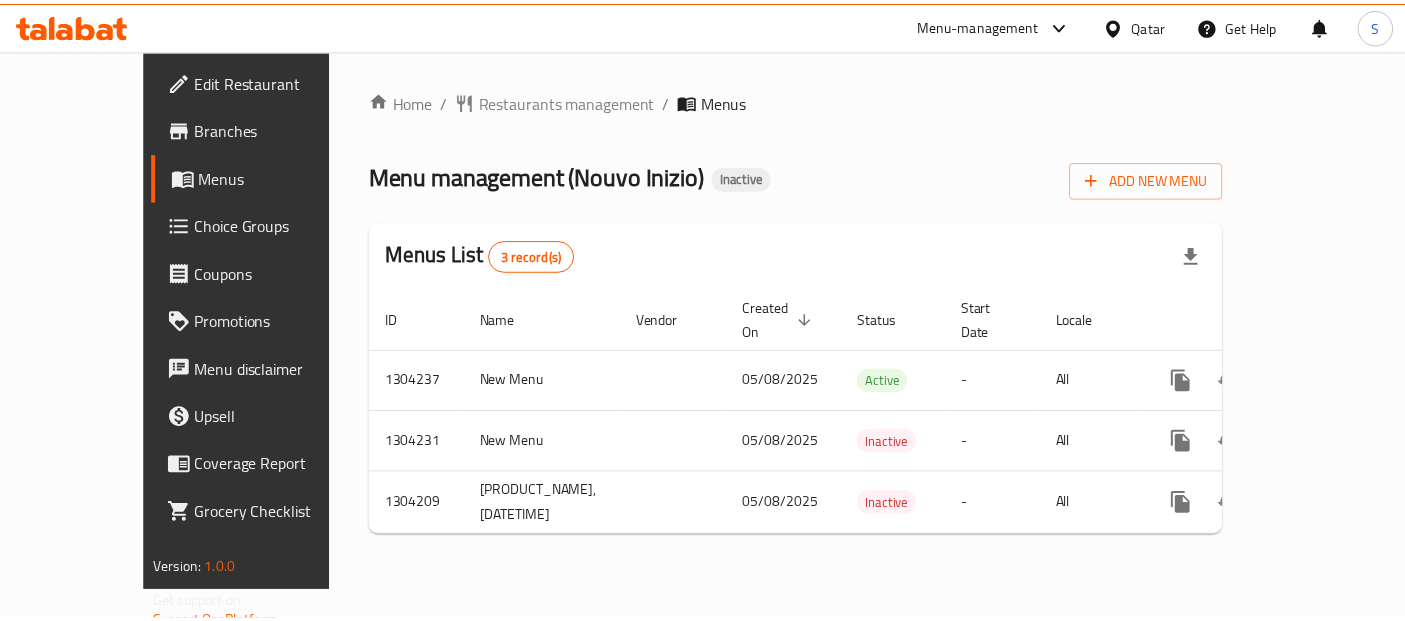 scroll, scrollTop: 0, scrollLeft: 0, axis: both 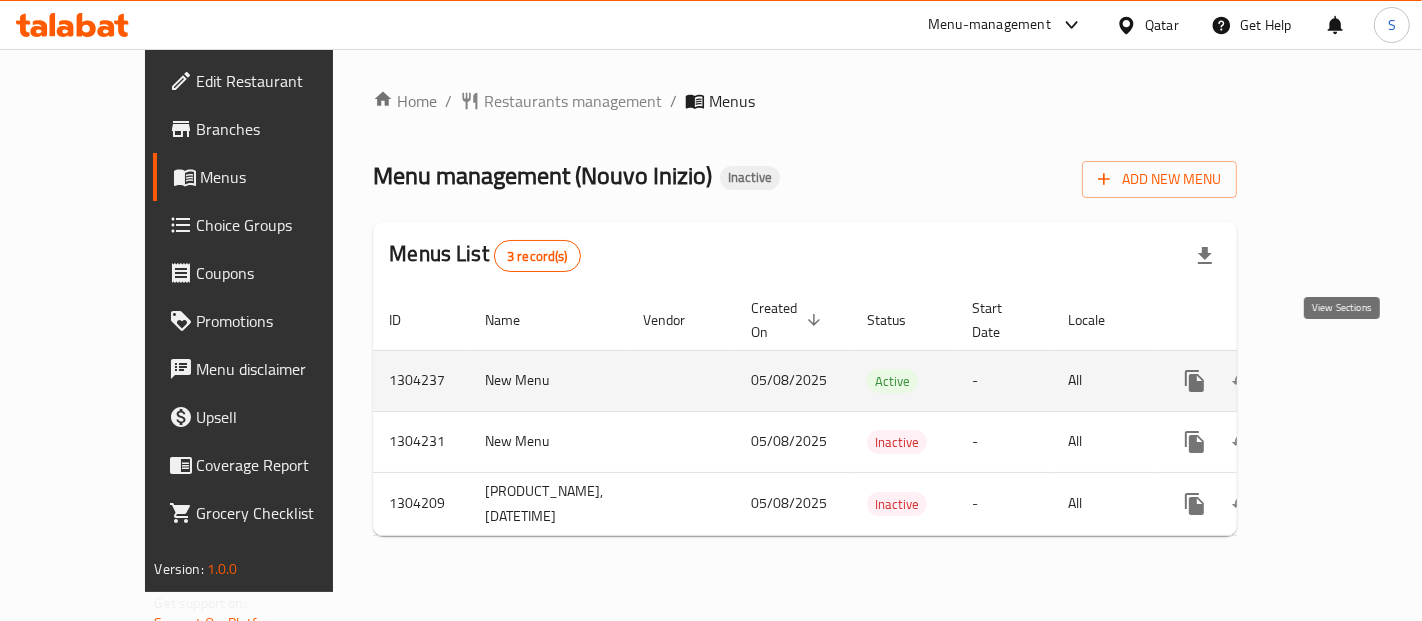 click 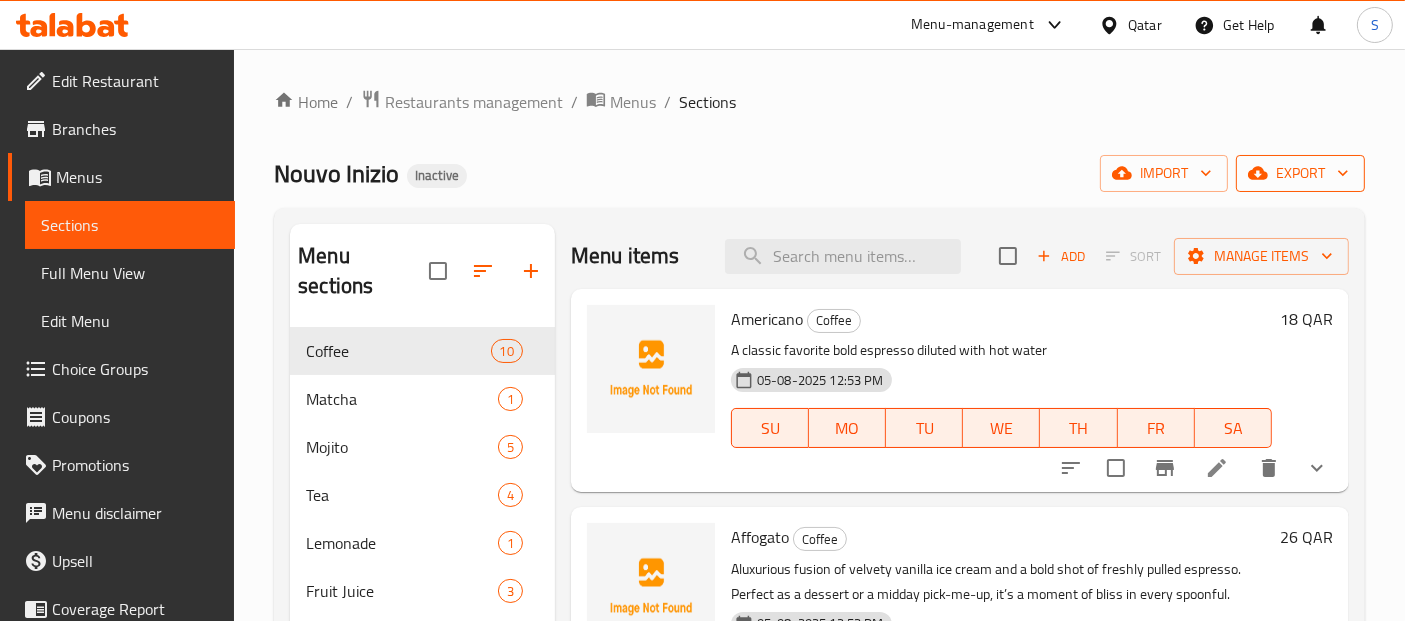 click 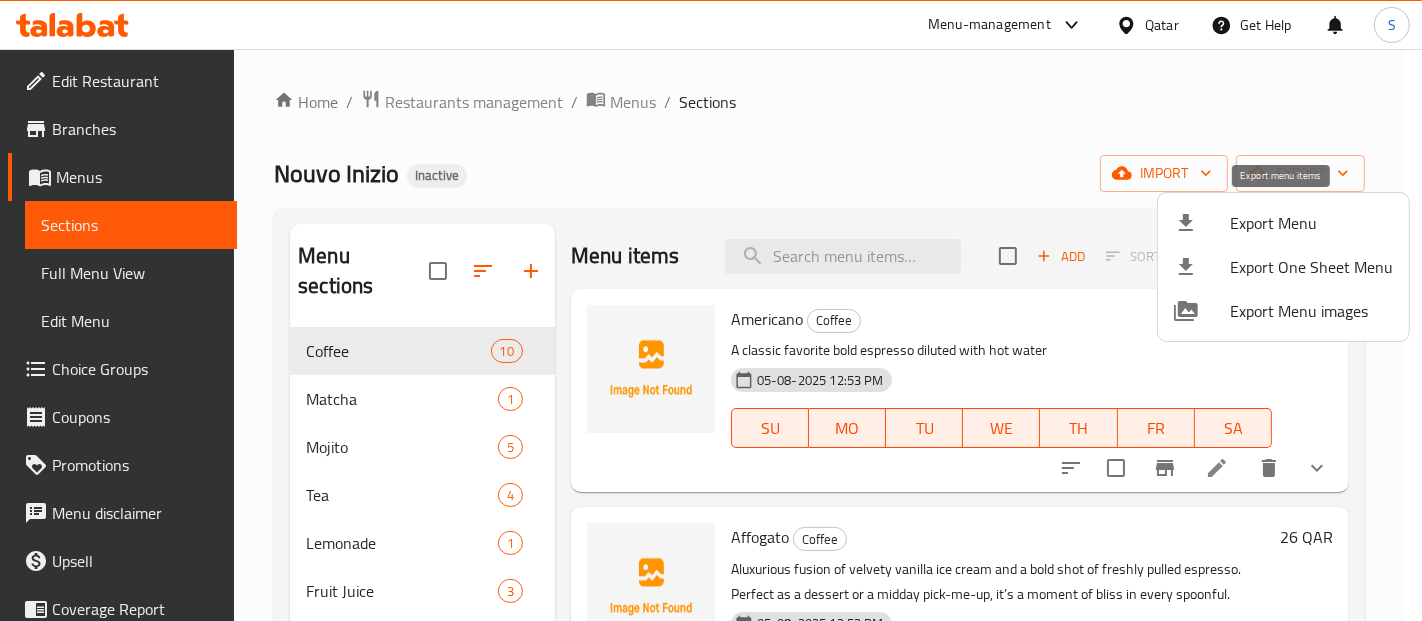 click on "Export Menu" at bounding box center (1311, 223) 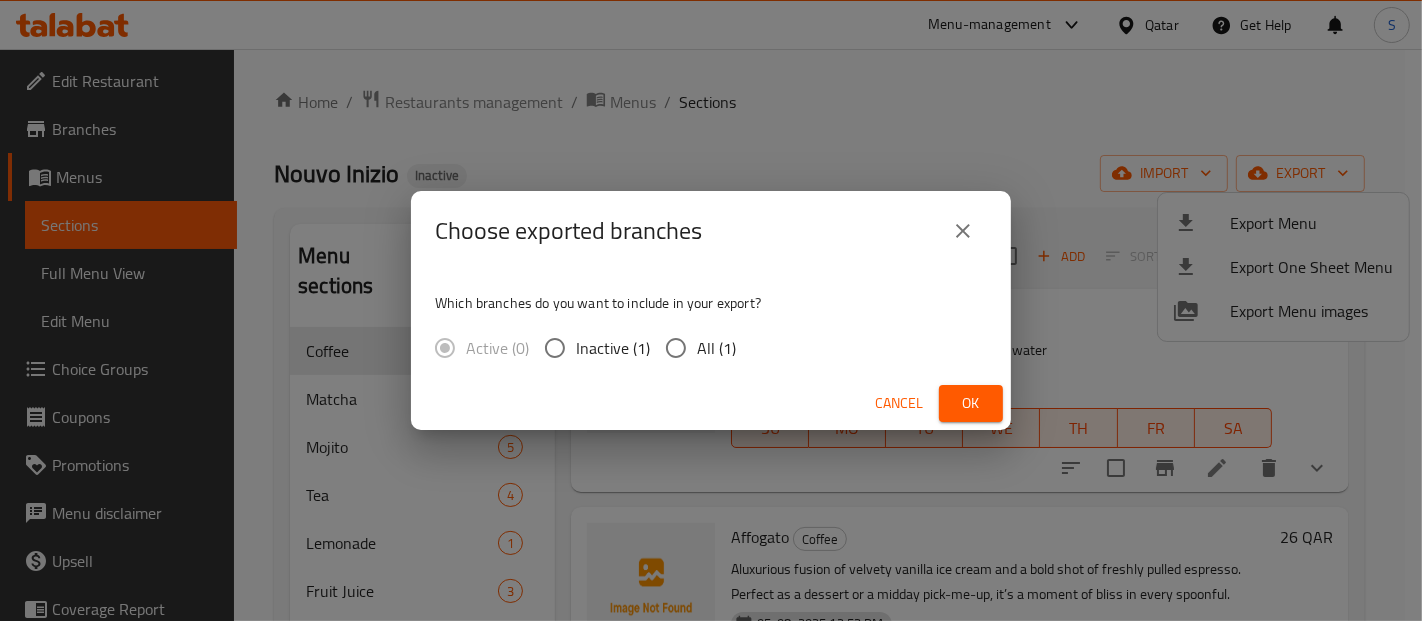 click 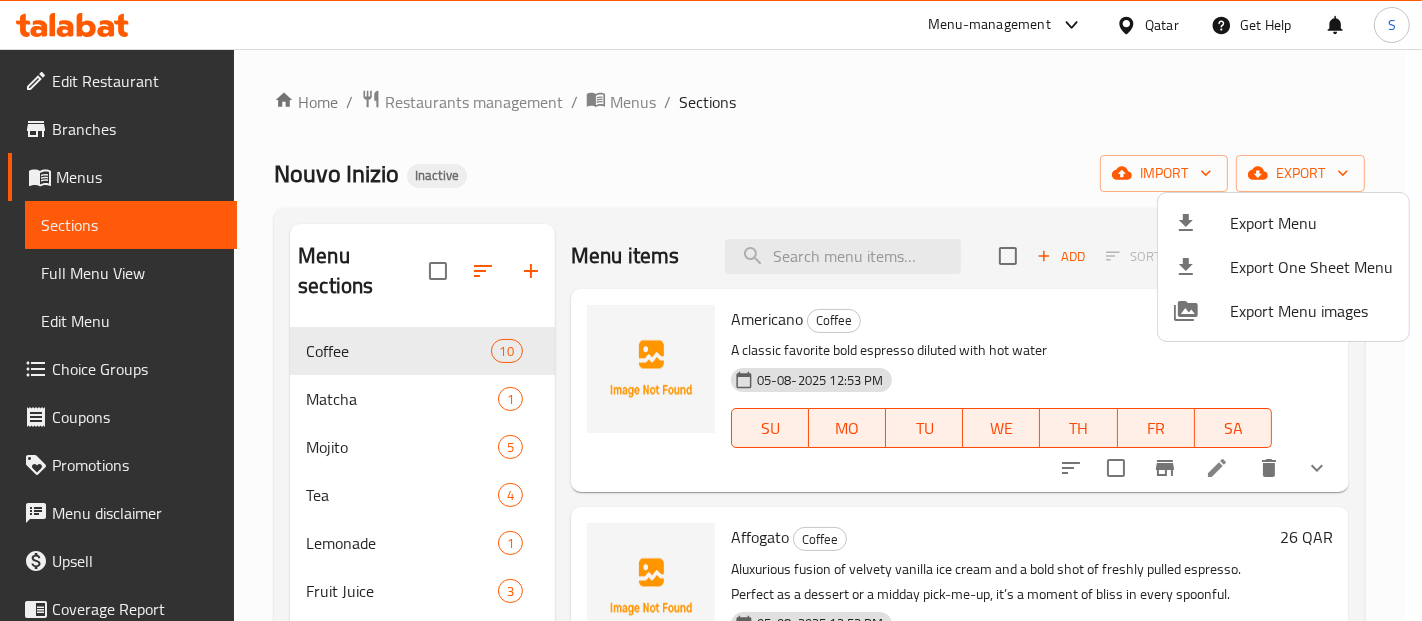 click at bounding box center [711, 310] 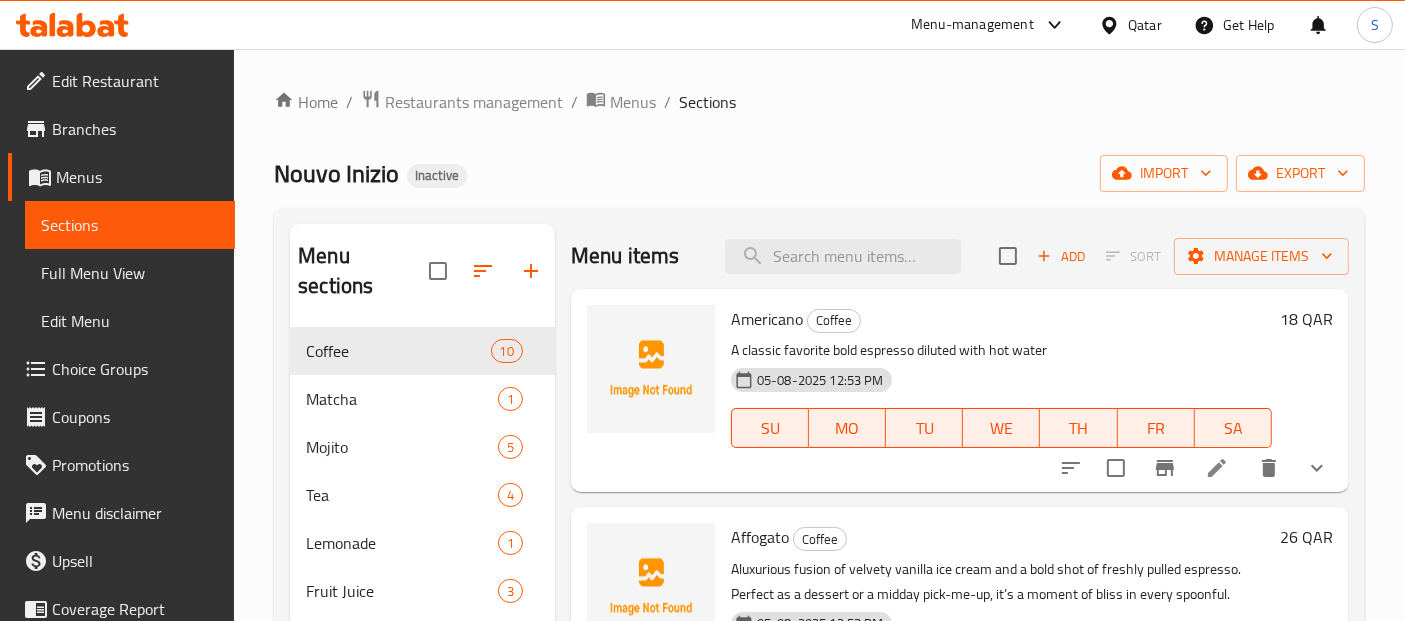 type 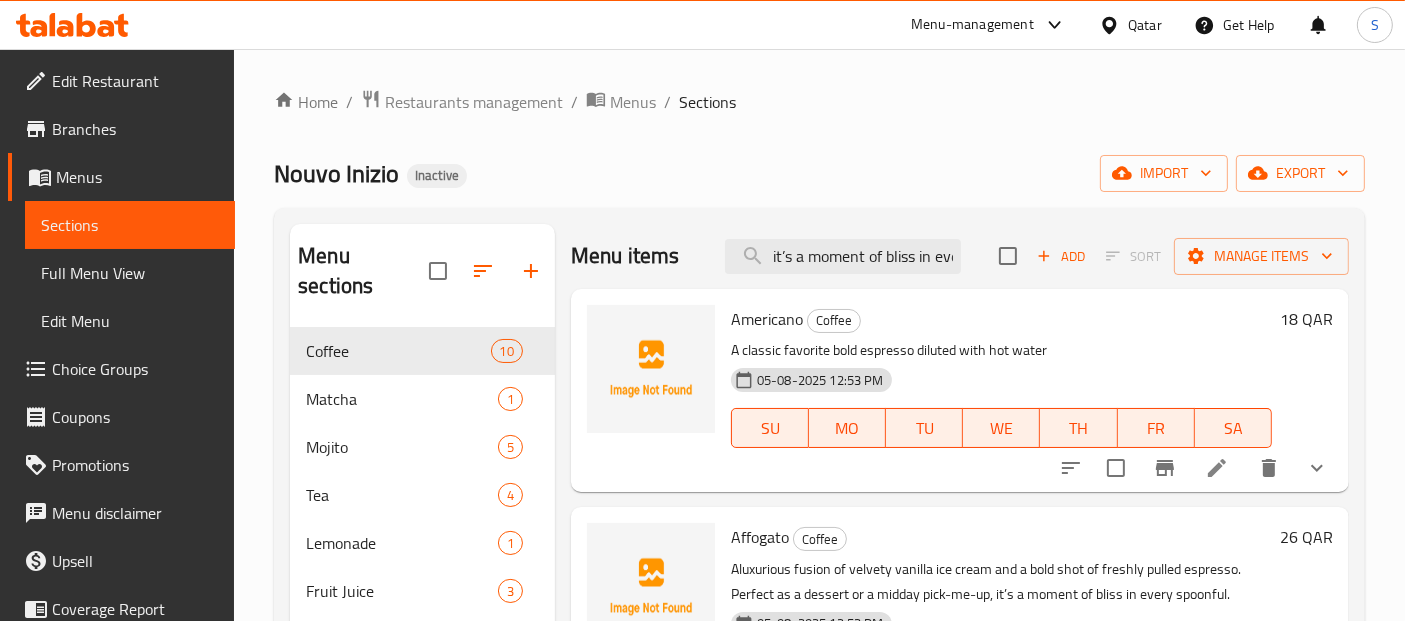 scroll, scrollTop: 0, scrollLeft: 88, axis: horizontal 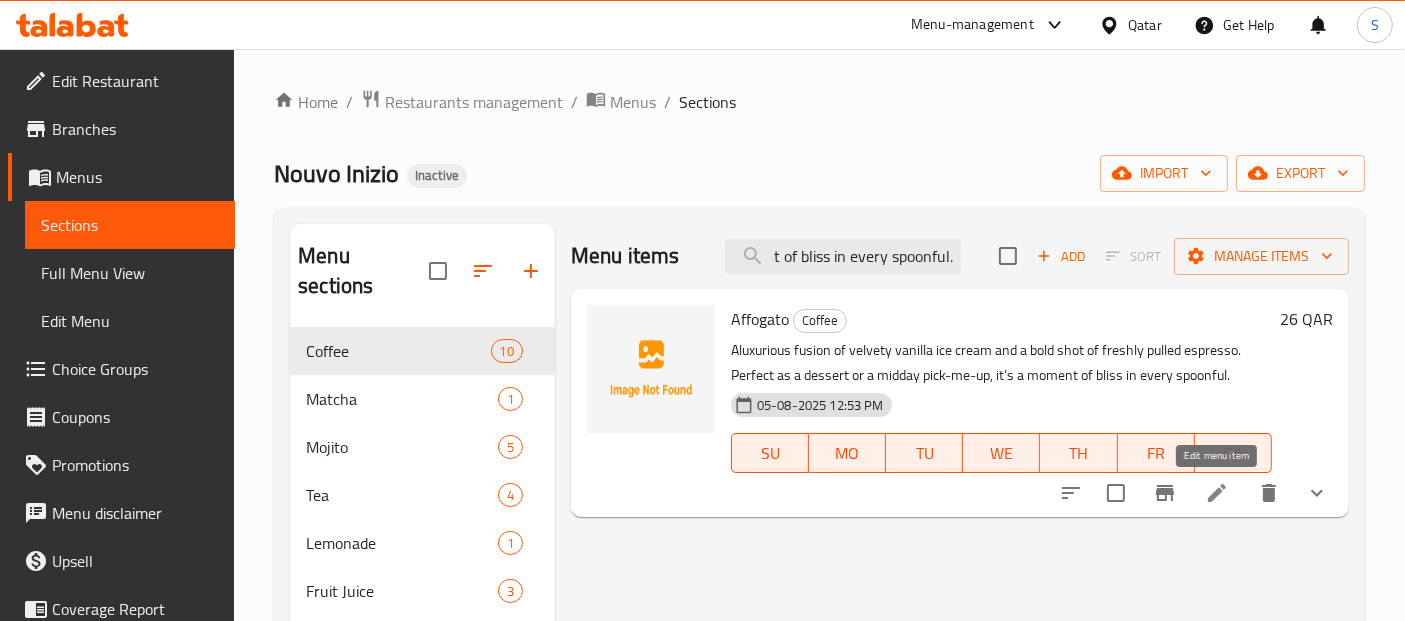 click 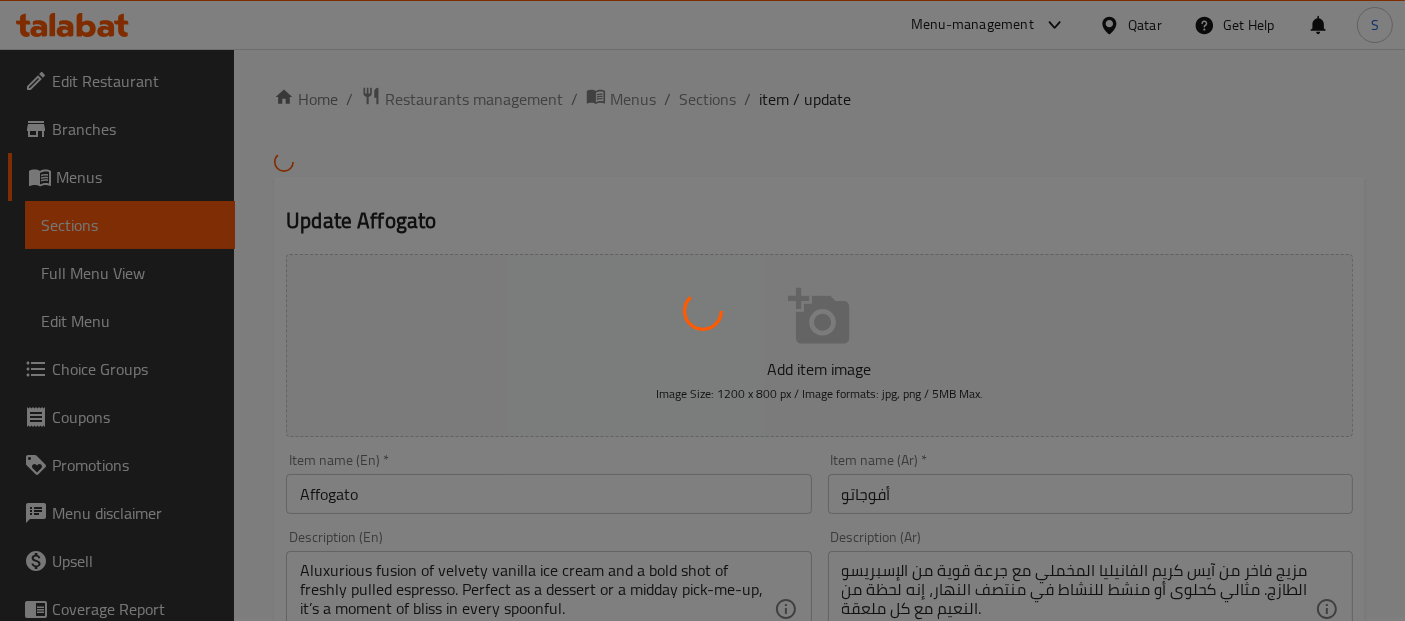 type on "إضافات إضافية" 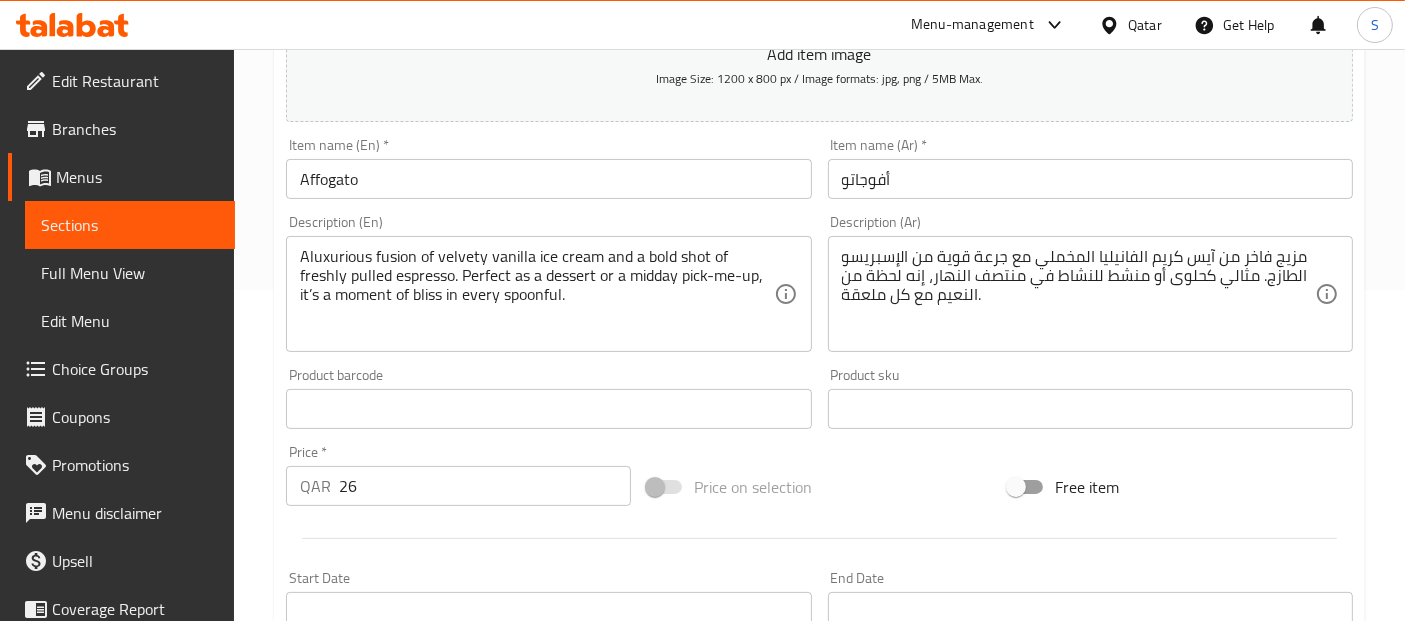 scroll, scrollTop: 368, scrollLeft: 0, axis: vertical 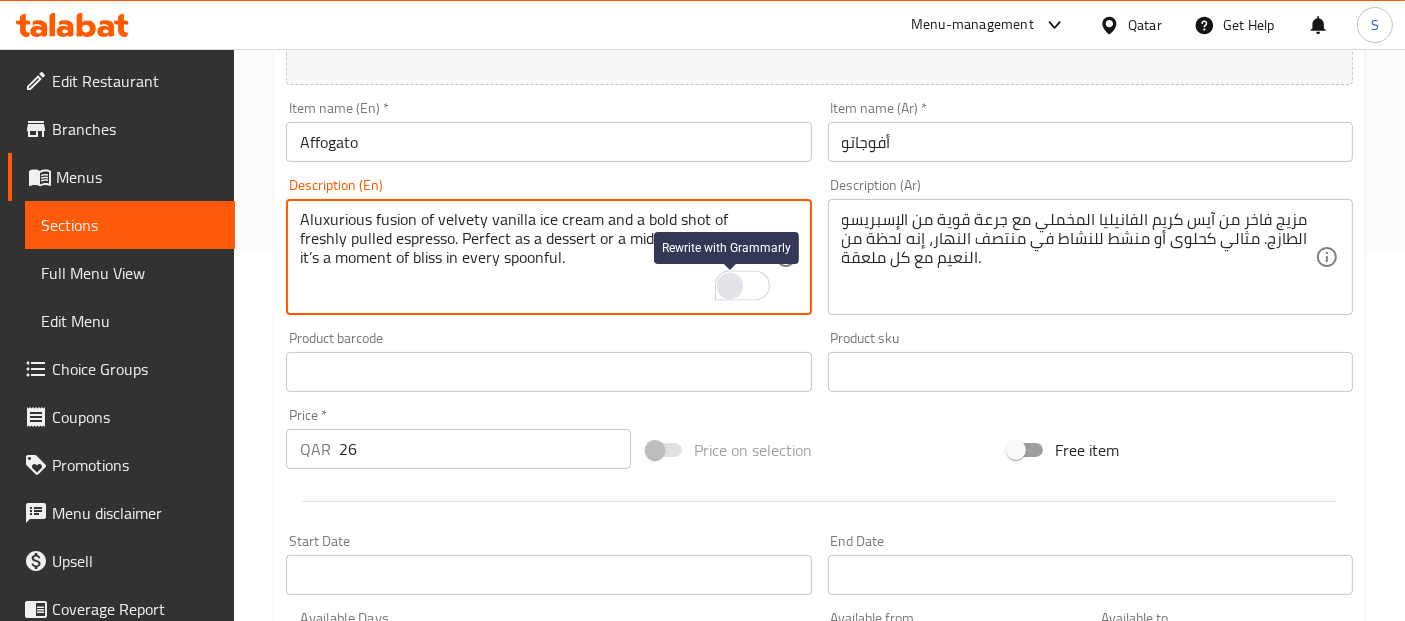 drag, startPoint x: 715, startPoint y: 233, endPoint x: 722, endPoint y: 281, distance: 48.507732 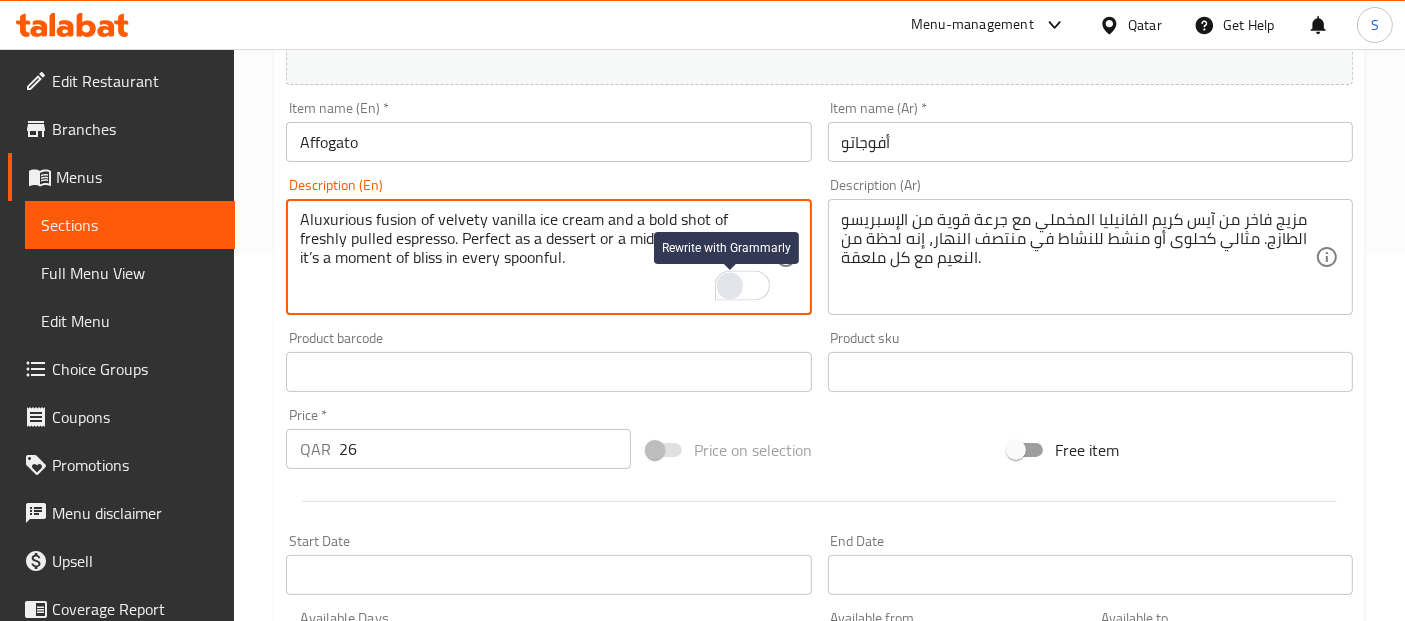 click on "Aluxurious fusion of velvety vanilla ice cream and a bold shot of freshly pulled espresso. Perfect as a dessert or a midday pick-me-up, it’s a moment of bliss in every spoonful. Description (En)" at bounding box center (548, 257) 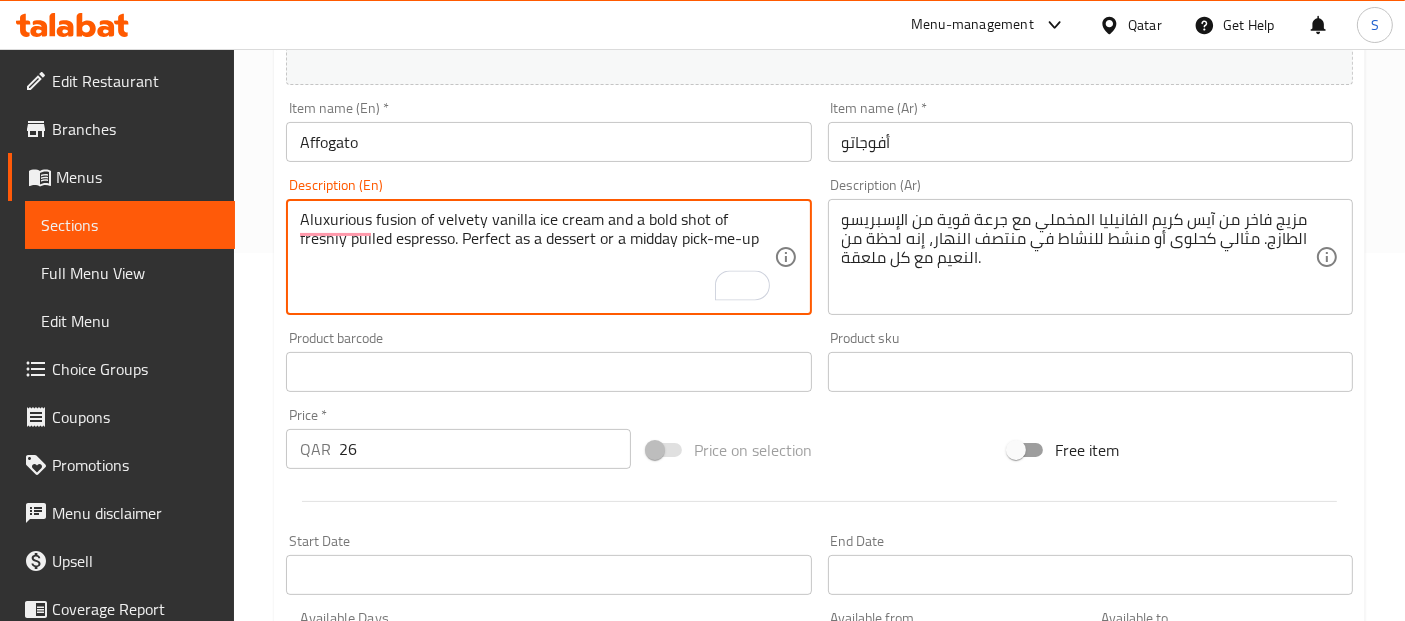 type on "Aluxurious fusion of velvety vanilla ice cream and a bold shot of freshly pulled espresso. Perfect as a dessert or a midday pick-me-up" 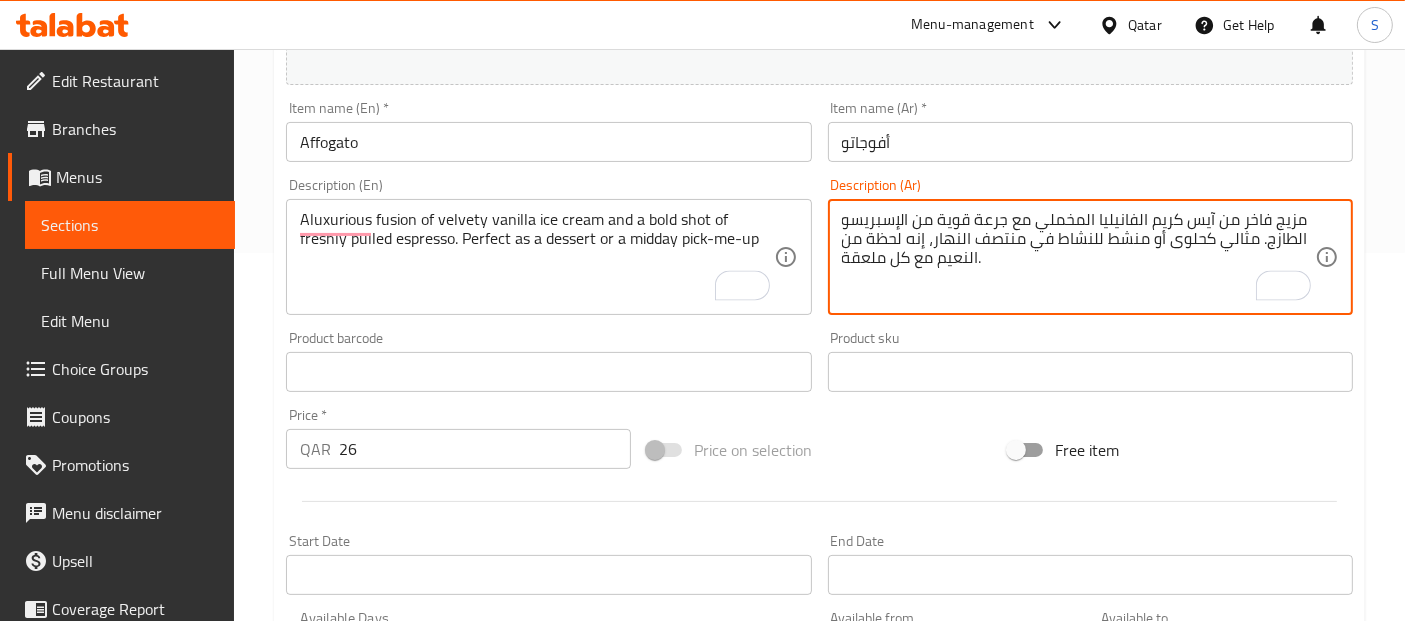 drag, startPoint x: 928, startPoint y: 232, endPoint x: 848, endPoint y: 261, distance: 85.09406 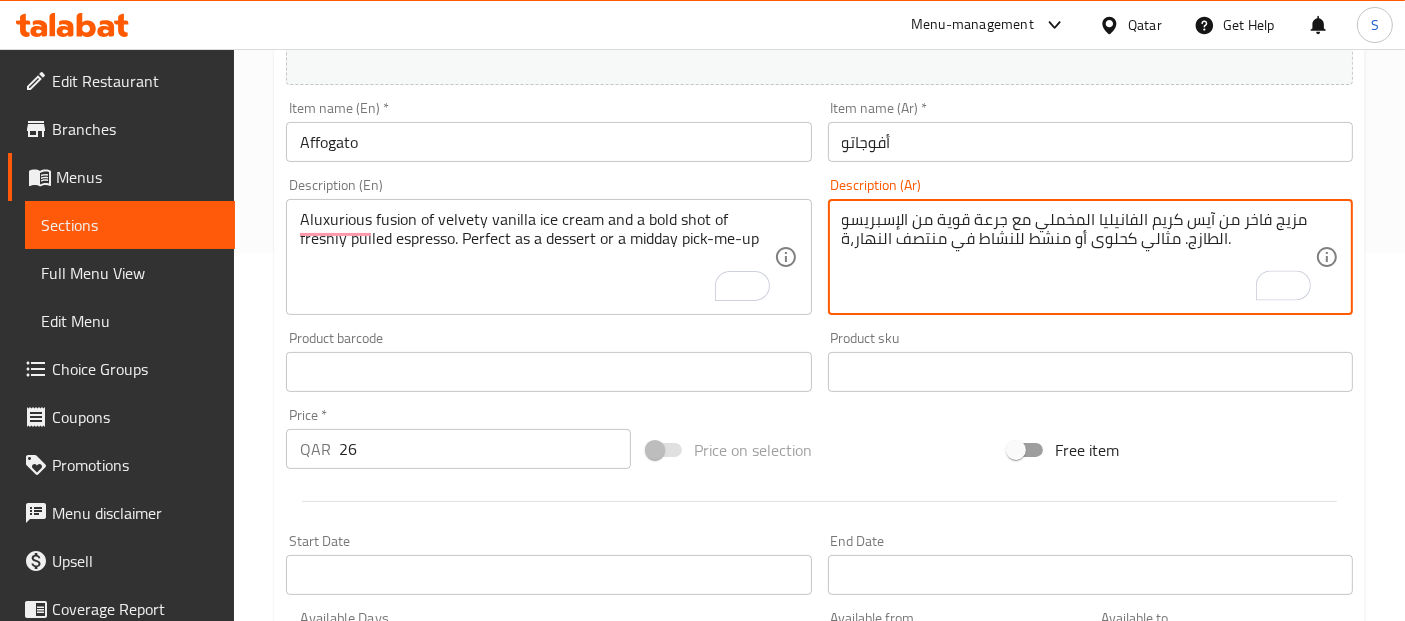 drag, startPoint x: 851, startPoint y: 244, endPoint x: 838, endPoint y: 238, distance: 14.3178215 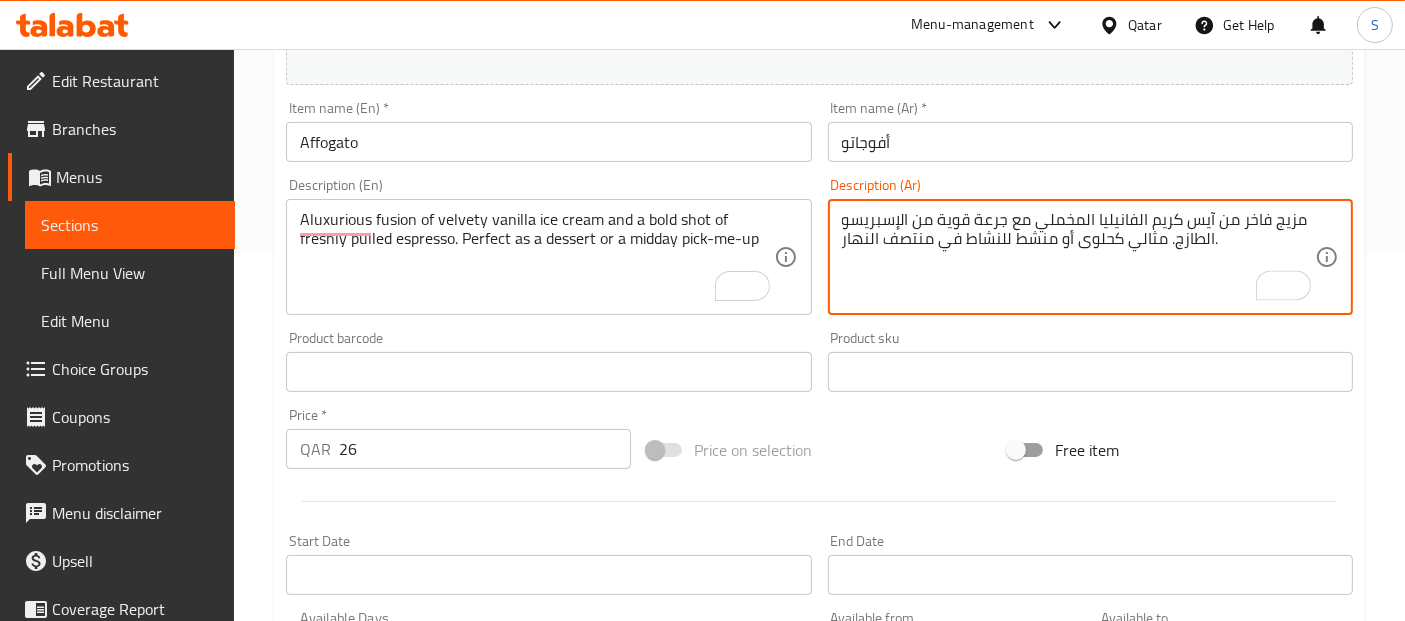 type on "مزيج فاخر من آيس كريم الفانيليا المخملي مع جرعة قوية من الإسبريسو الطازج. مثالي كحلوى أو منشط للنشاط في منتصف النهار." 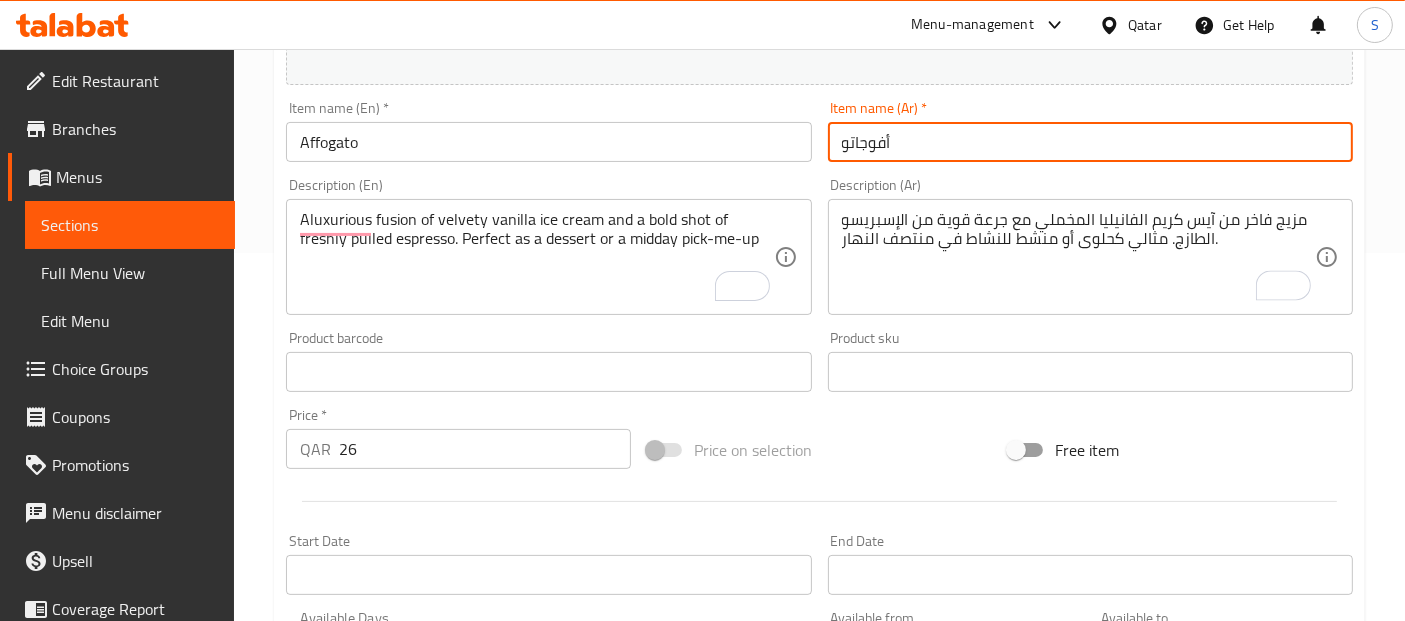 click on "Update" at bounding box center (413, 991) 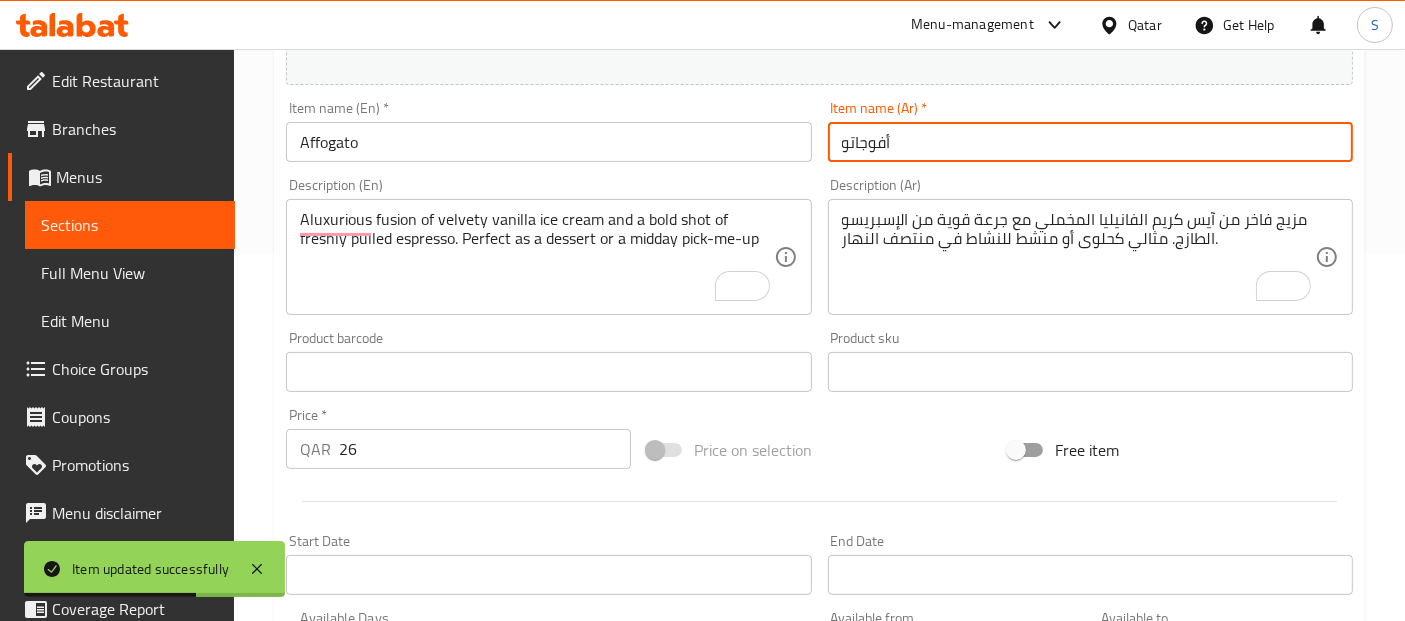 click on "Affogato" at bounding box center [548, 142] 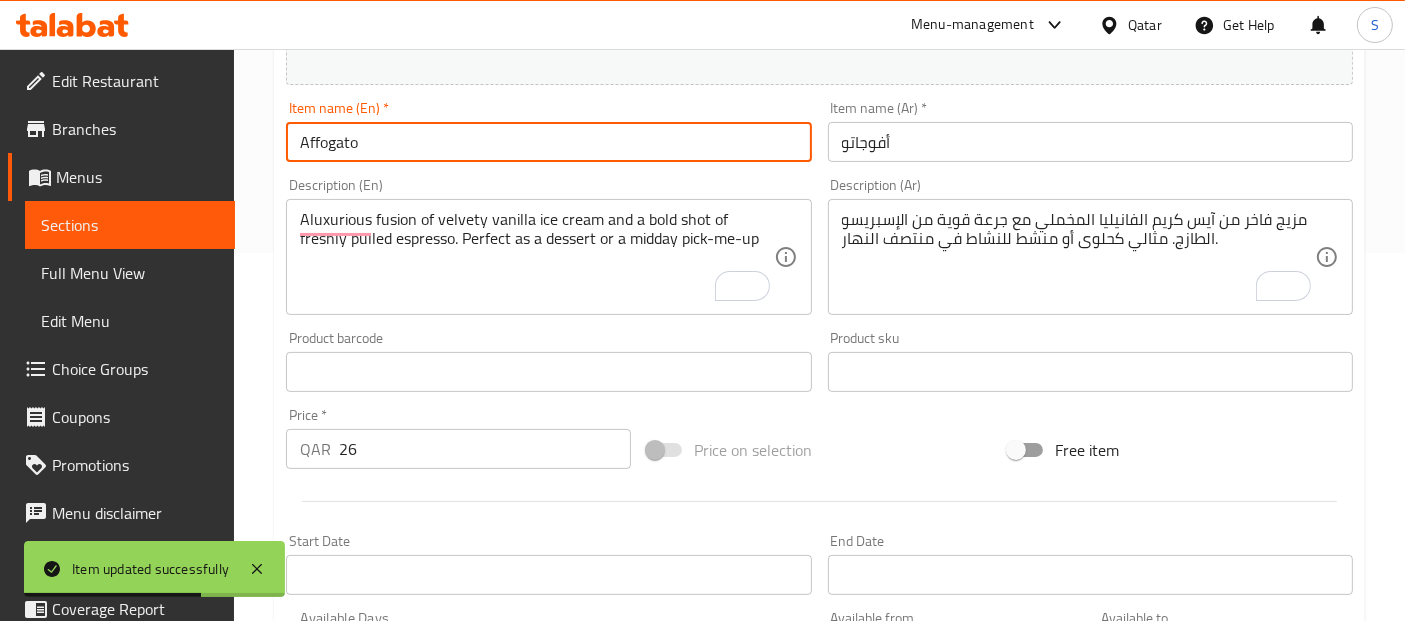 click on "Update" at bounding box center (413, 991) 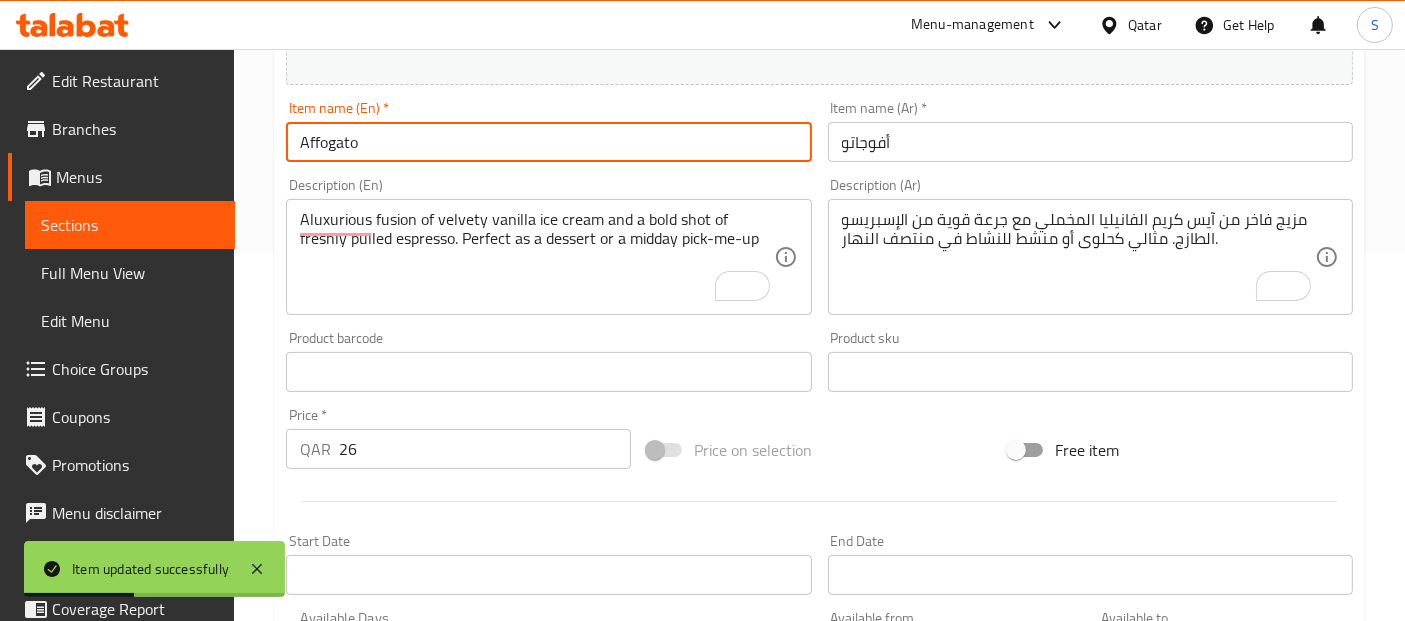 click on "Sections" at bounding box center (130, 225) 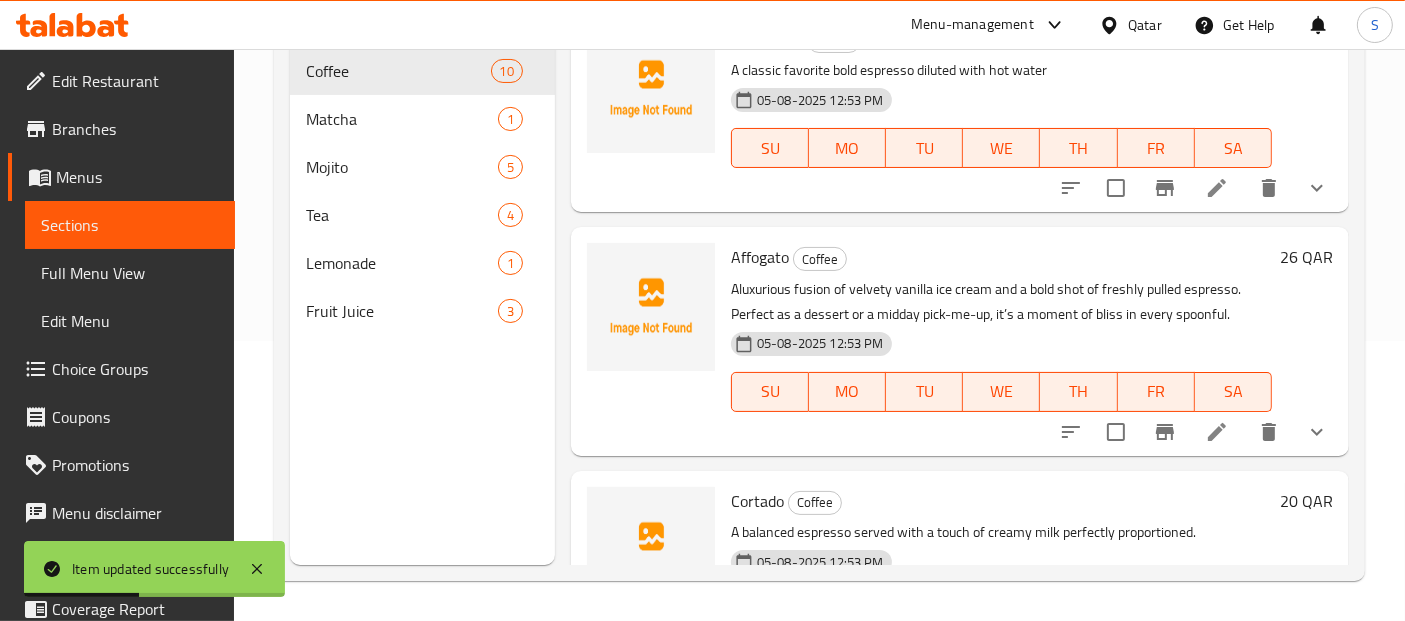 scroll, scrollTop: 279, scrollLeft: 0, axis: vertical 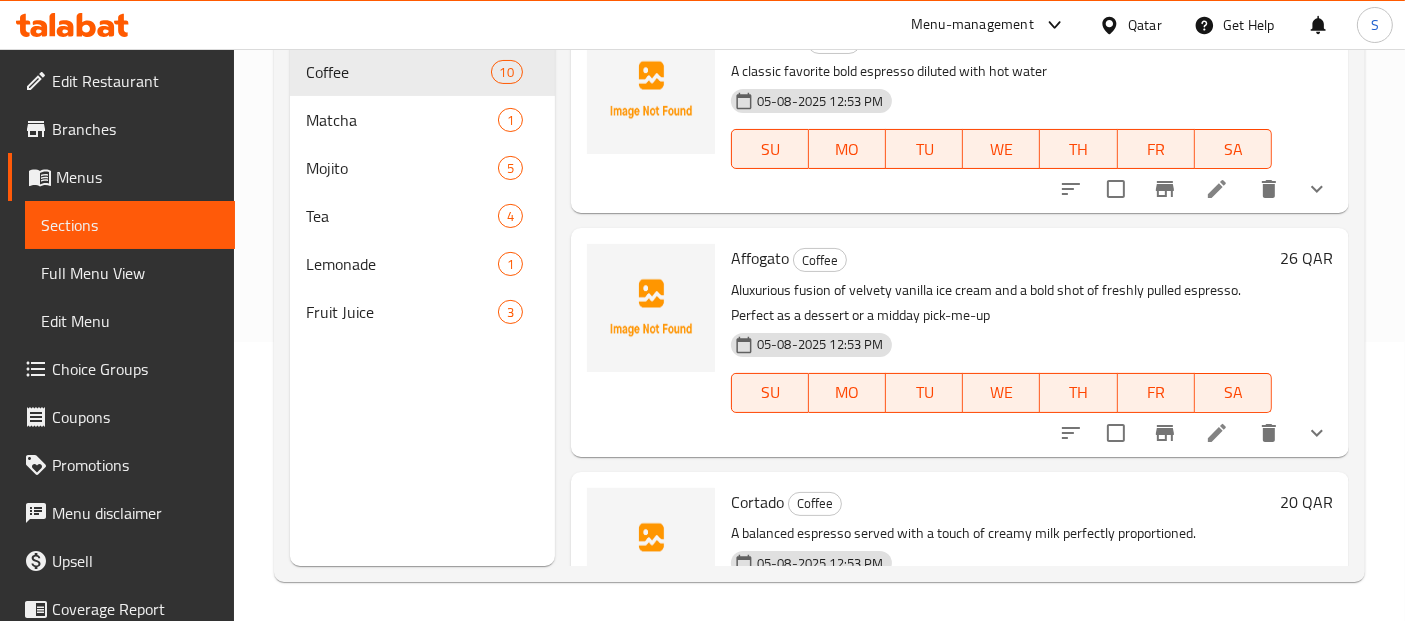 click on "Americano Coffee A classic favorite bold espresso diluted with hot water [DATE] [TIME] SU MO TU WE TH FR SA" at bounding box center [1001, 111] 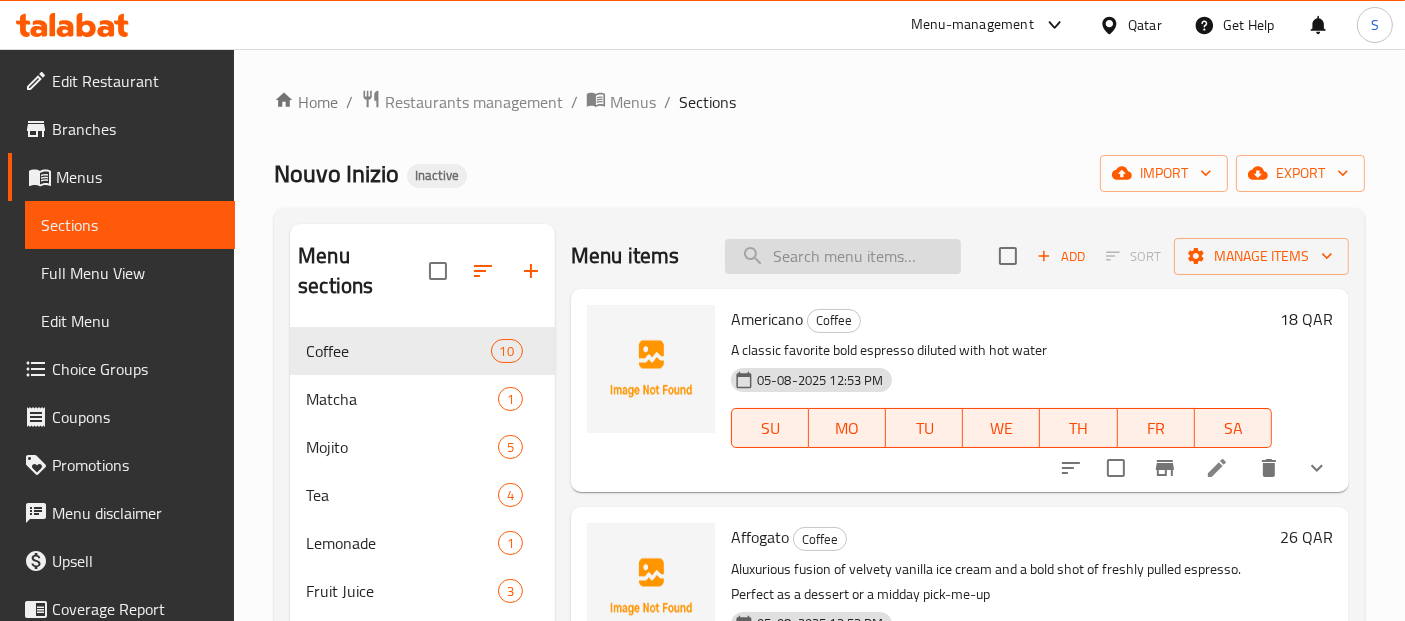 click at bounding box center (843, 256) 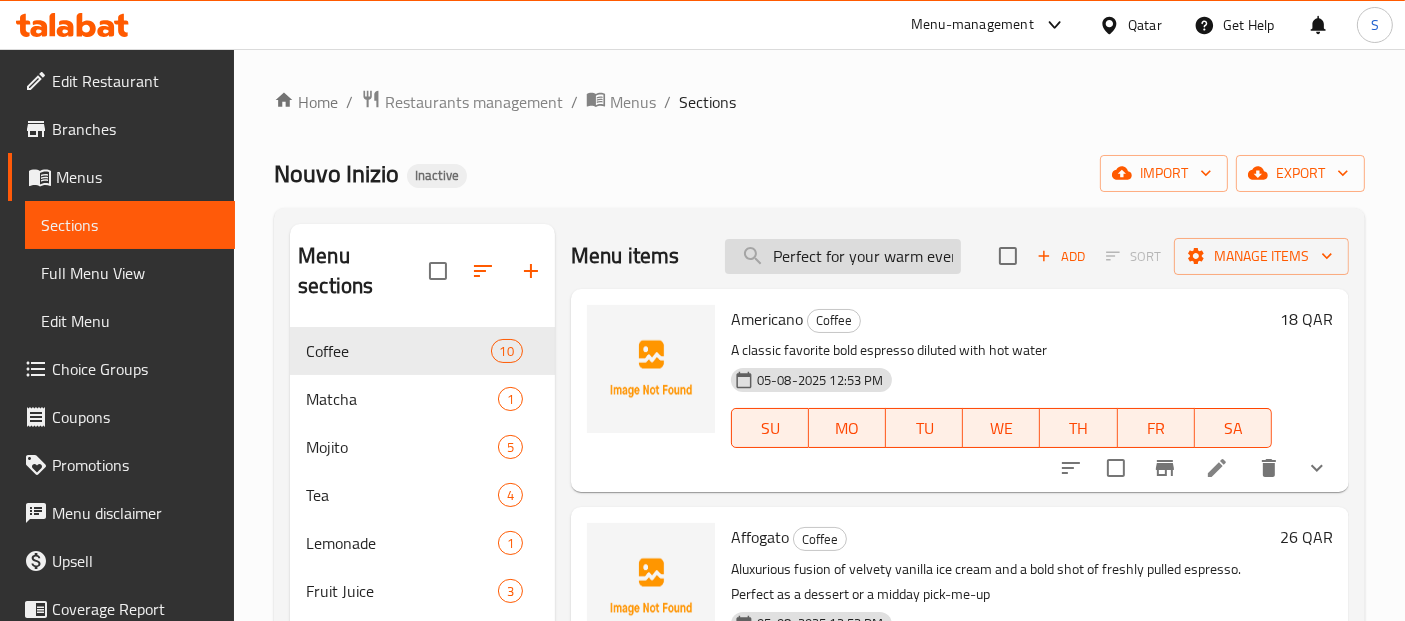 scroll, scrollTop: 0, scrollLeft: 28, axis: horizontal 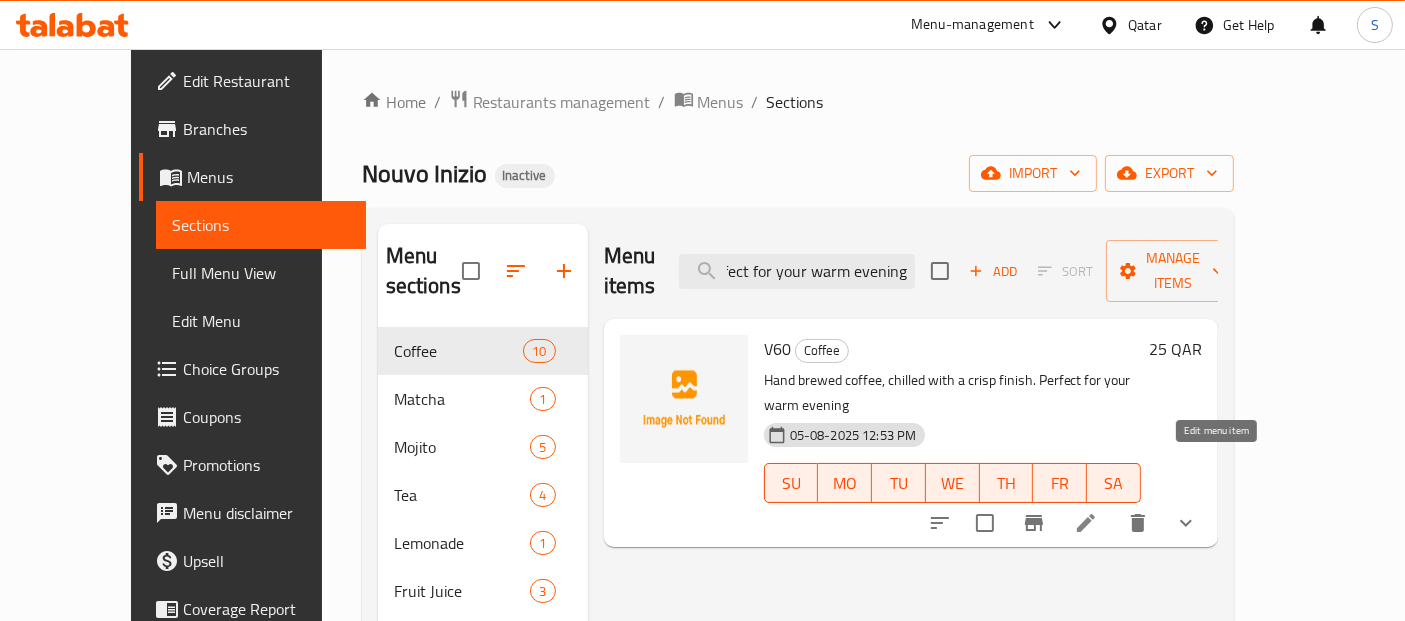 click 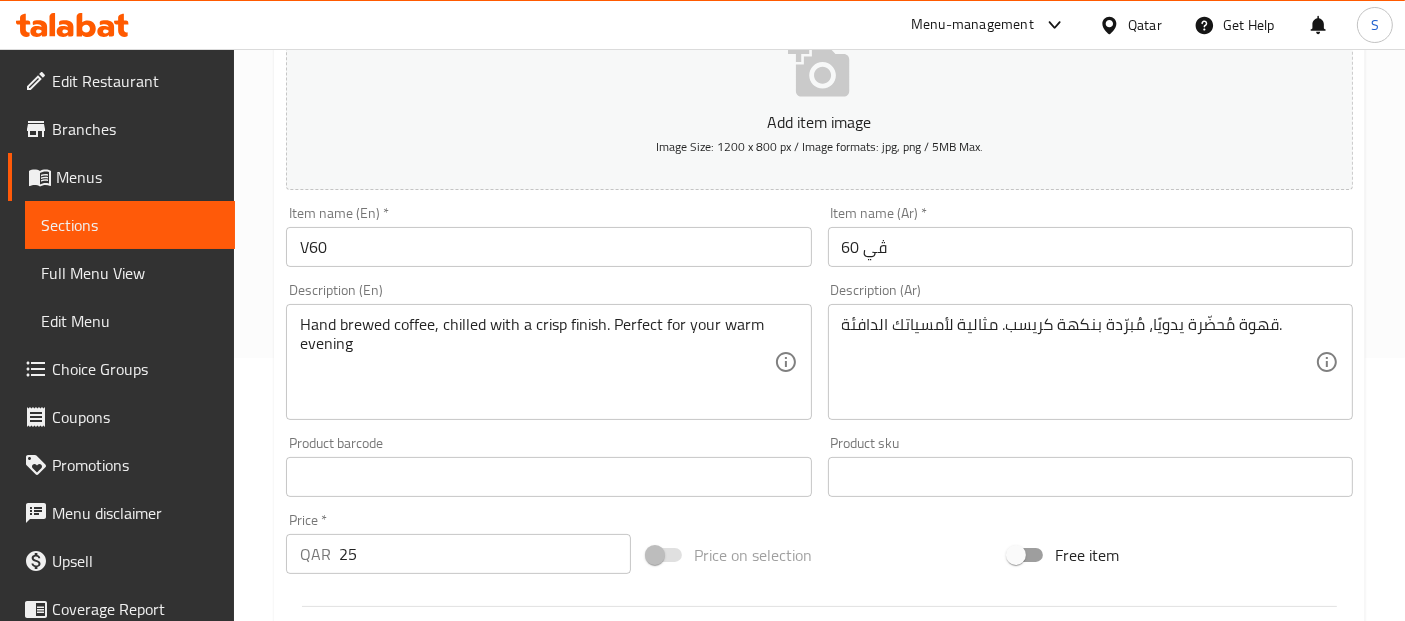scroll, scrollTop: 296, scrollLeft: 0, axis: vertical 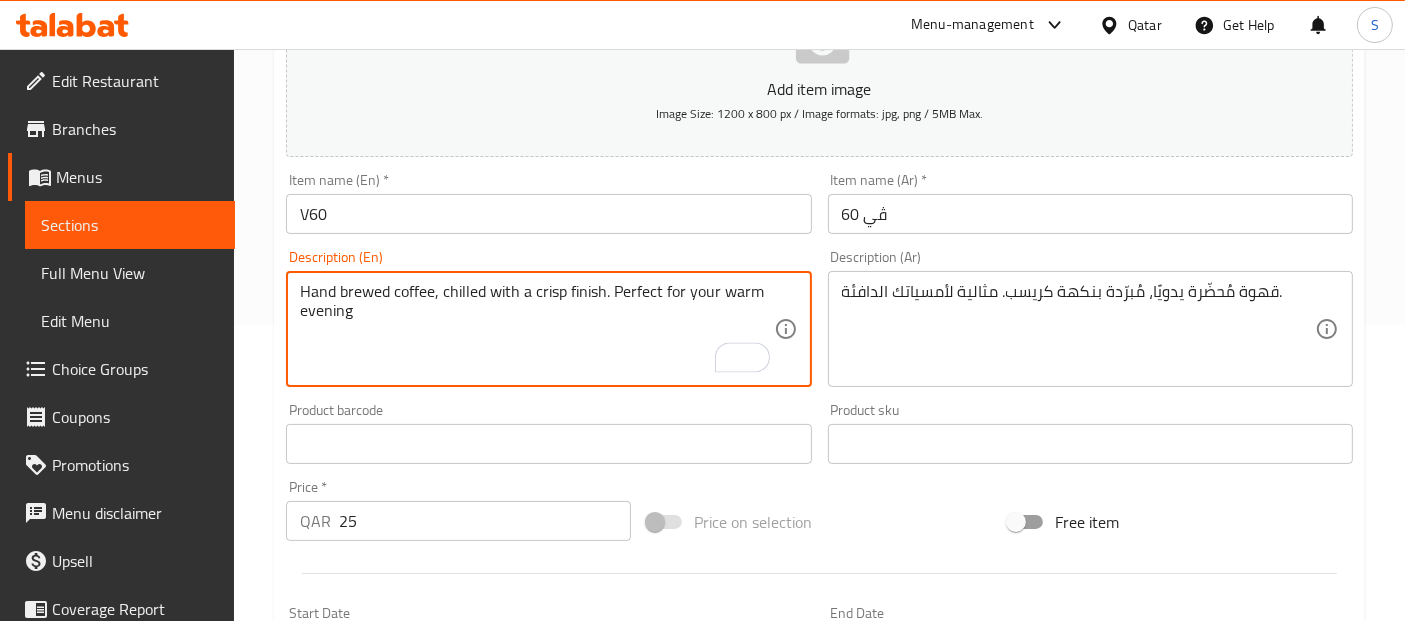 drag, startPoint x: 609, startPoint y: 292, endPoint x: 629, endPoint y: 319, distance: 33.600594 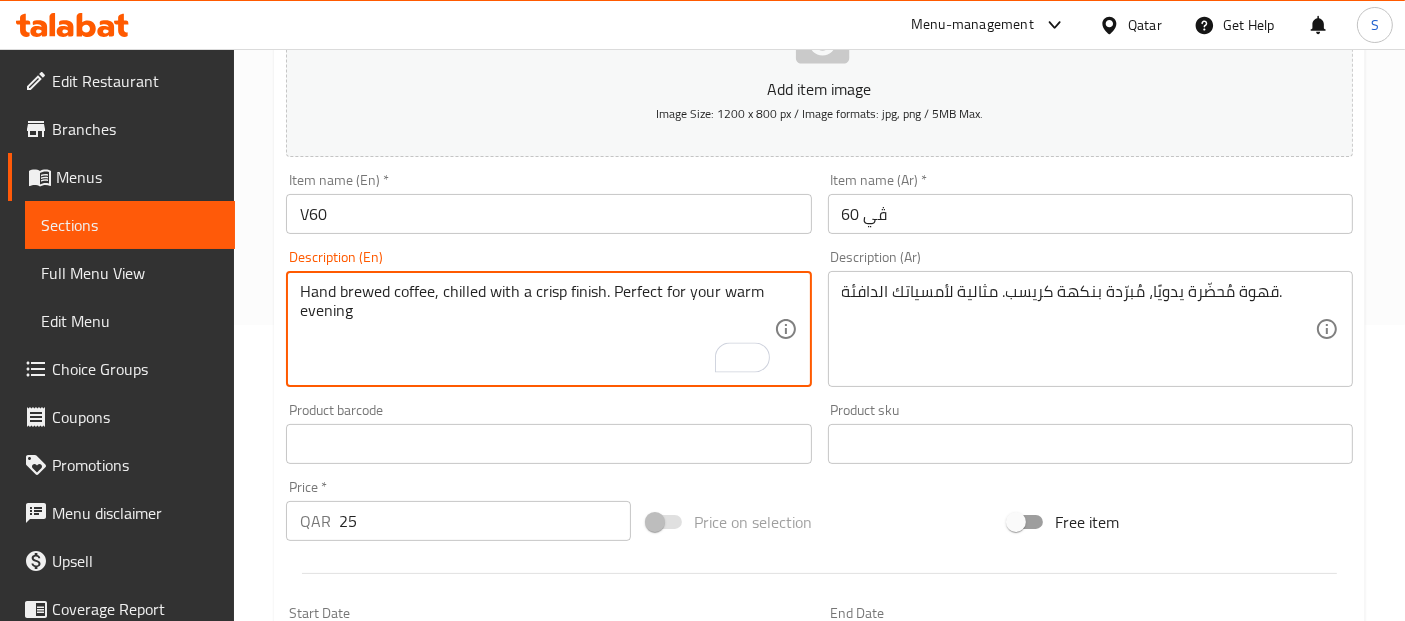 click on "Hand brewed coffee, chilled with a crisp finish. Perfect for your warm evening" at bounding box center (536, 329) 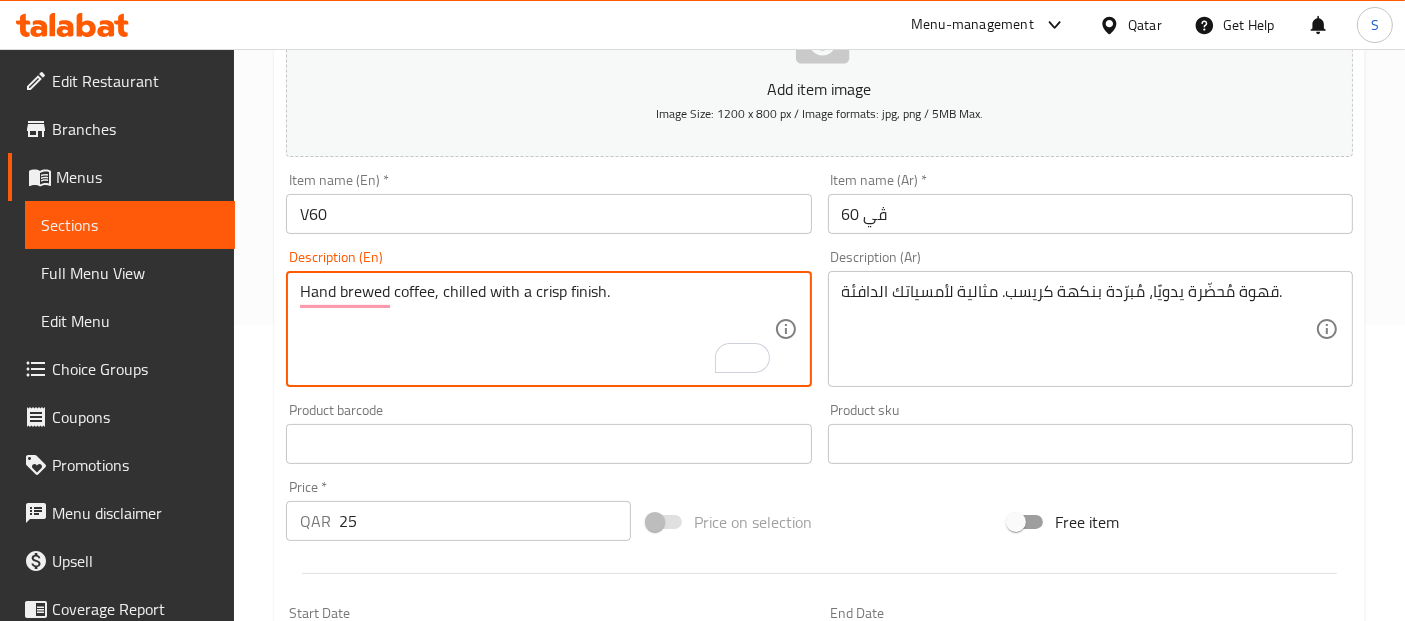 type on "Hand brewed coffee, chilled with a crisp finish." 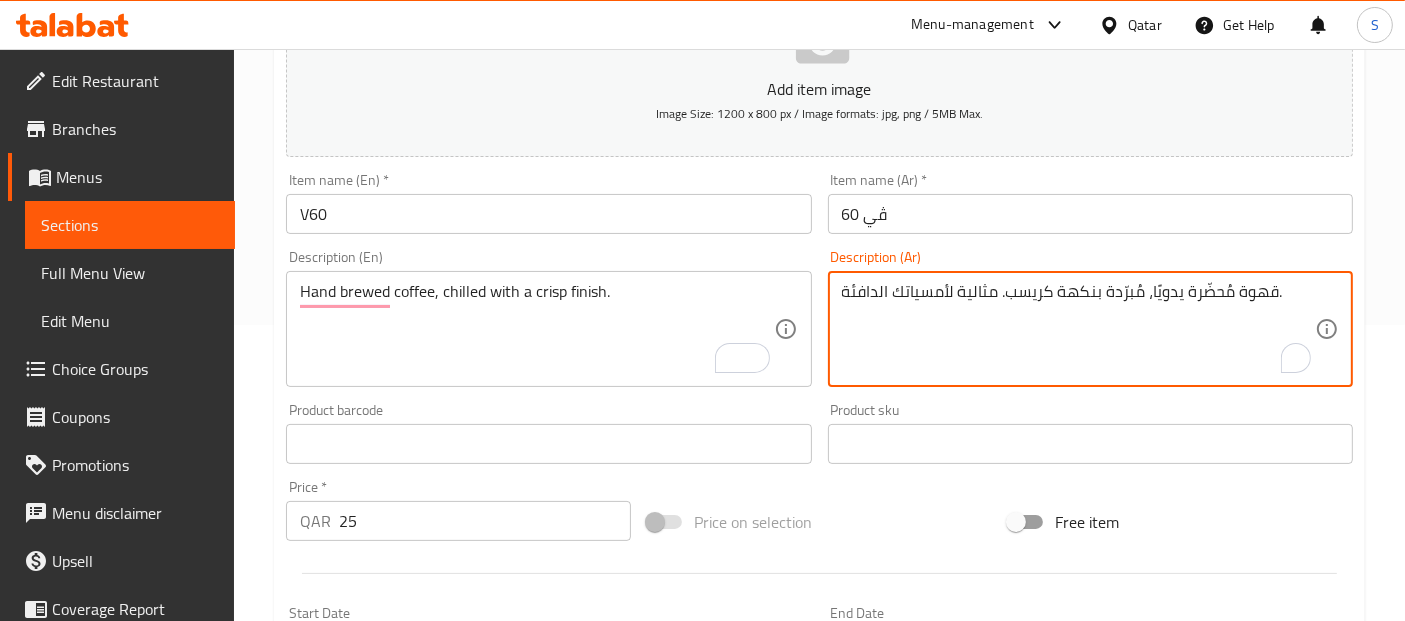 drag, startPoint x: 1001, startPoint y: 288, endPoint x: 837, endPoint y: 283, distance: 164.0762 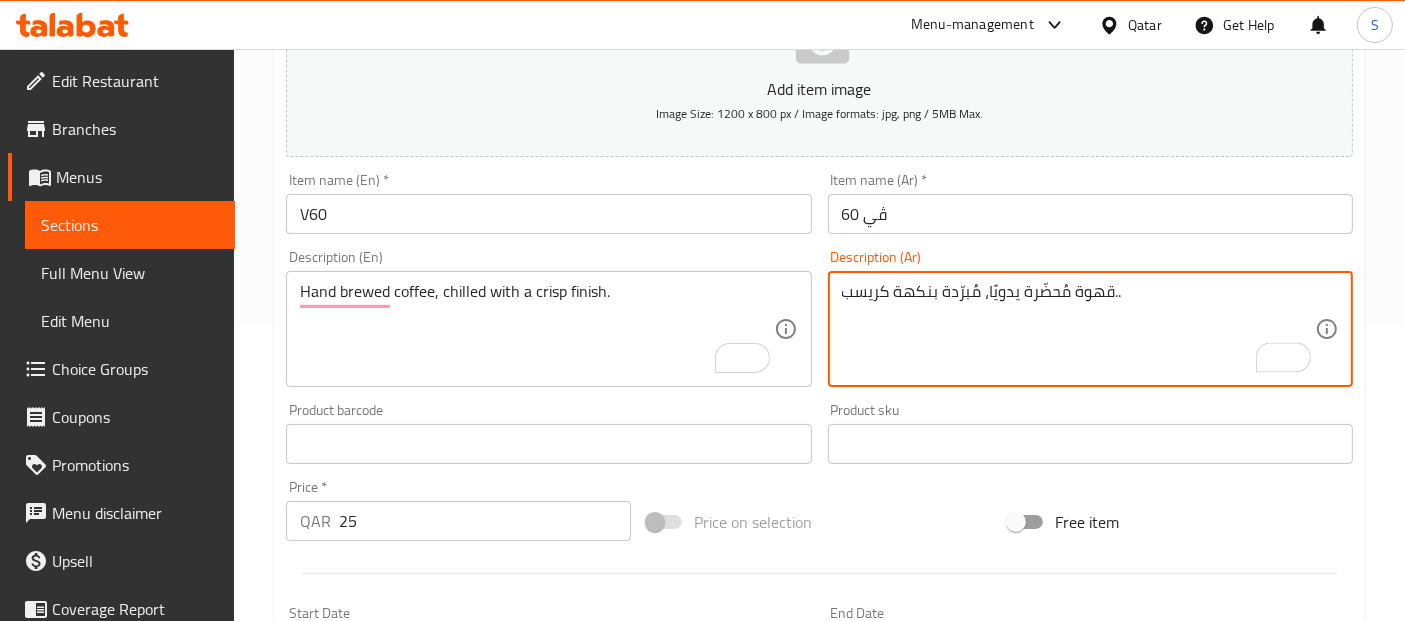 type on "قهوة مُحضّرة يدويًا، مُبرّدة بنكهة كريسب.." 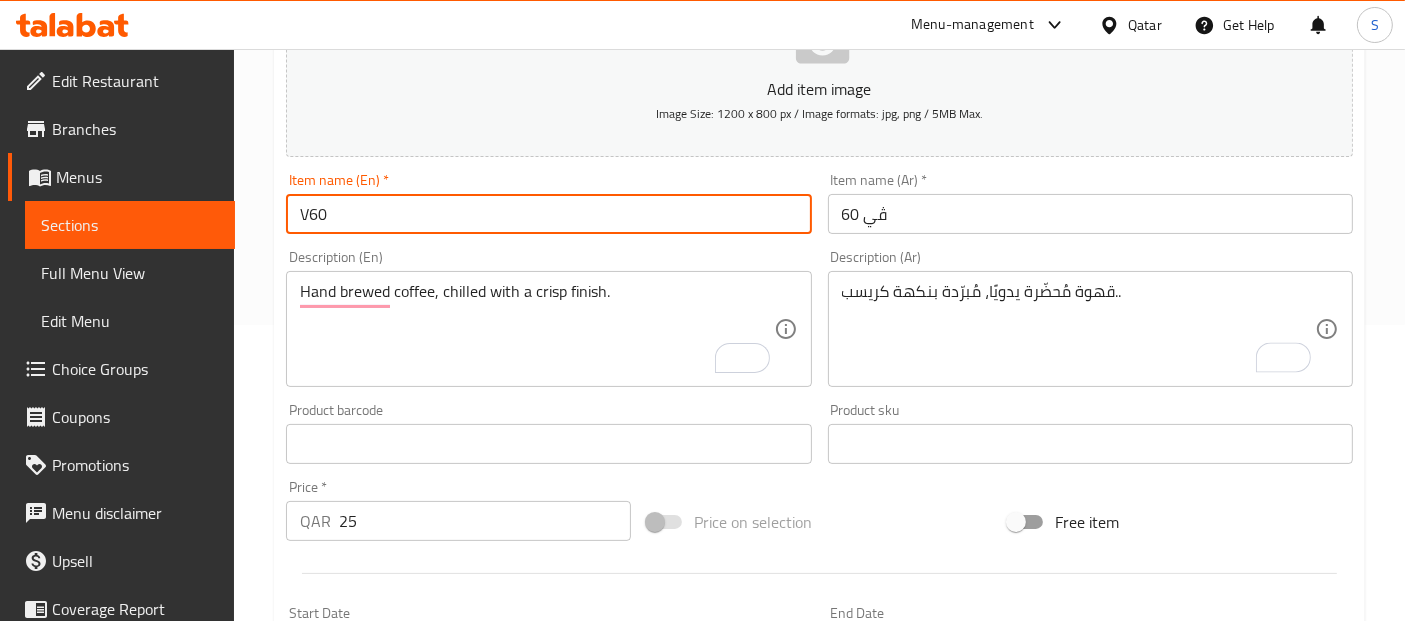 click on "Update" at bounding box center [413, 1063] 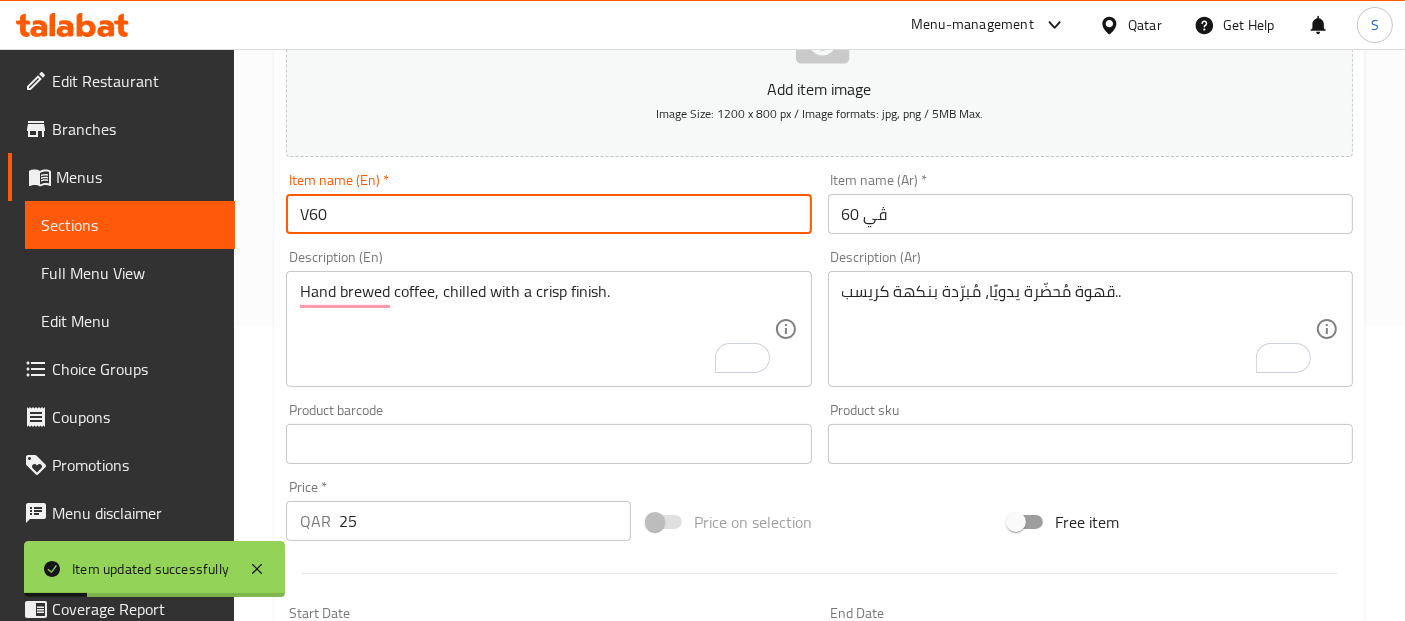 click on "Sections" at bounding box center [130, 225] 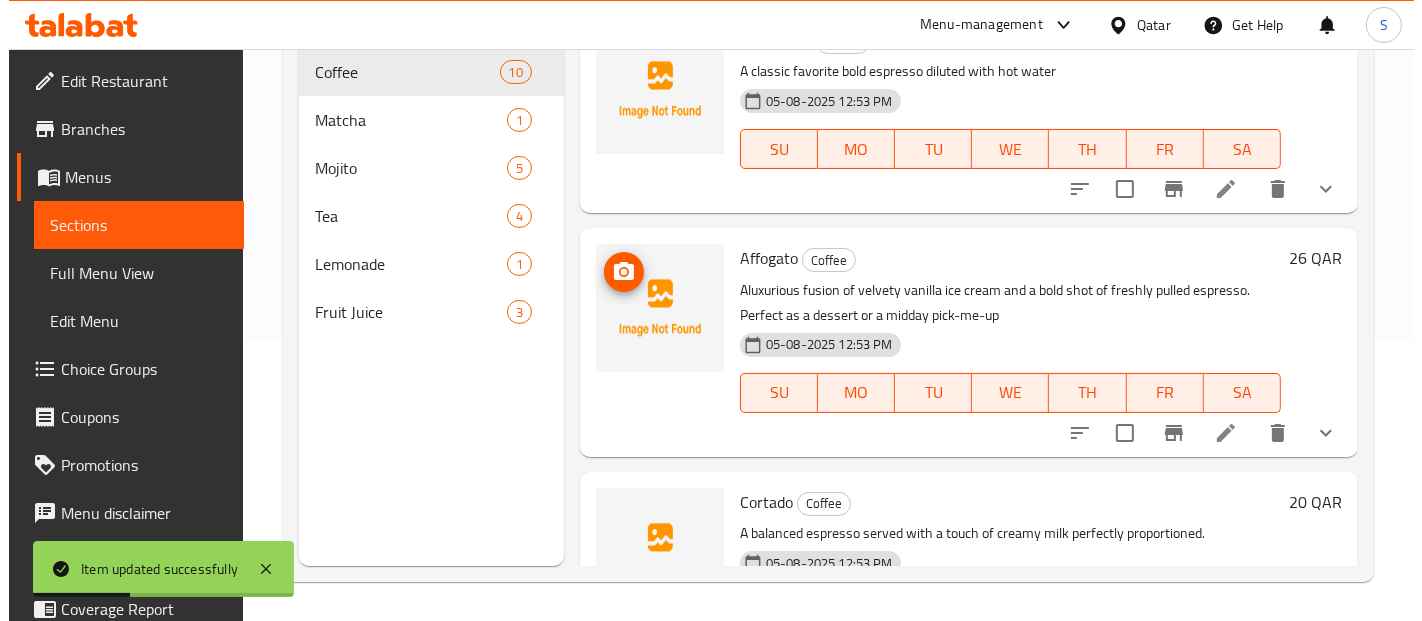 scroll, scrollTop: 0, scrollLeft: 0, axis: both 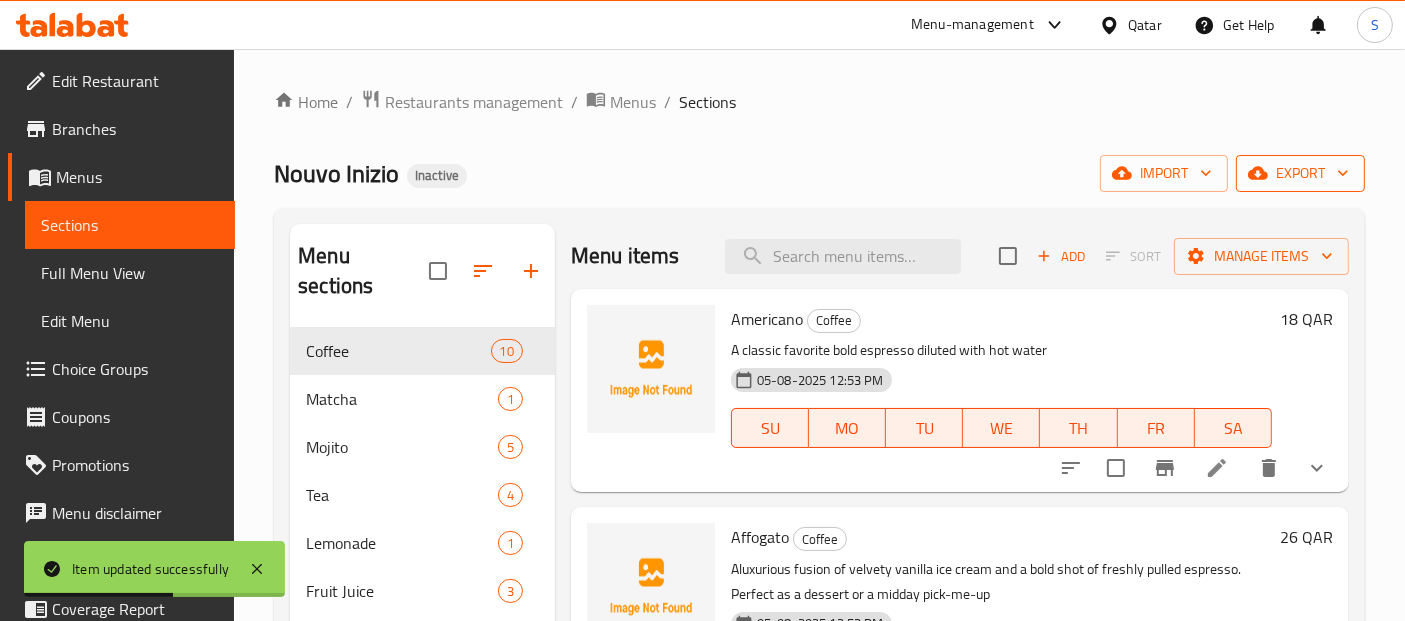 click on "export" at bounding box center [1300, 173] 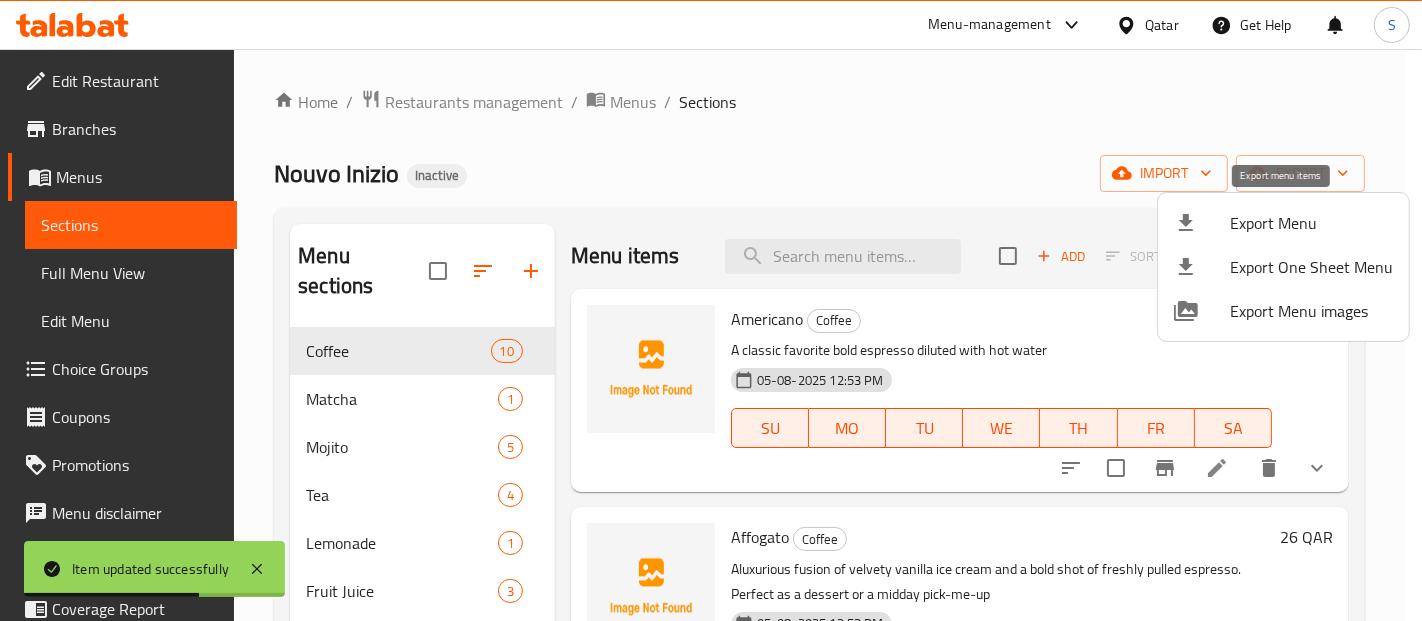 click on "Export Menu" at bounding box center [1311, 223] 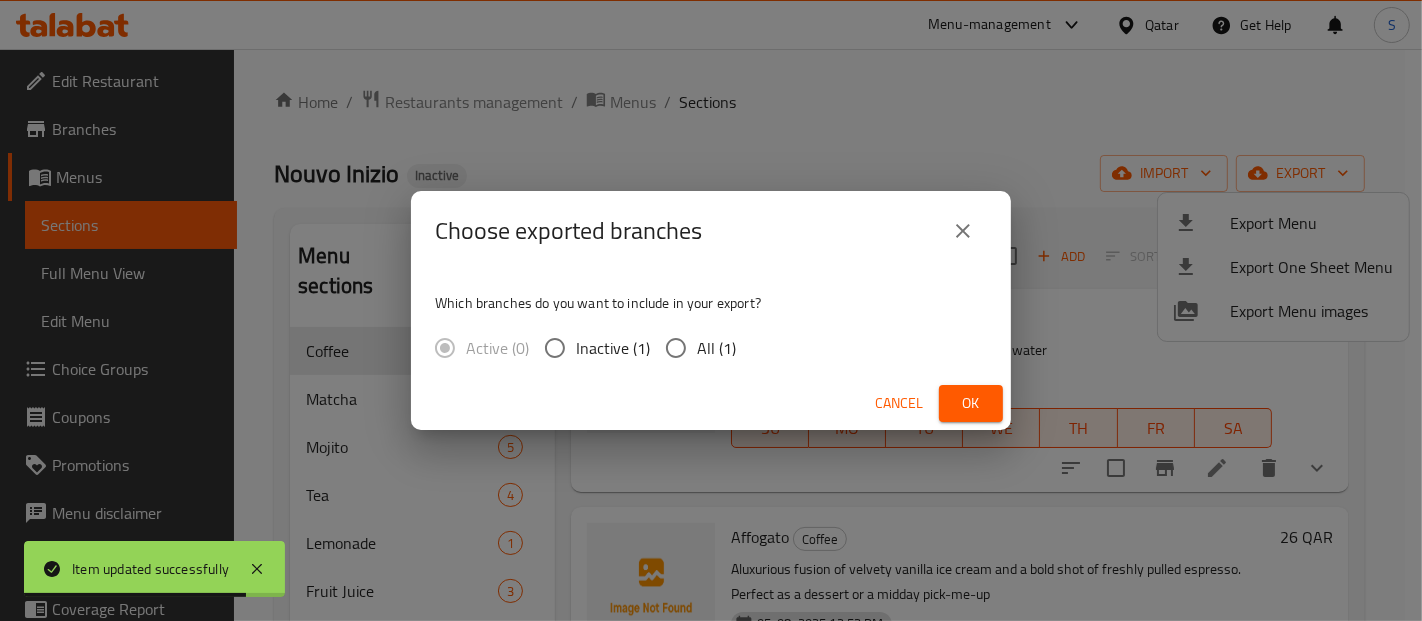 click on "All (1)" at bounding box center (716, 348) 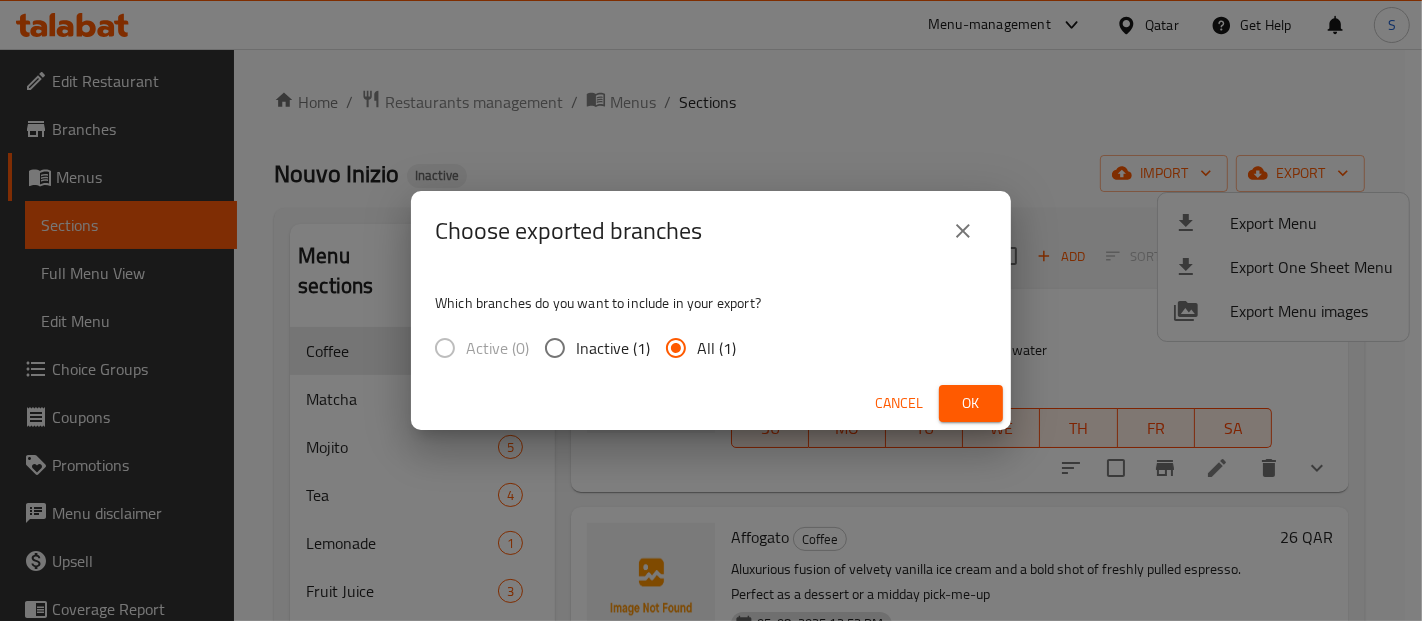 click on "Ok" at bounding box center (971, 403) 